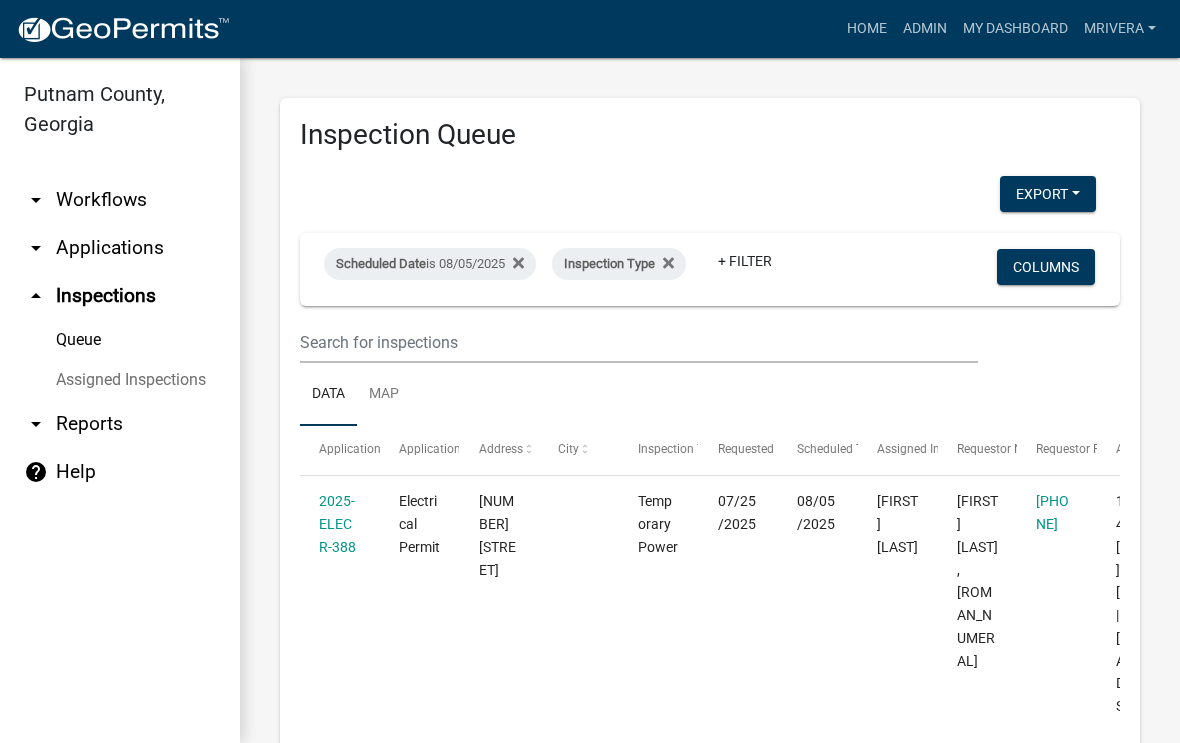 select on "1: 25" 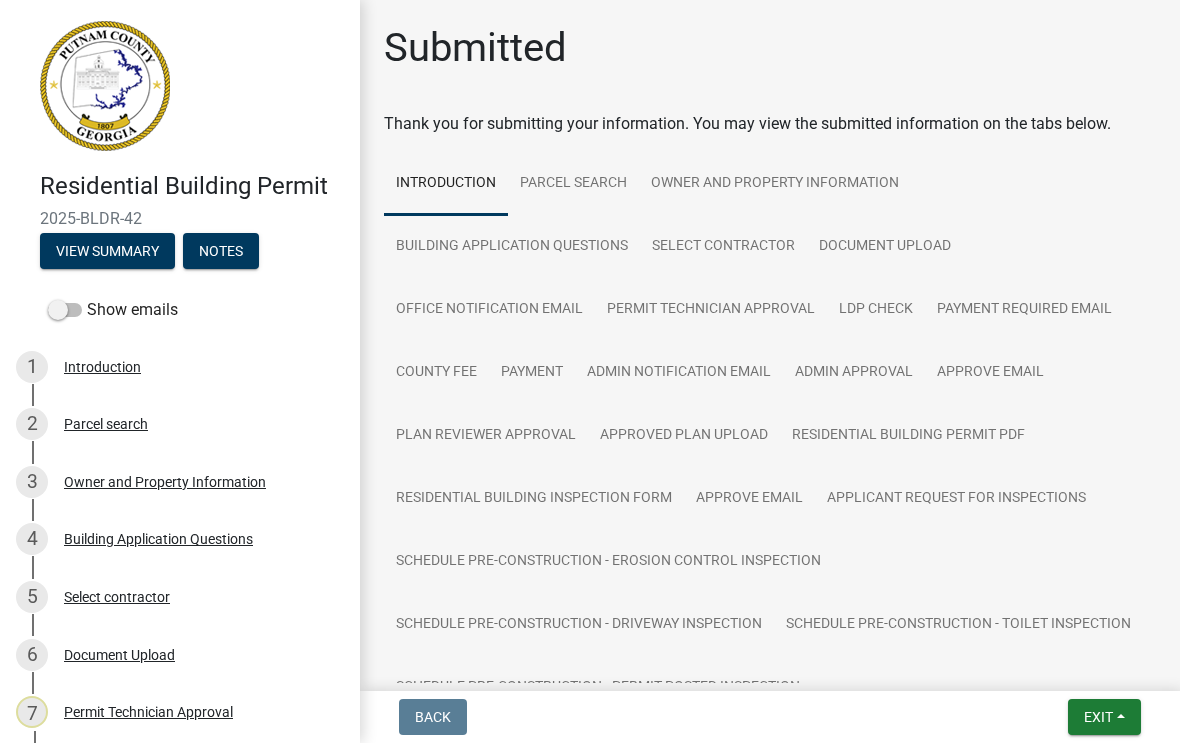 click on "Exit" at bounding box center [1104, 717] 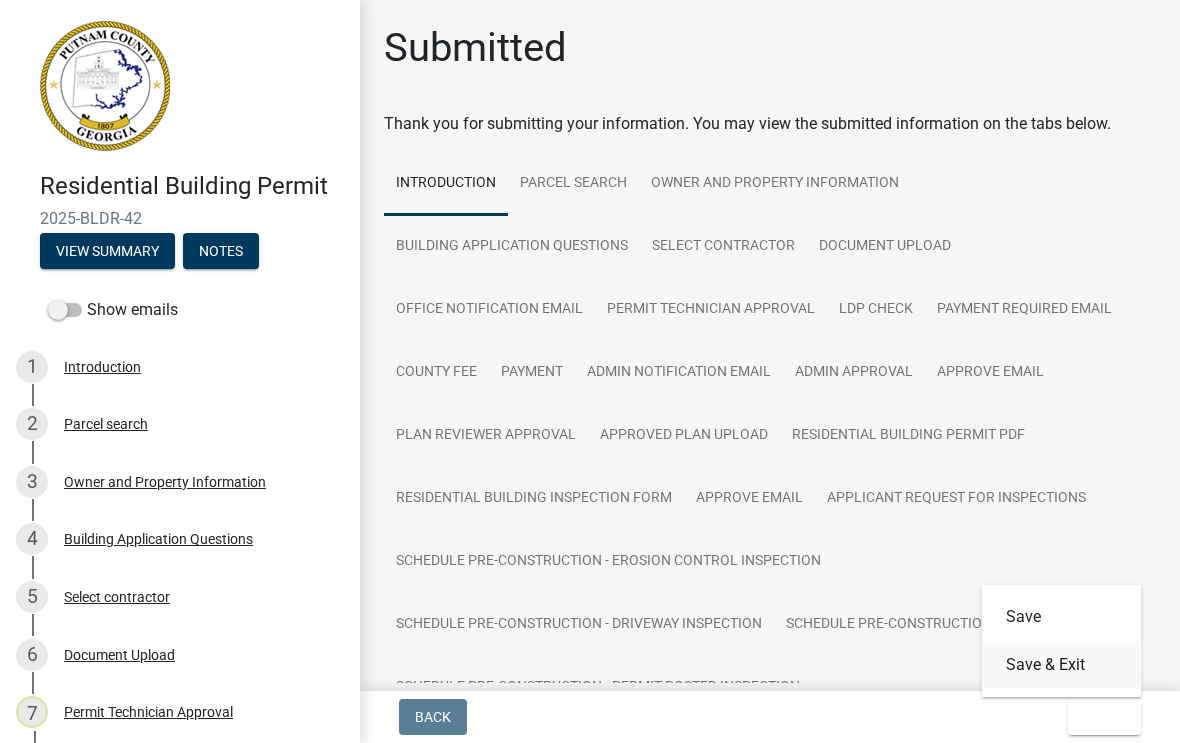 click on "Save & Exit" at bounding box center [1062, 665] 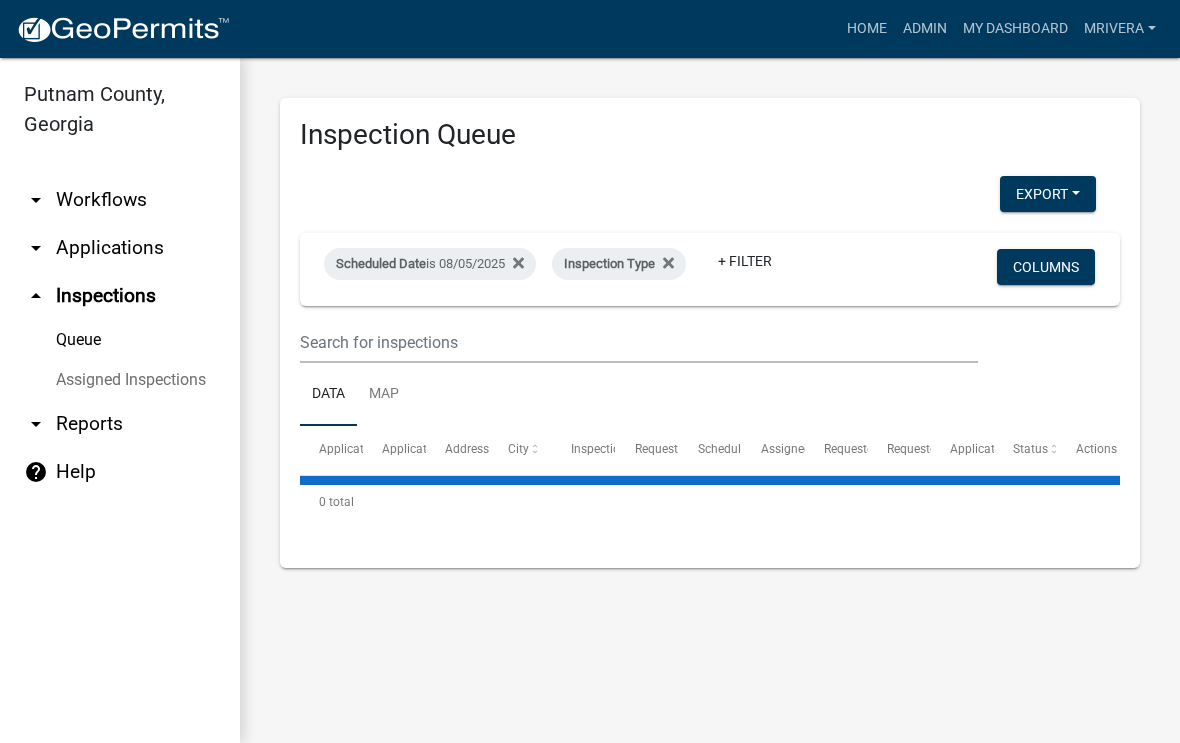 select on "1: 25" 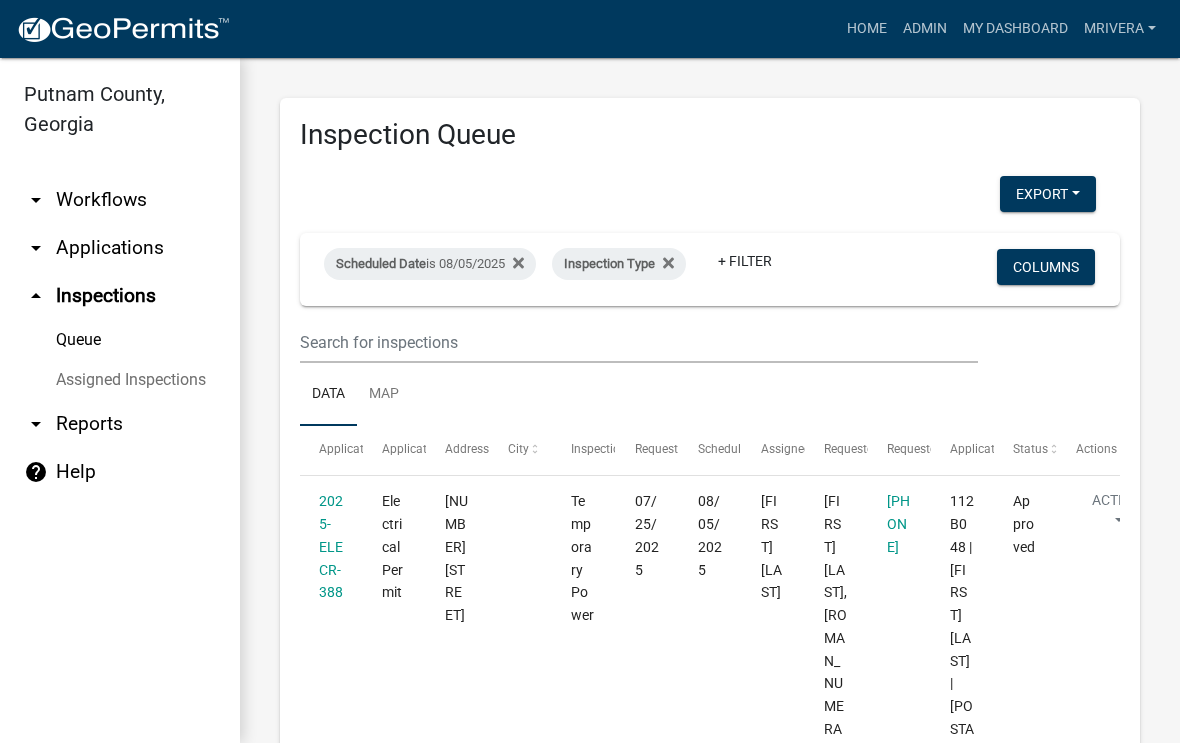 click on "Scheduled Date  is 08/05/2025" at bounding box center (430, 264) 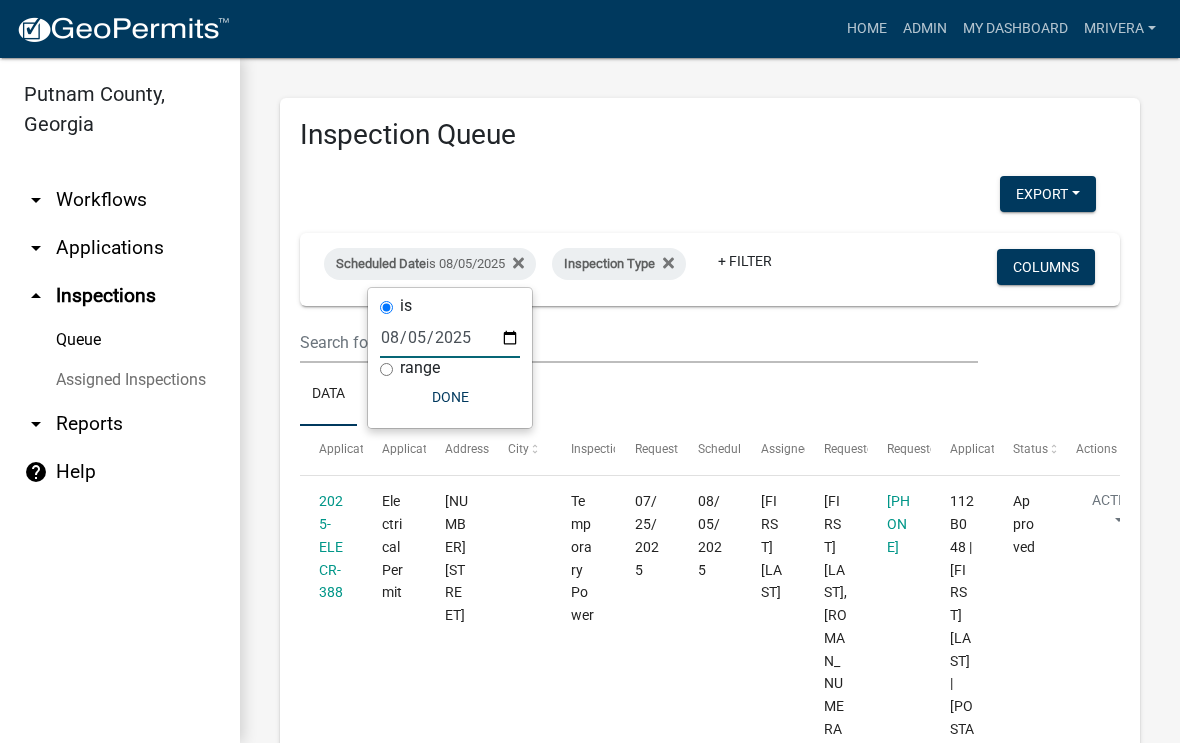 click on "2025-08-05" at bounding box center [450, 337] 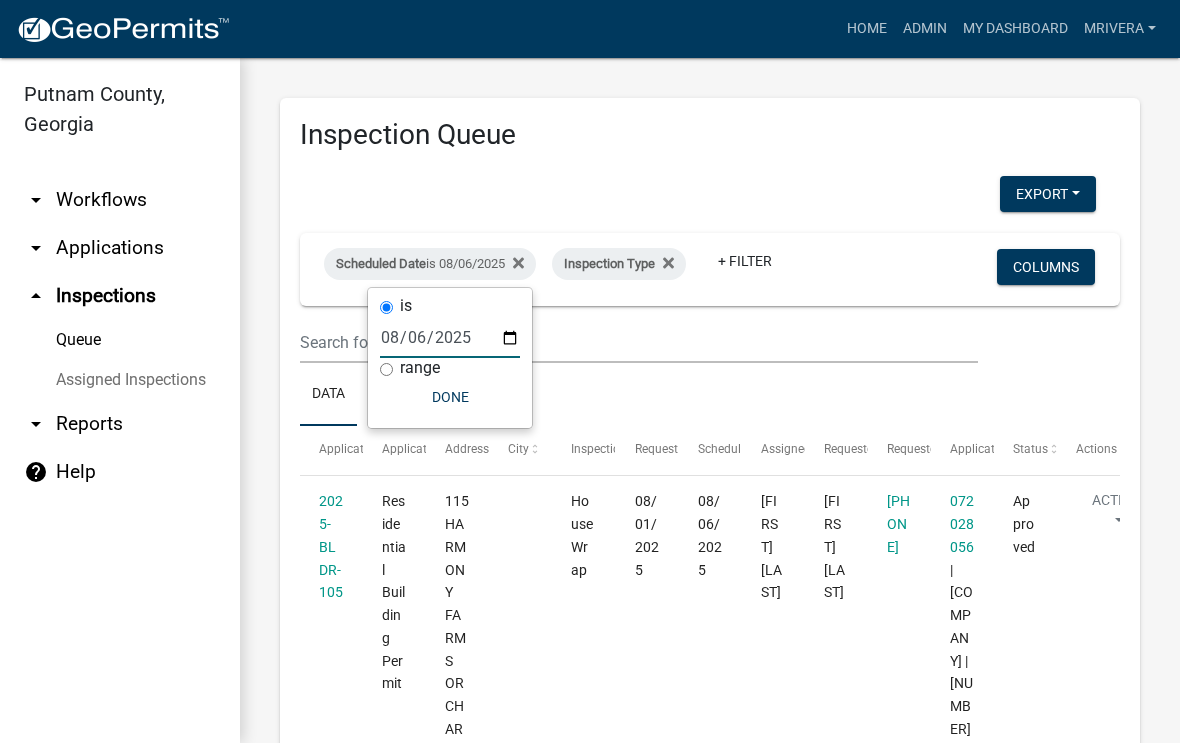 click on "Data Map" 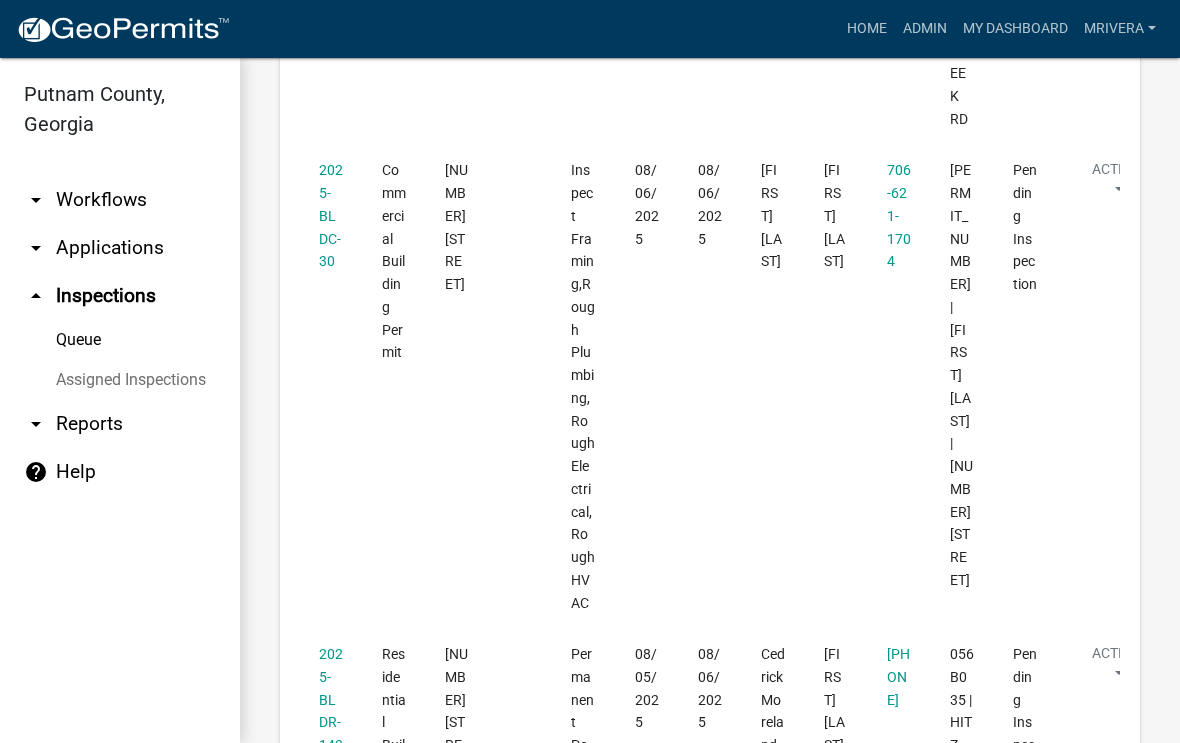 scroll, scrollTop: 1258, scrollLeft: 0, axis: vertical 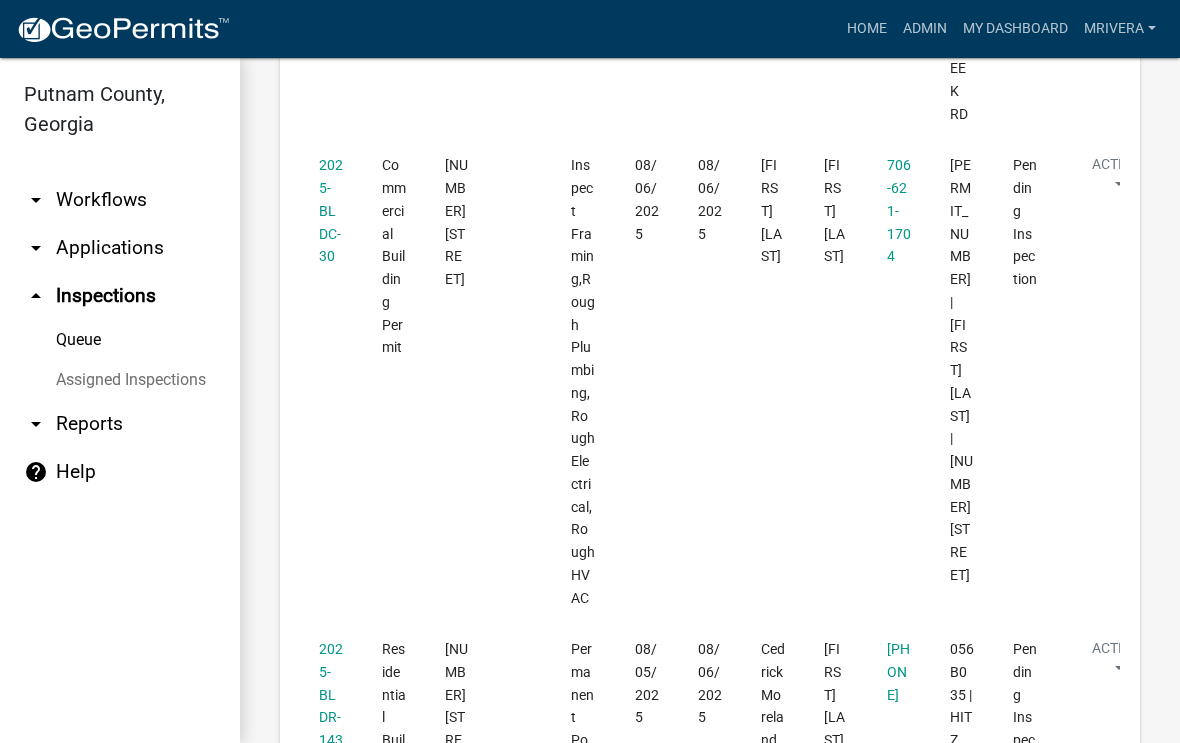 click on "2025-BLDC-30" 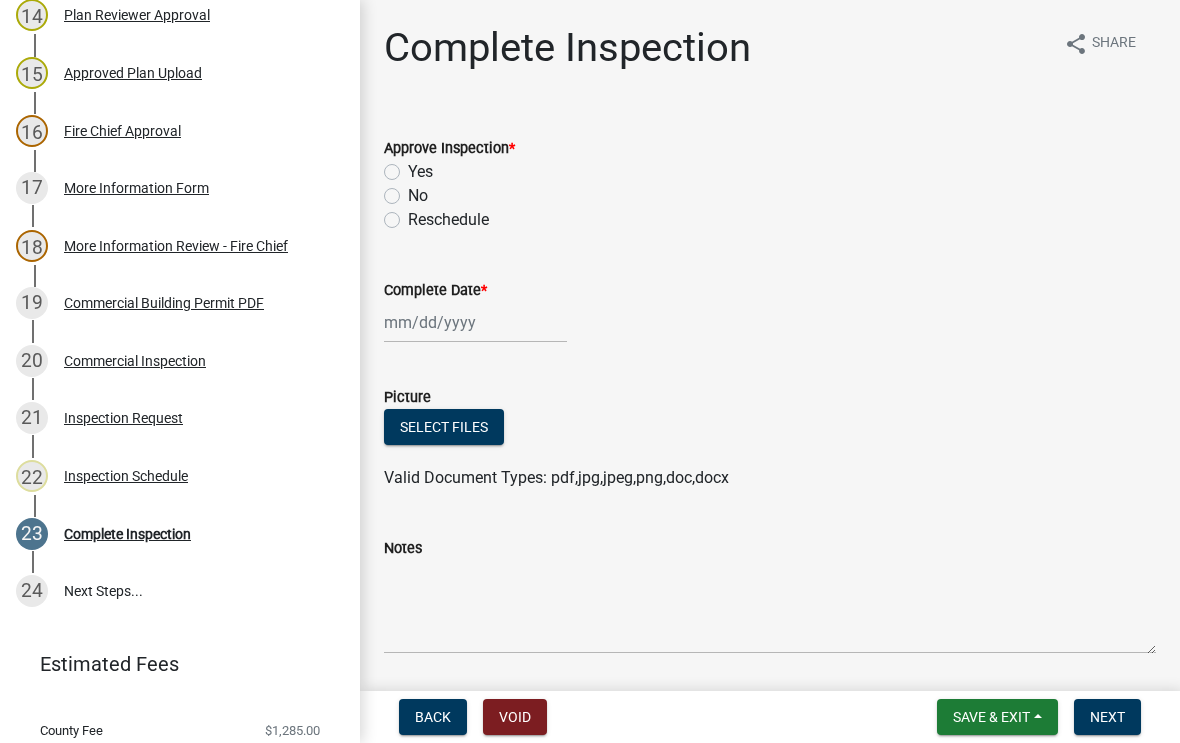 scroll, scrollTop: 1101, scrollLeft: 0, axis: vertical 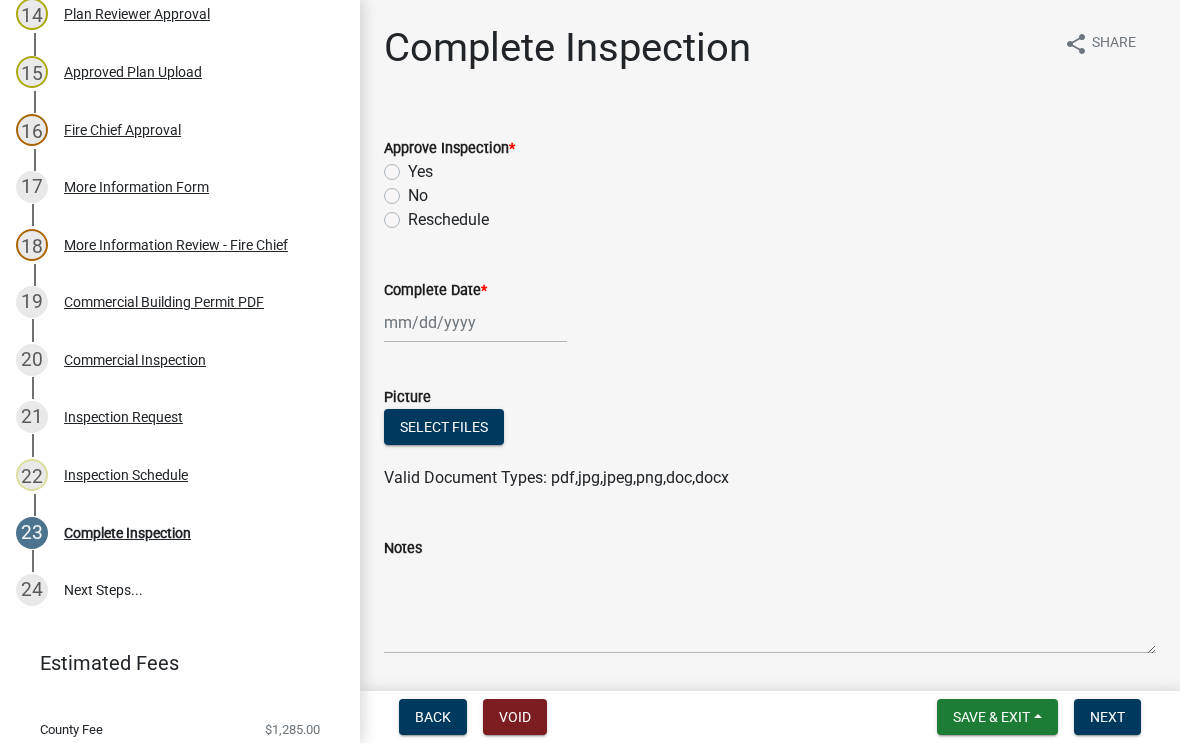 click on "Yes" 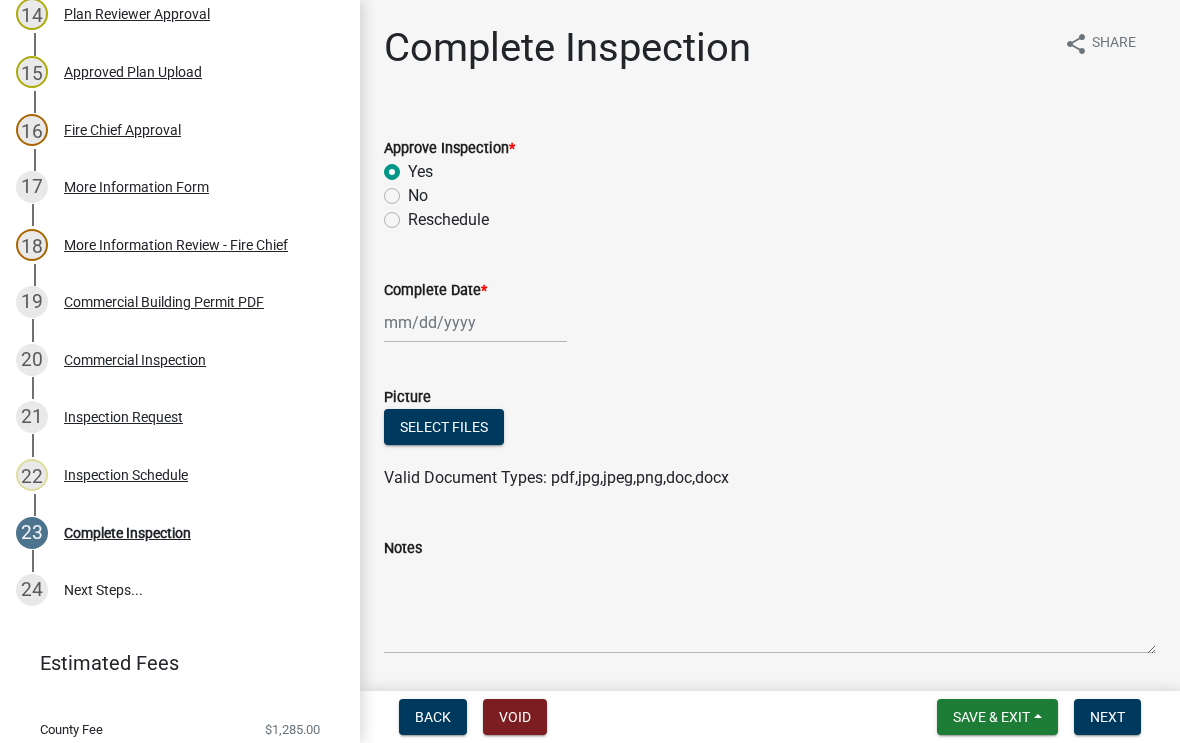 radio on "true" 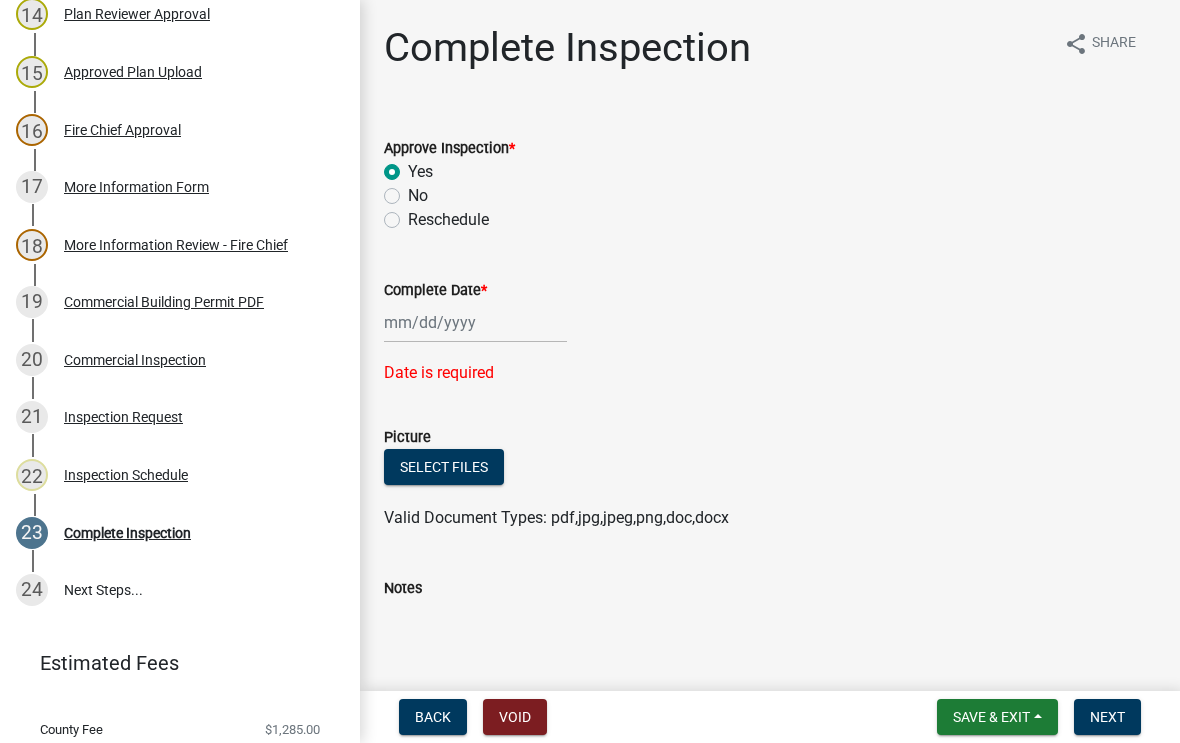 click on "Next" at bounding box center [1107, 717] 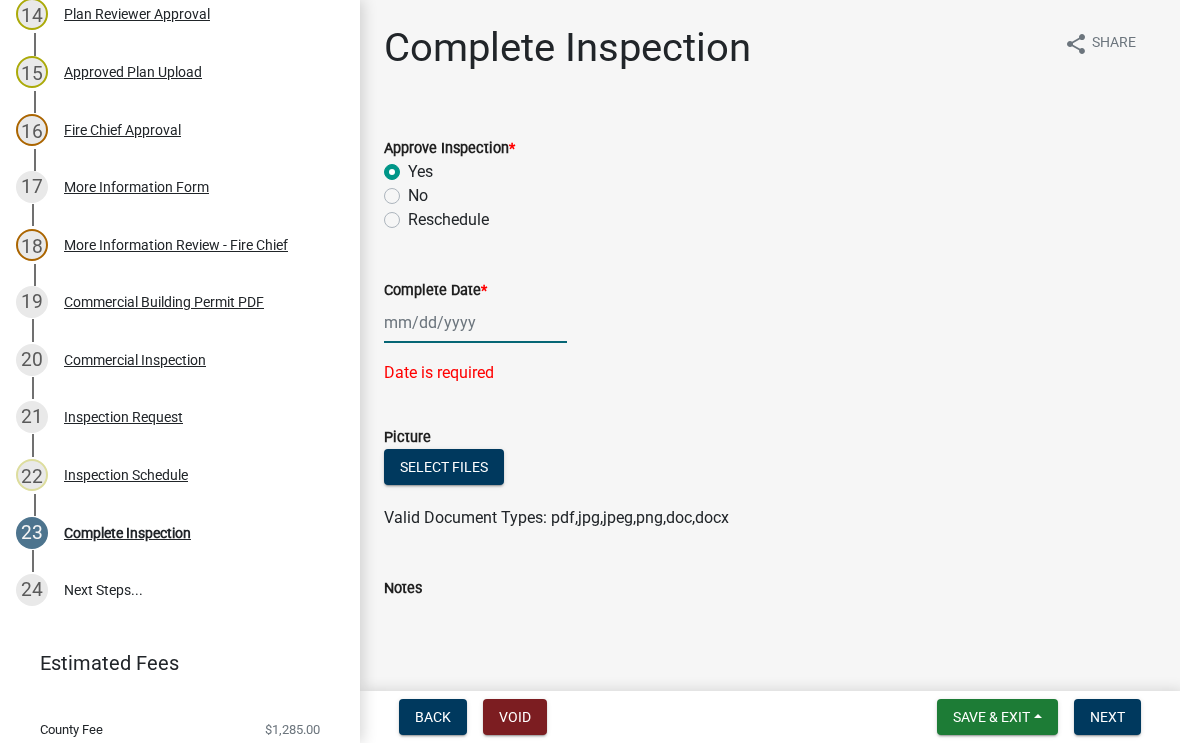 click 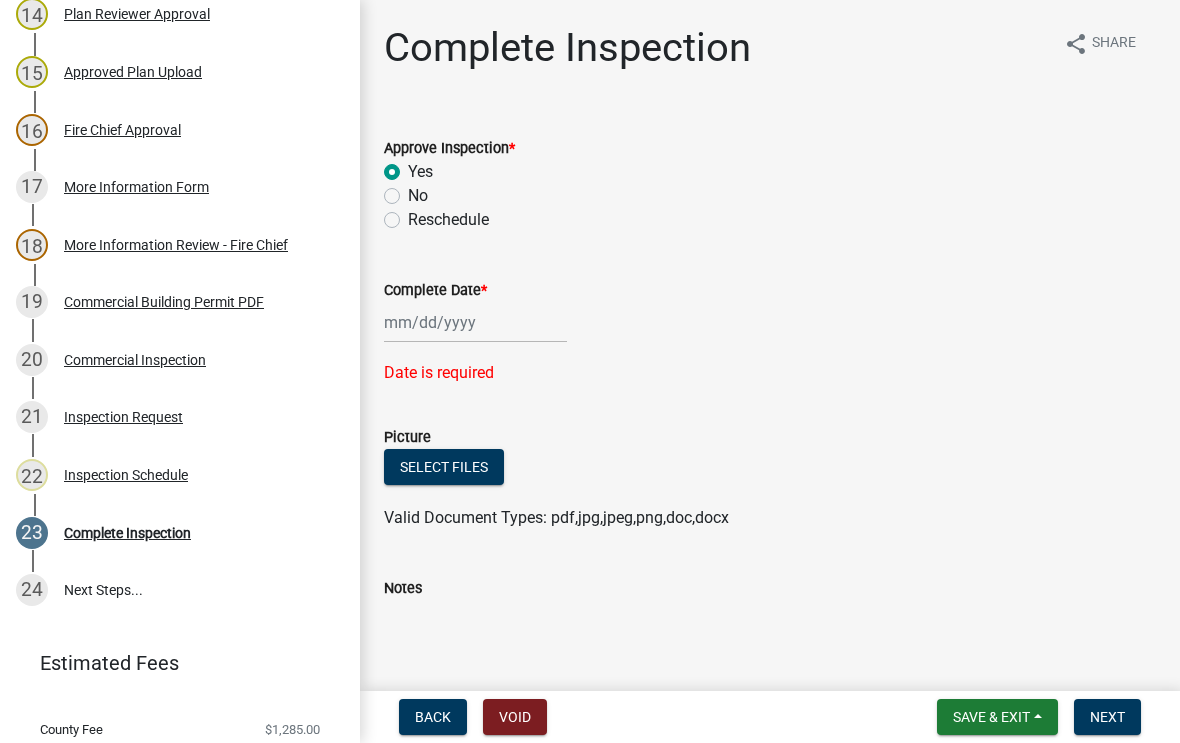 select on "8" 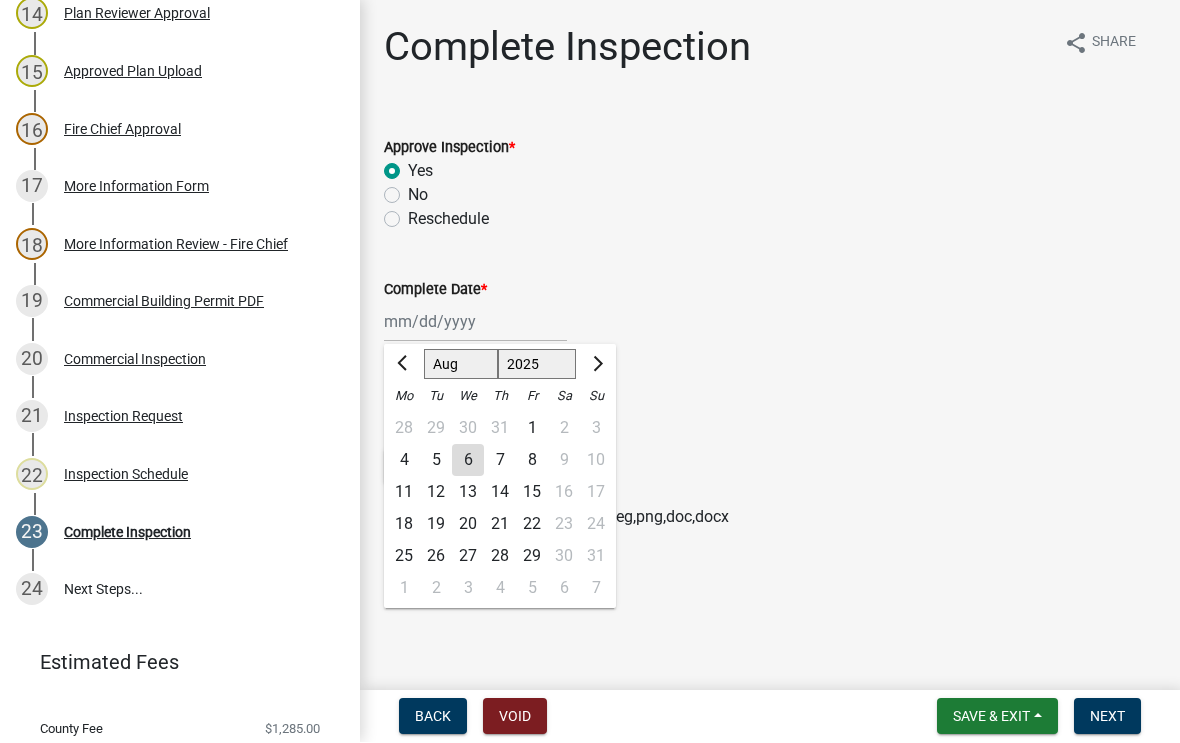 click on "6" 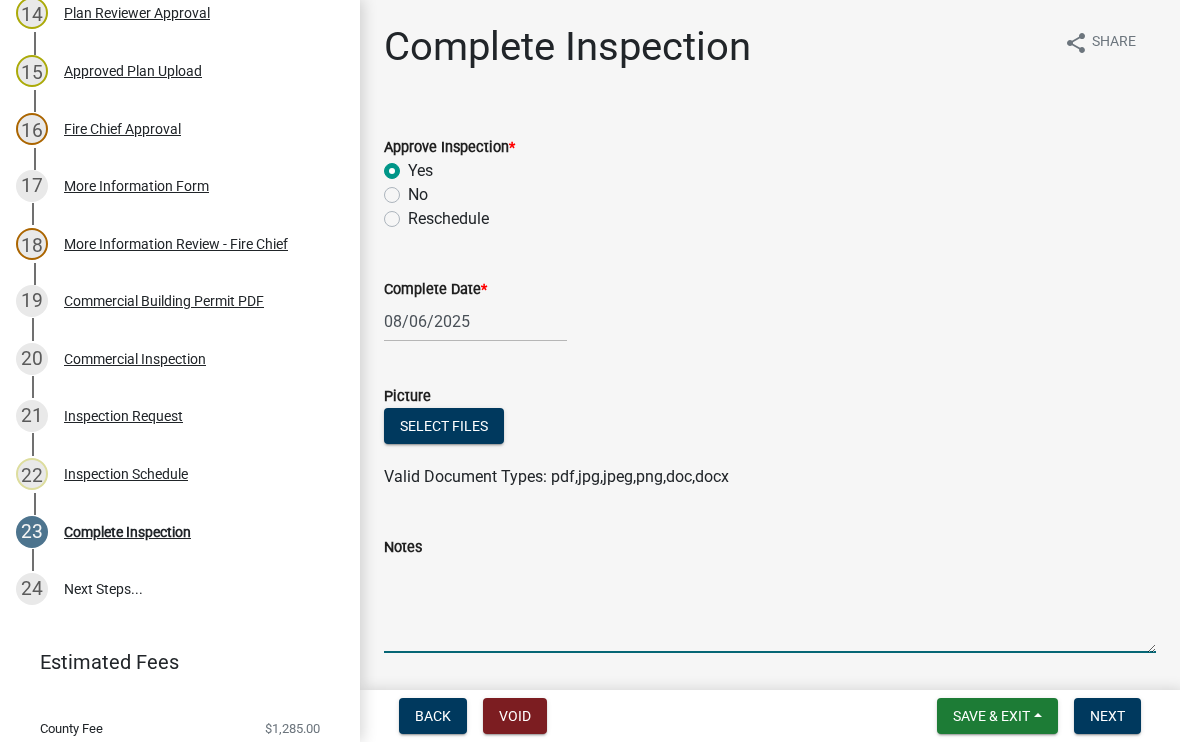 click on "Notes" at bounding box center [770, 607] 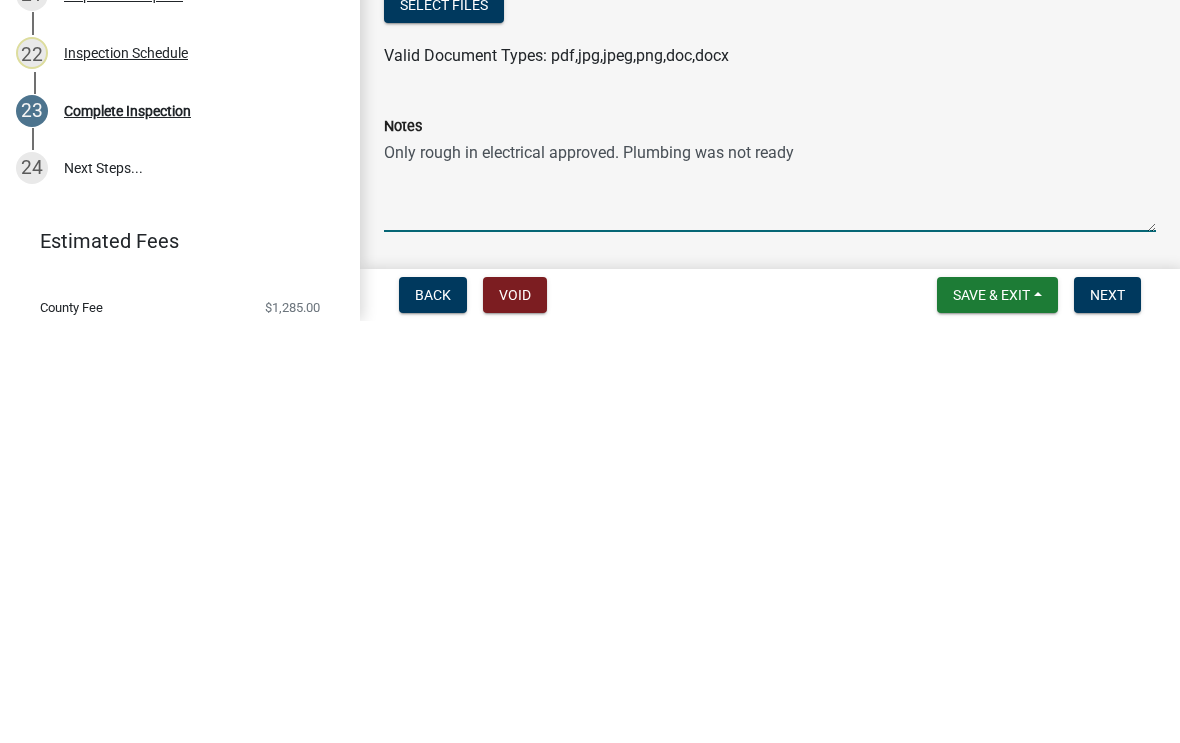 click on "Only rough in electrical approved. Plumbing was not ready" at bounding box center (770, 607) 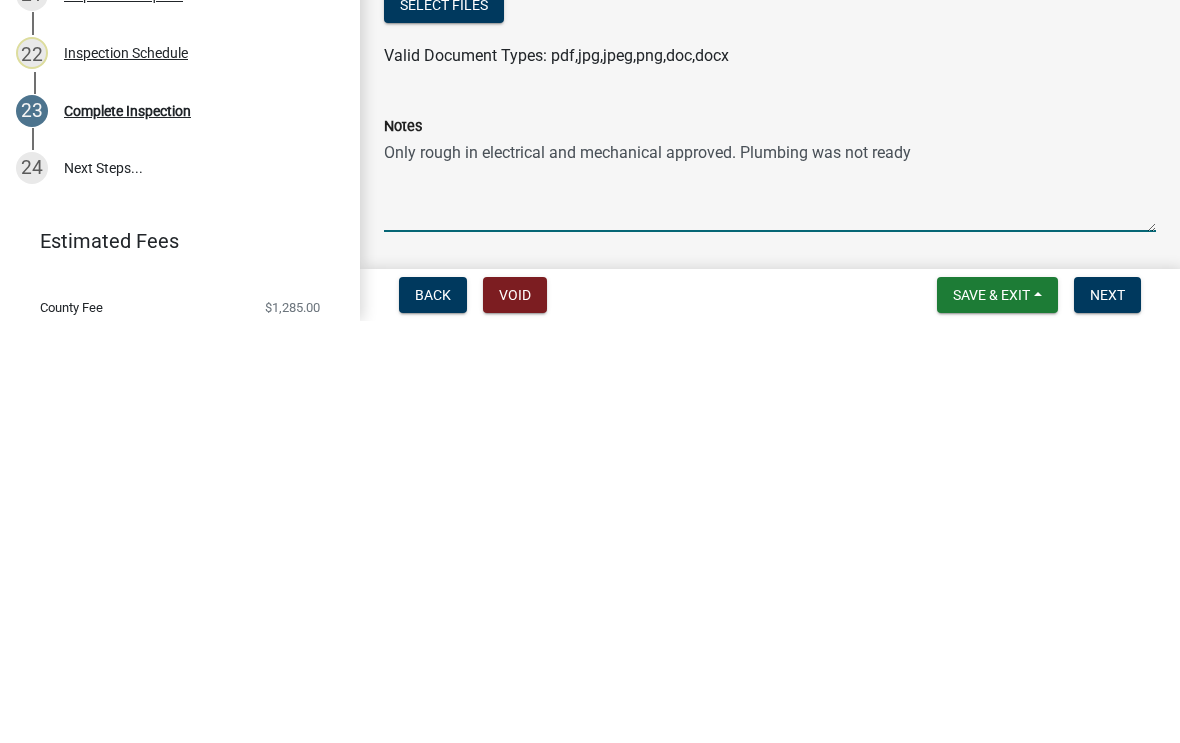 click on "Only rough in electrical and mechanical approved. Plumbing was not ready" at bounding box center [770, 607] 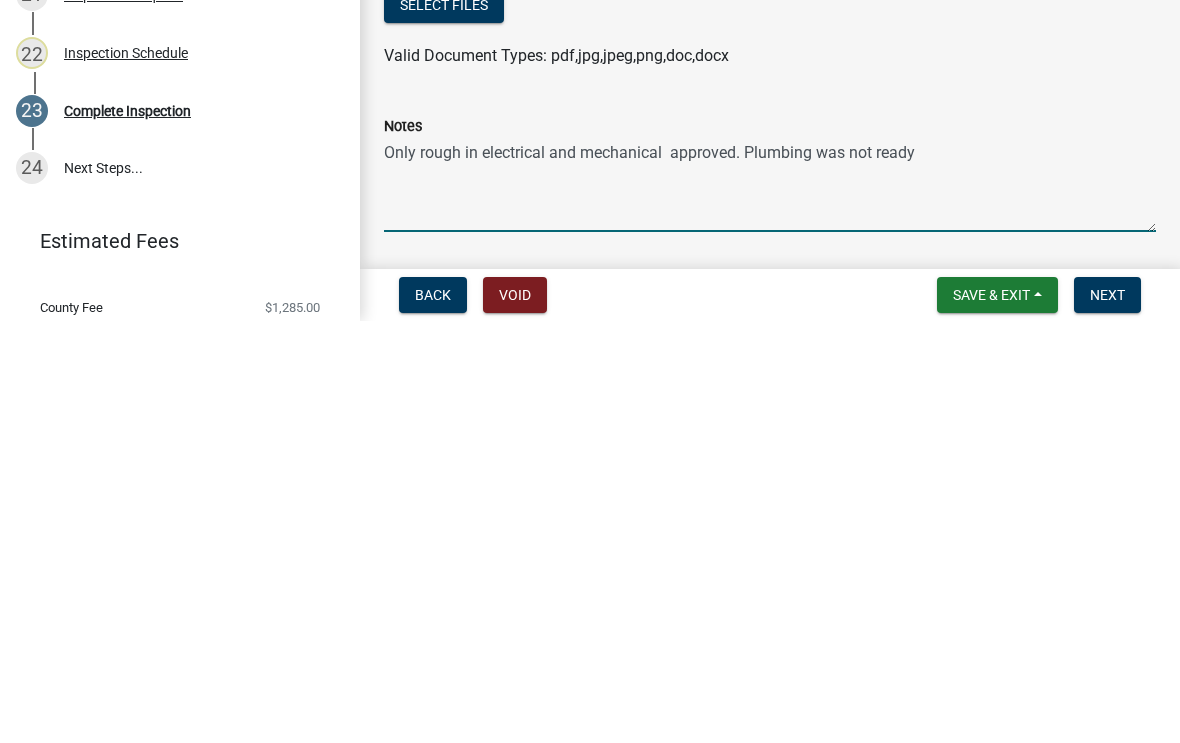 click on "Only rough in electrical and mechanical  approved. Plumbing was not ready" at bounding box center (770, 607) 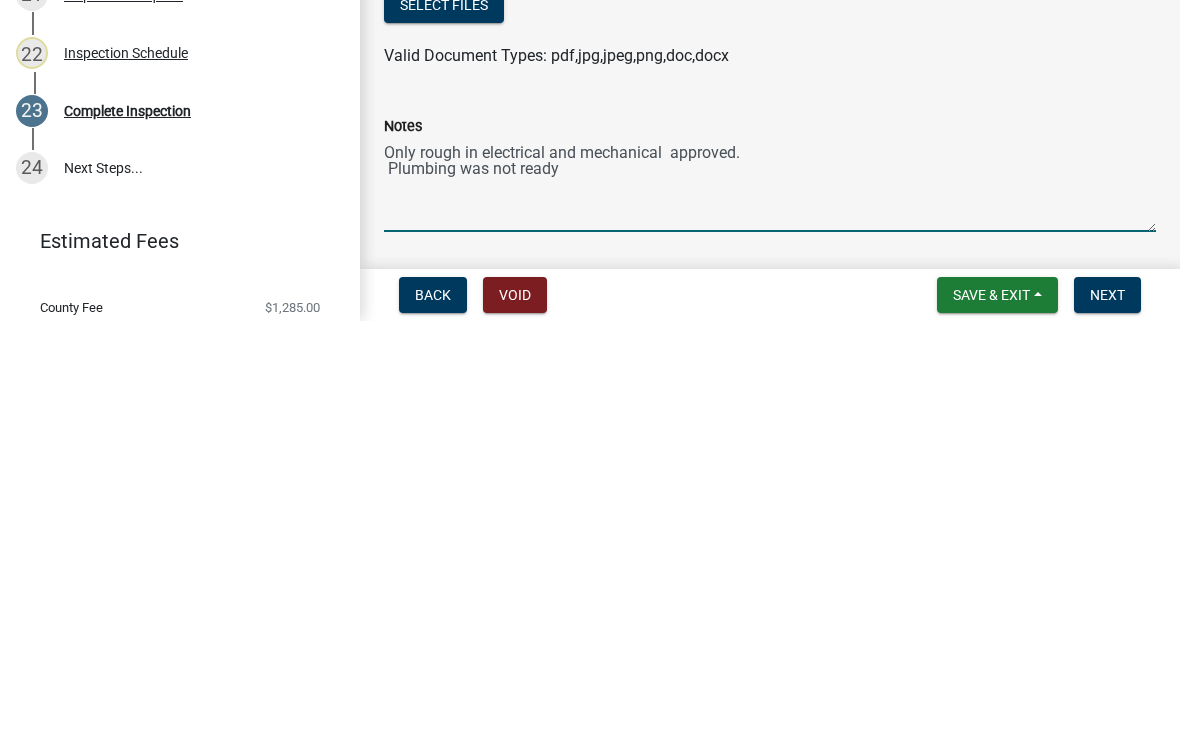 click on "Only rough in electrical and mechanical  approved.
Plumbing was not ready" at bounding box center (770, 607) 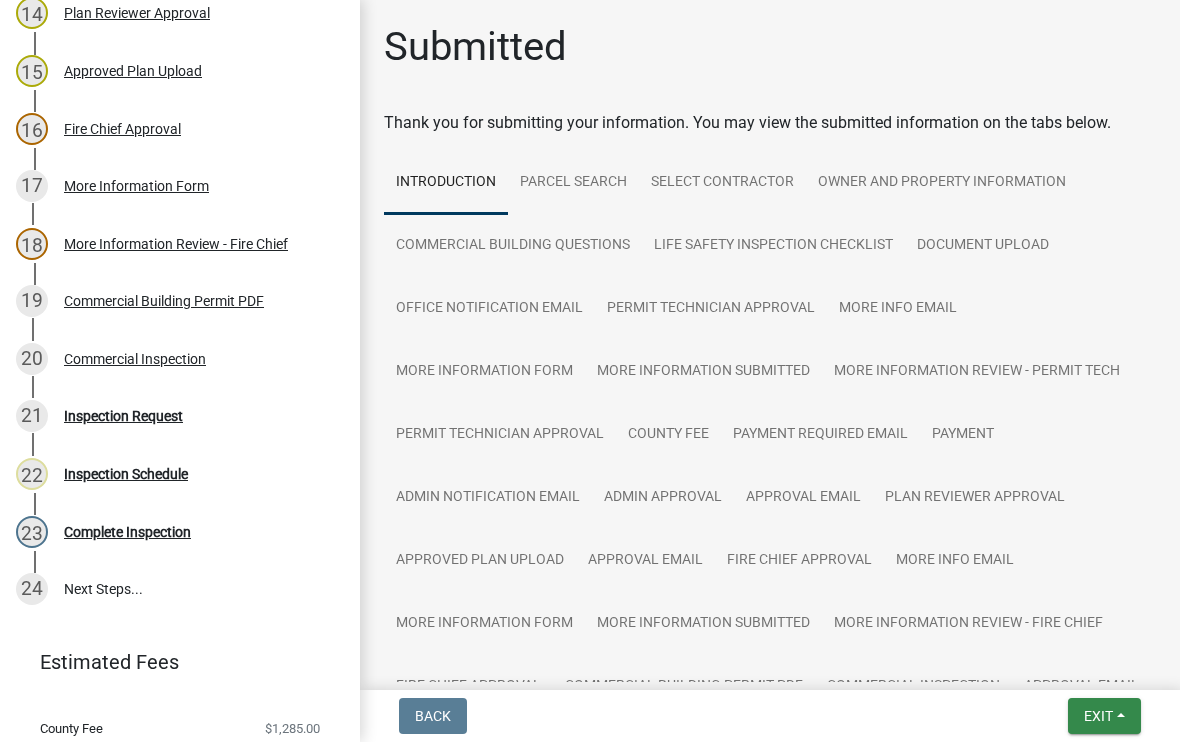 click on "Exit" at bounding box center [1104, 717] 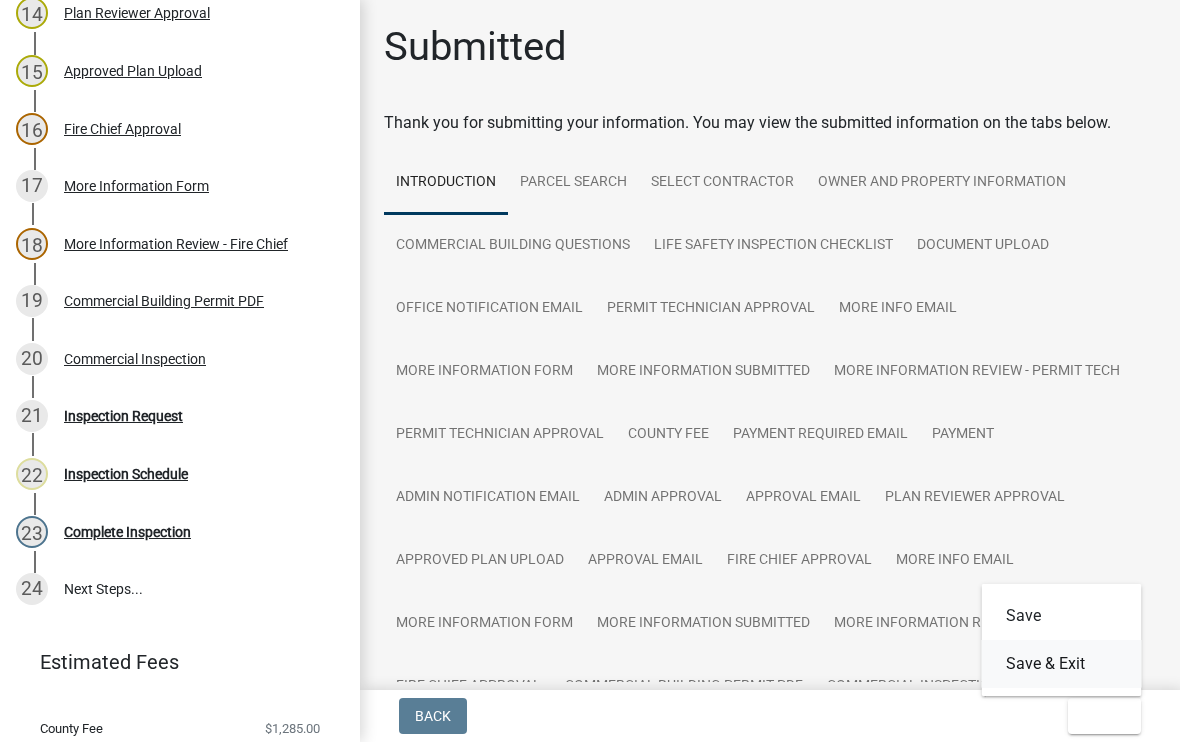 click on "Save & Exit" at bounding box center (1062, 665) 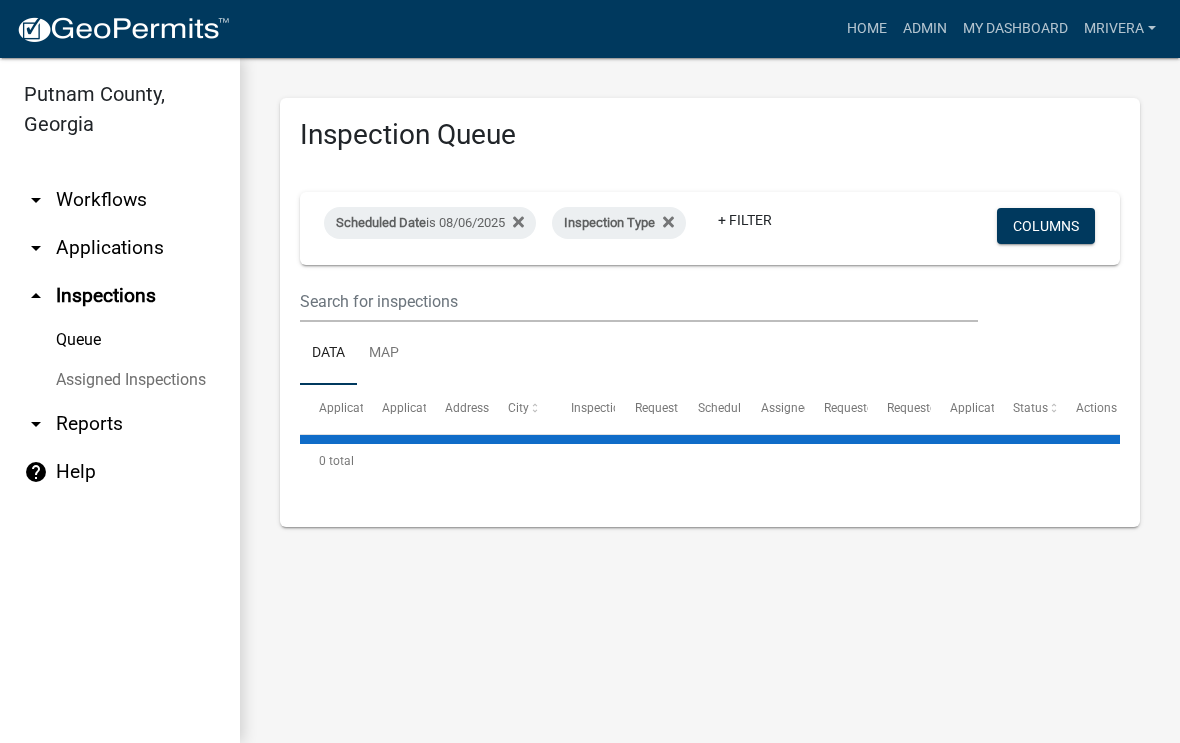 select on "1: 25" 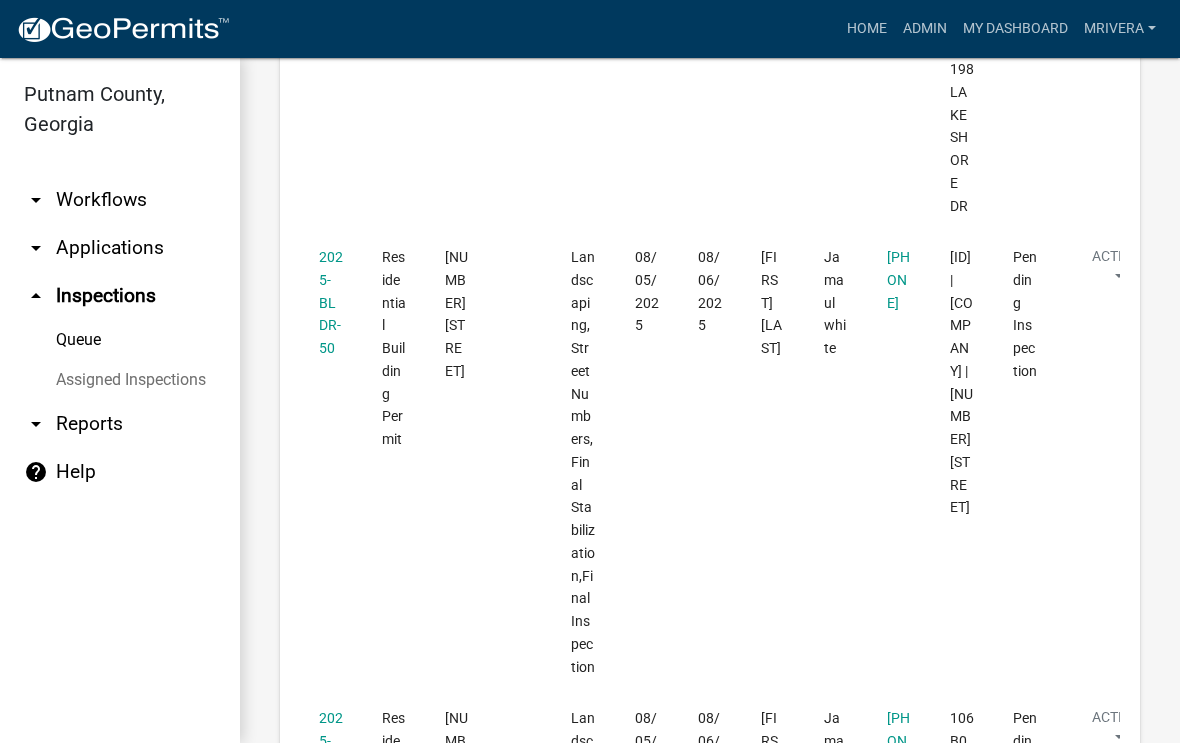 scroll, scrollTop: 2134, scrollLeft: 0, axis: vertical 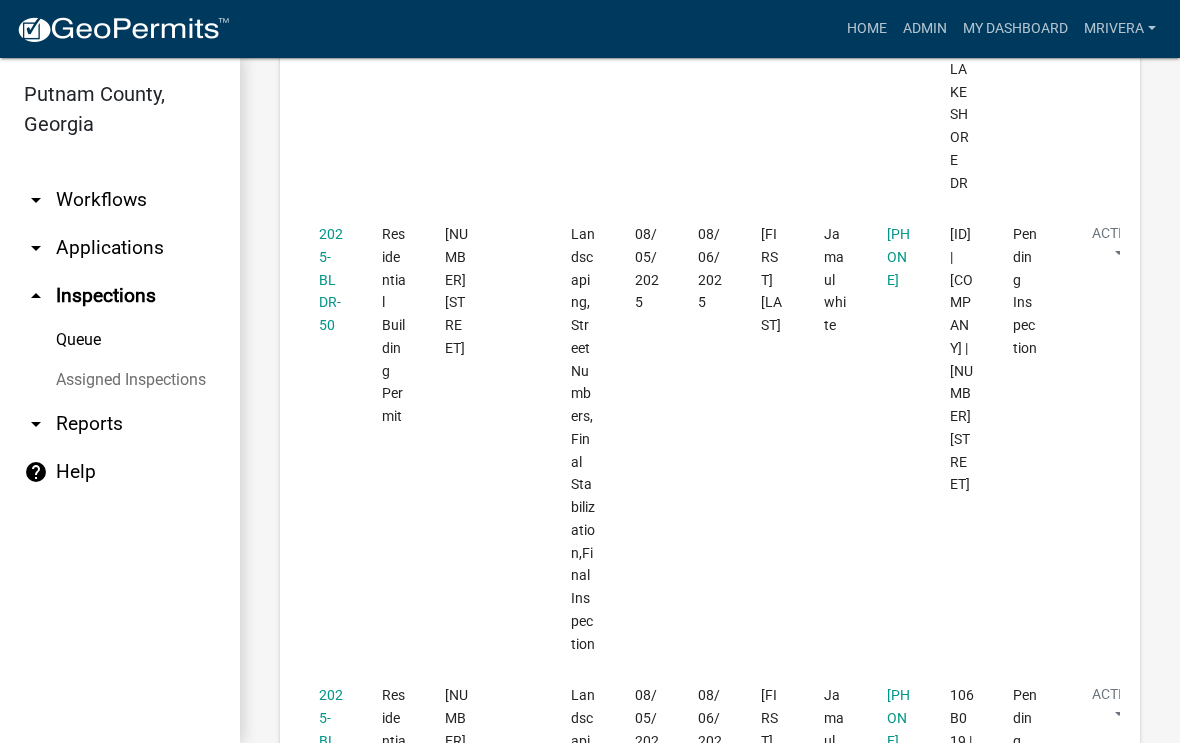 click on "2025-BLDR-50" 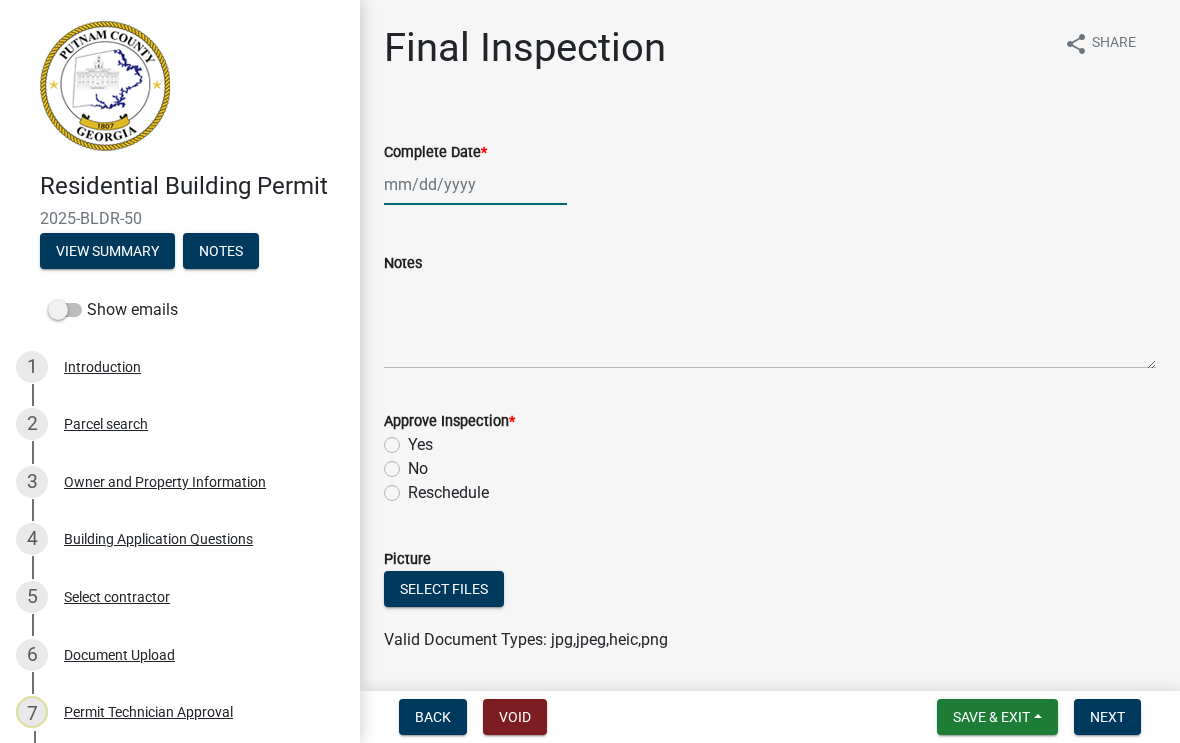 click 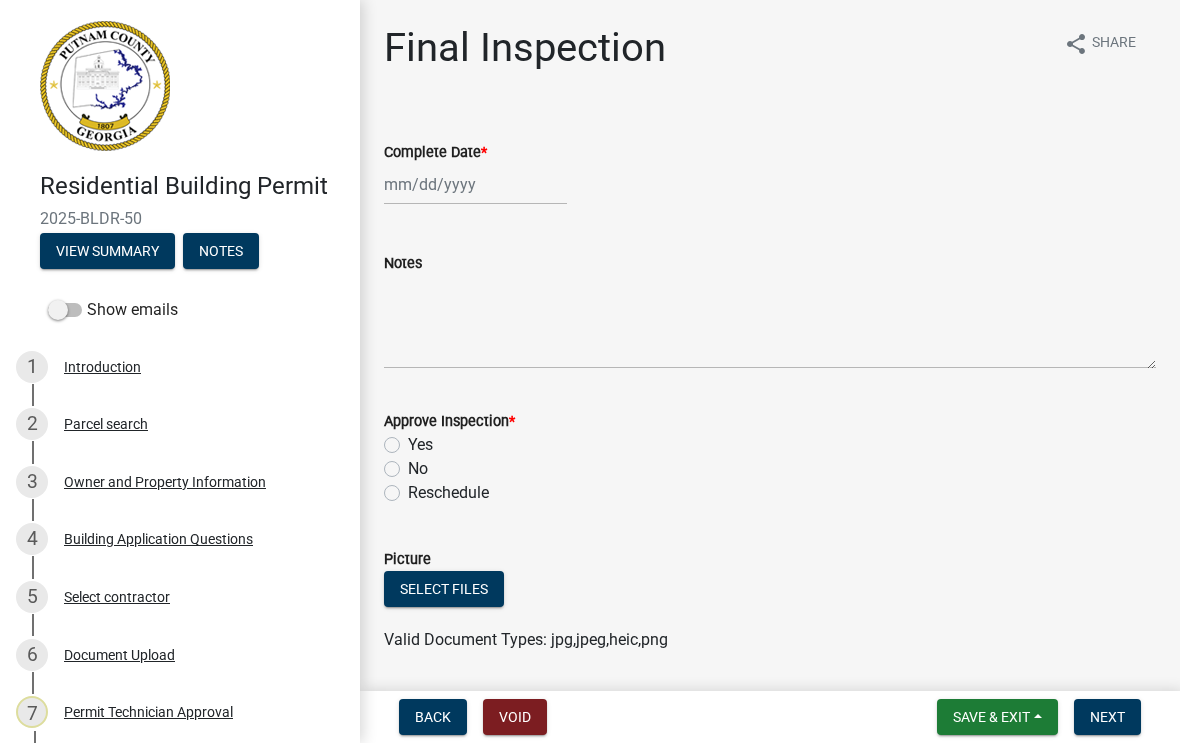 select on "8" 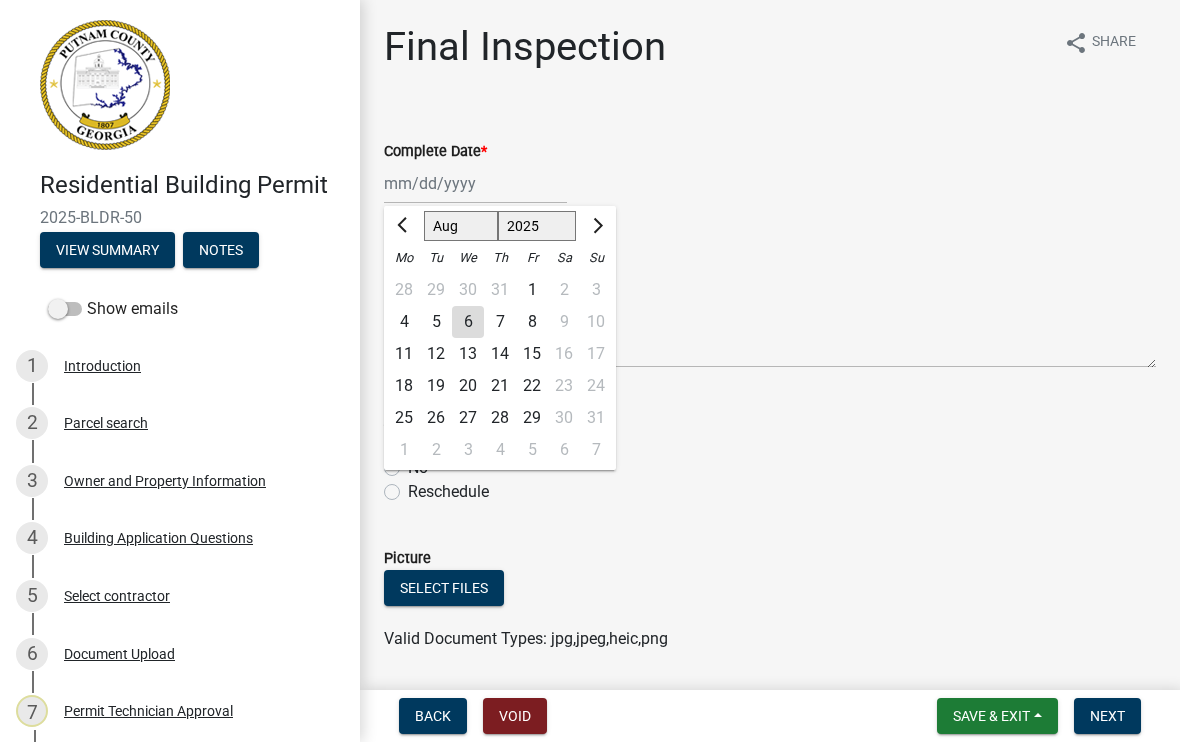 click on "6" 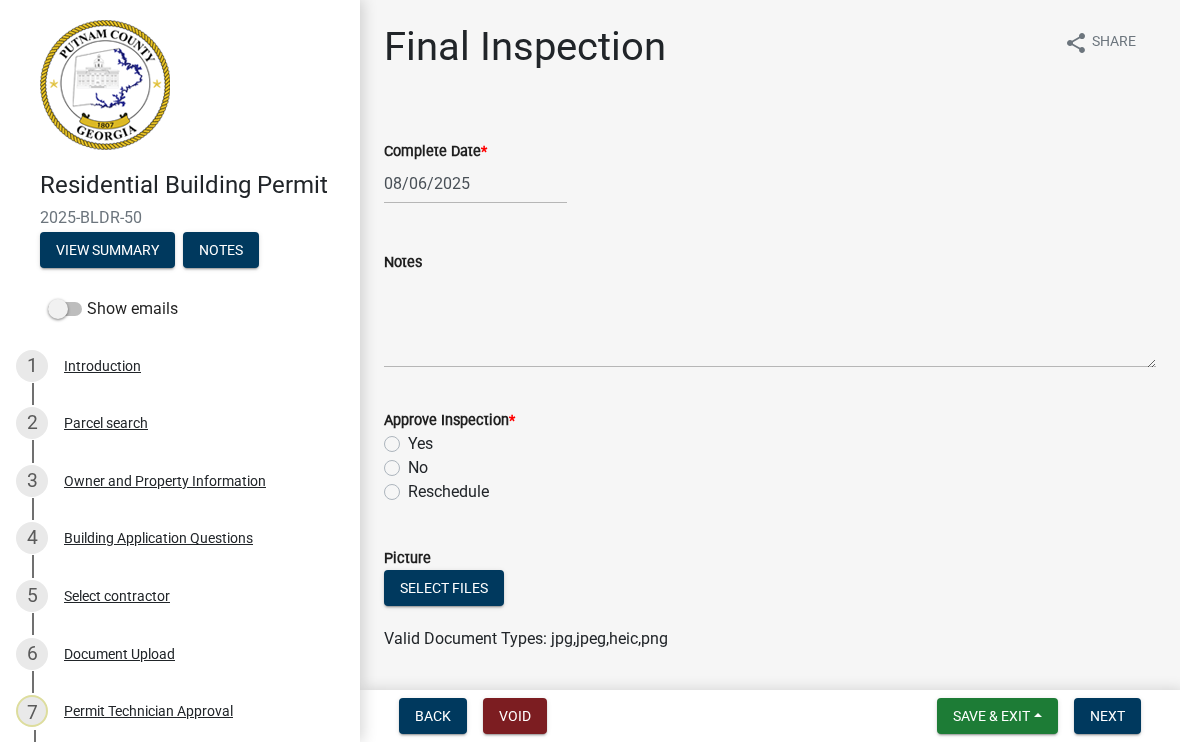 click on "Yes" 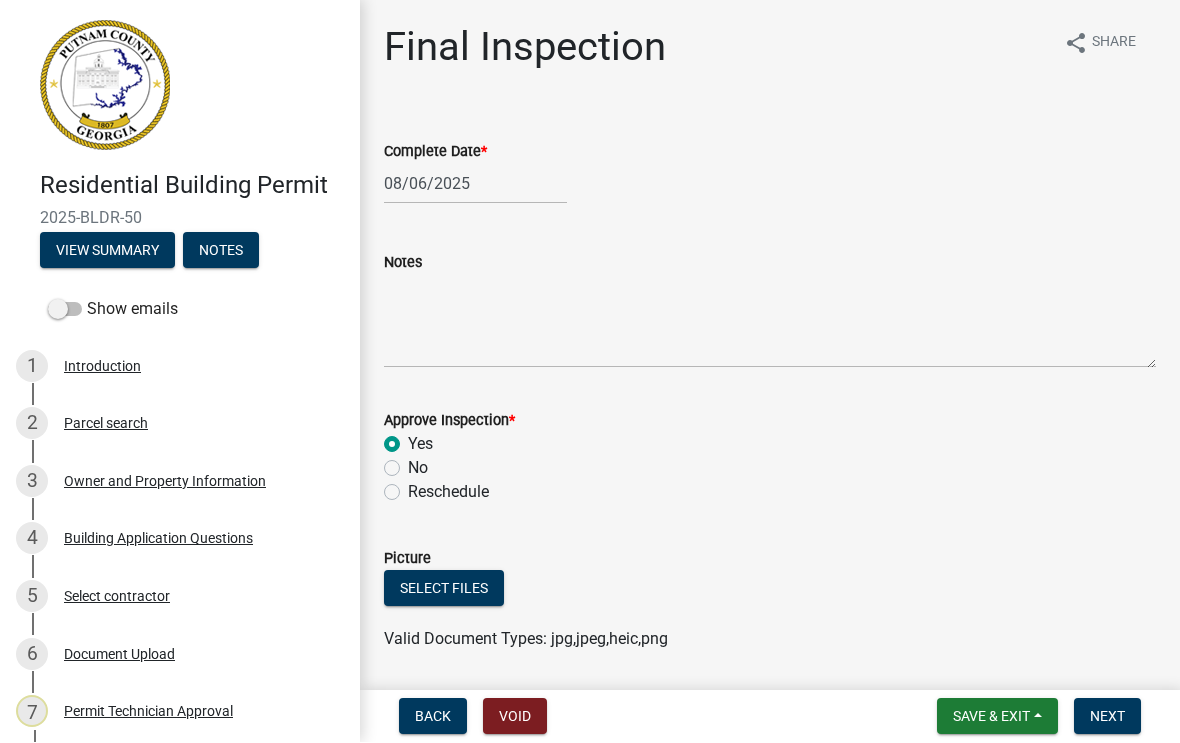 radio on "true" 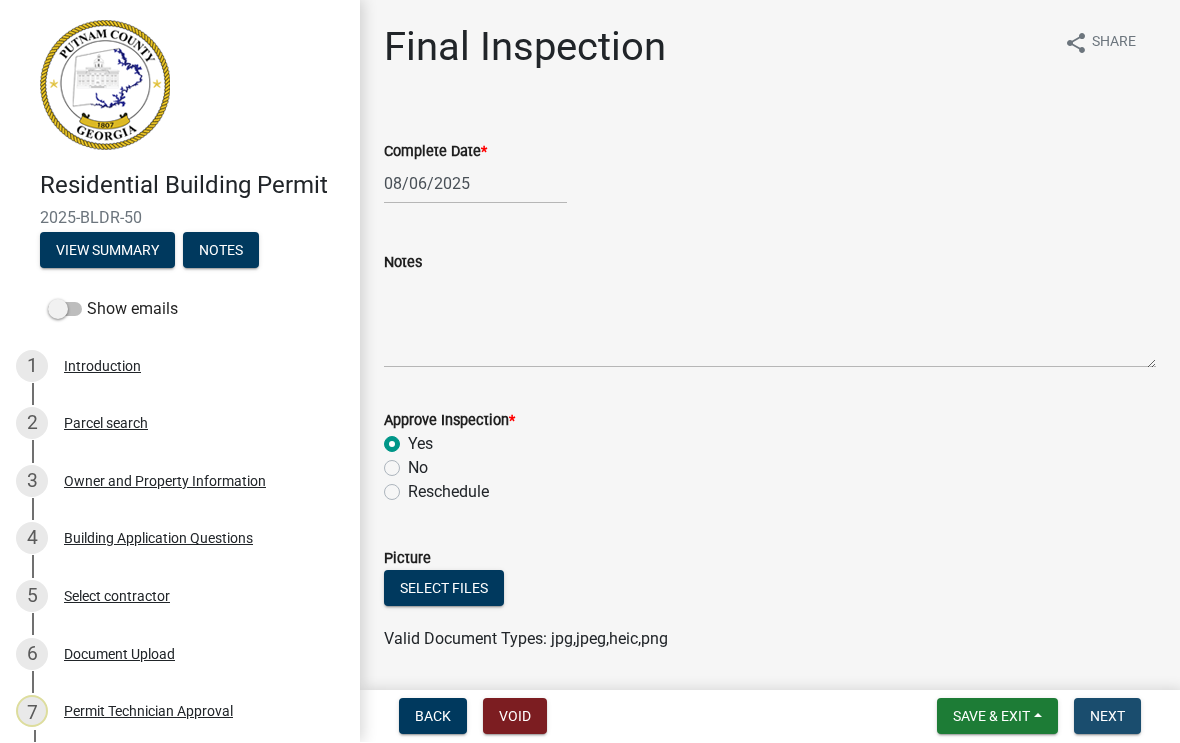 click on "Next" at bounding box center (1107, 717) 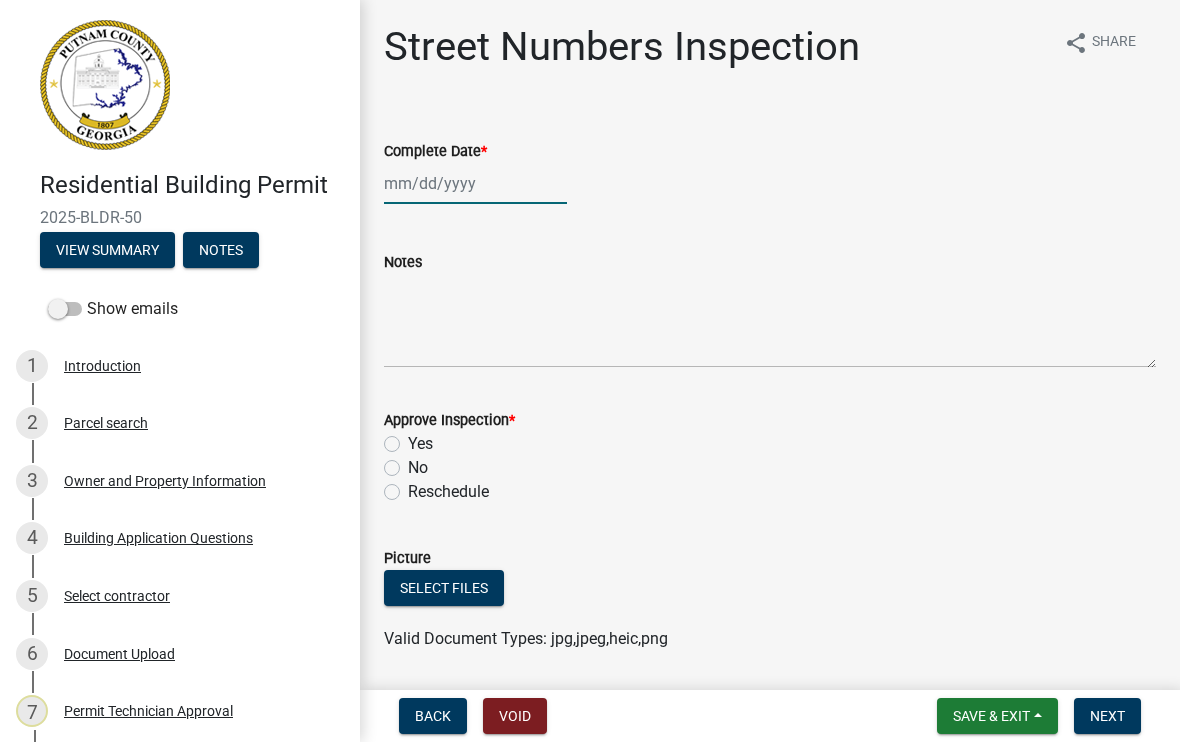 click 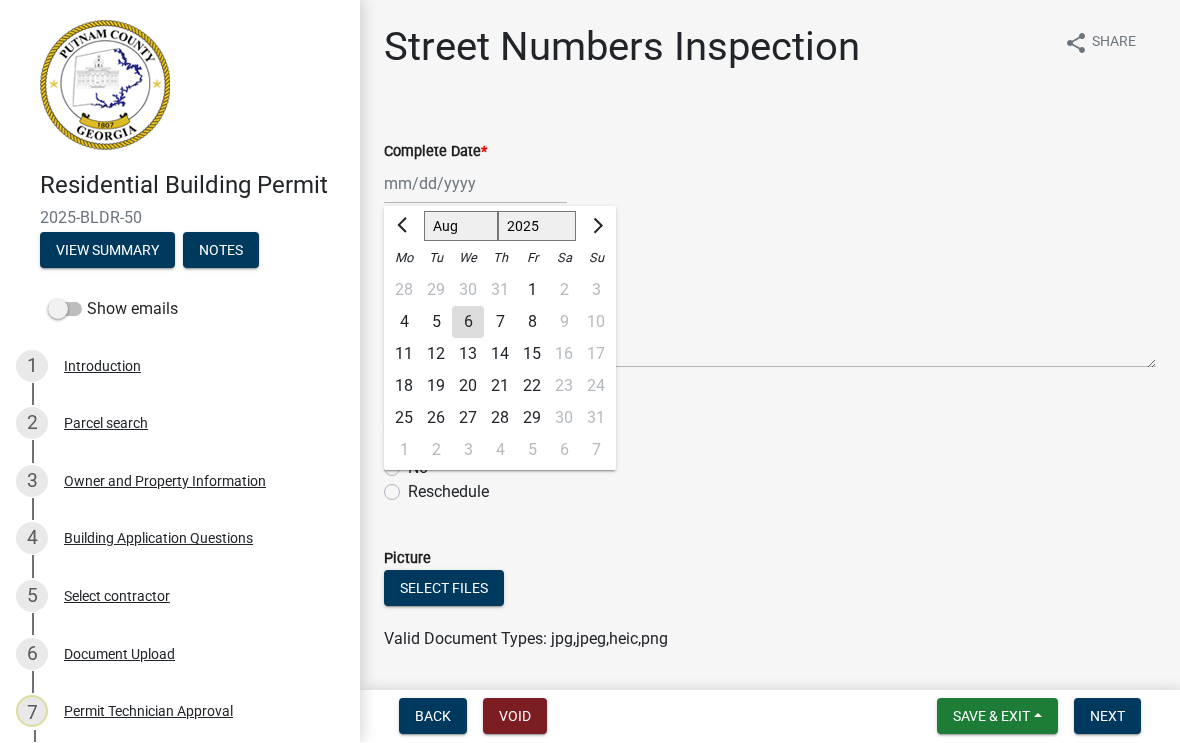 click on "7" 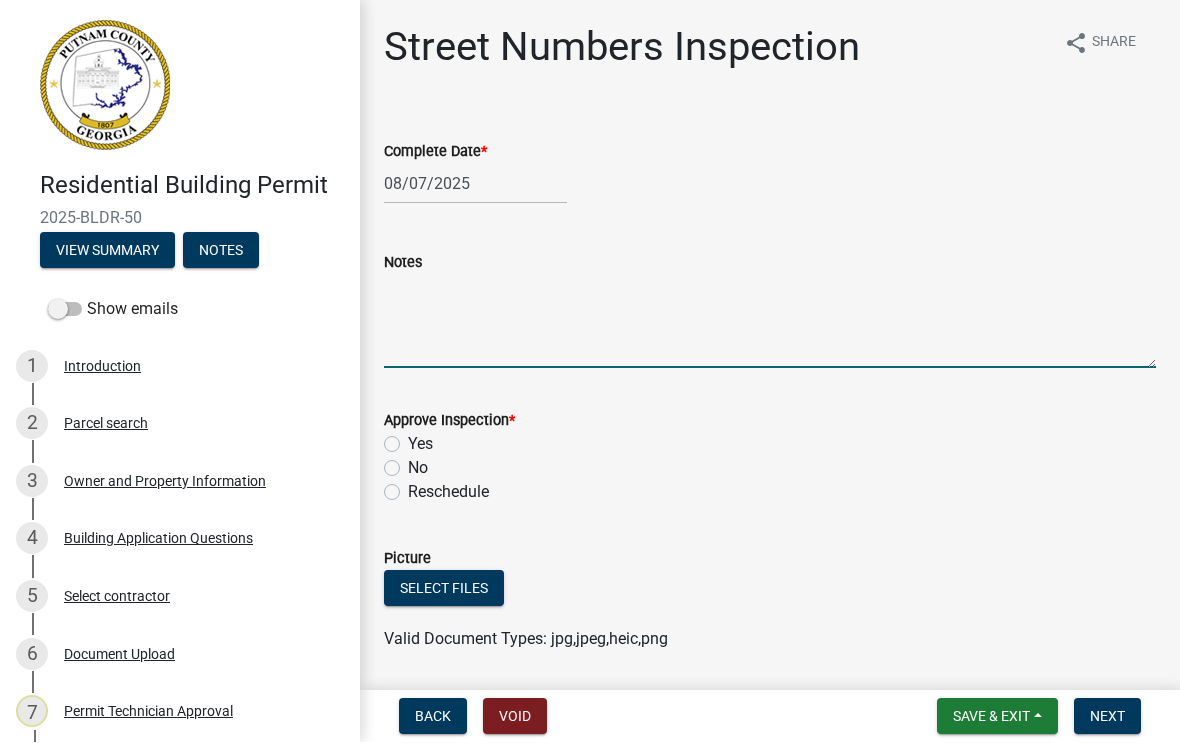 click on "Notes" at bounding box center [770, 322] 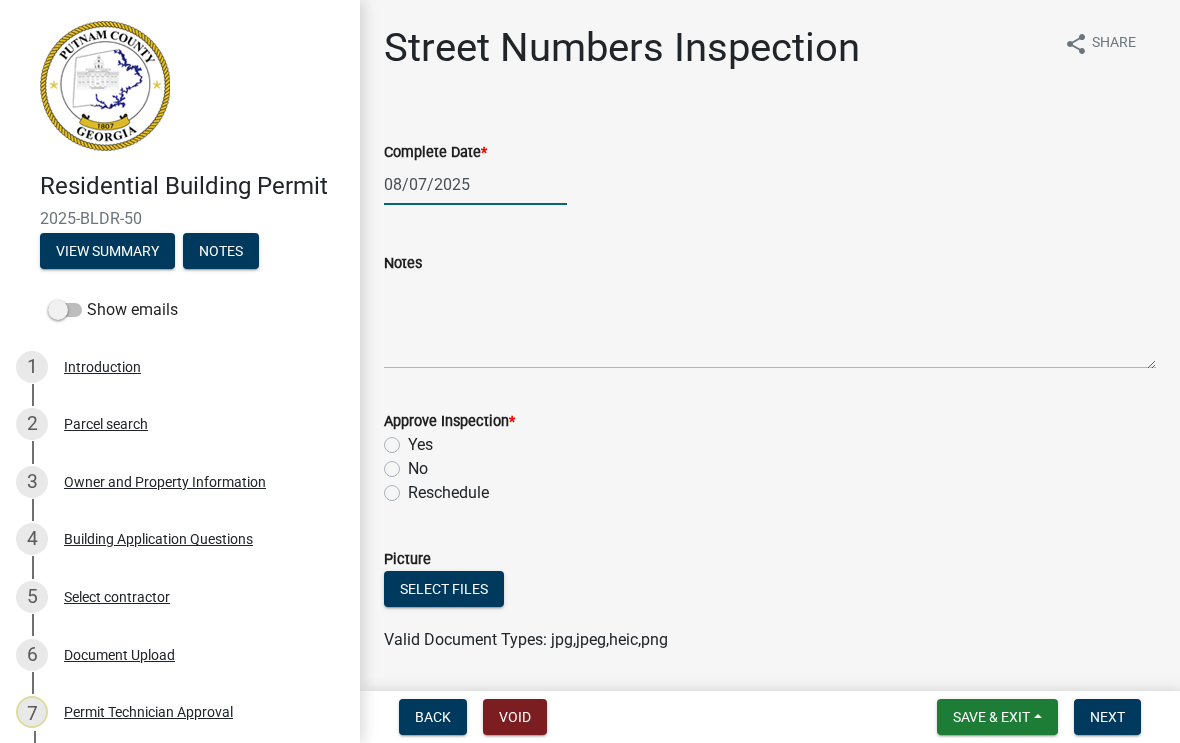 click on "08/07/2025" 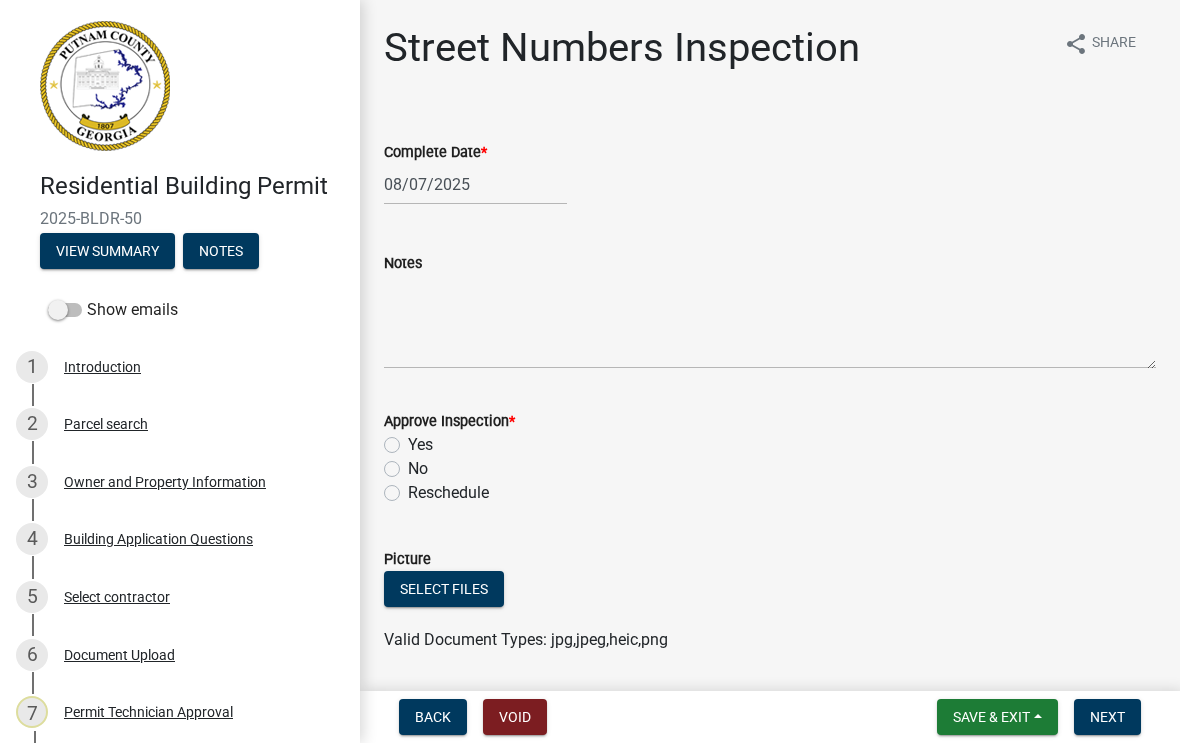 select on "8" 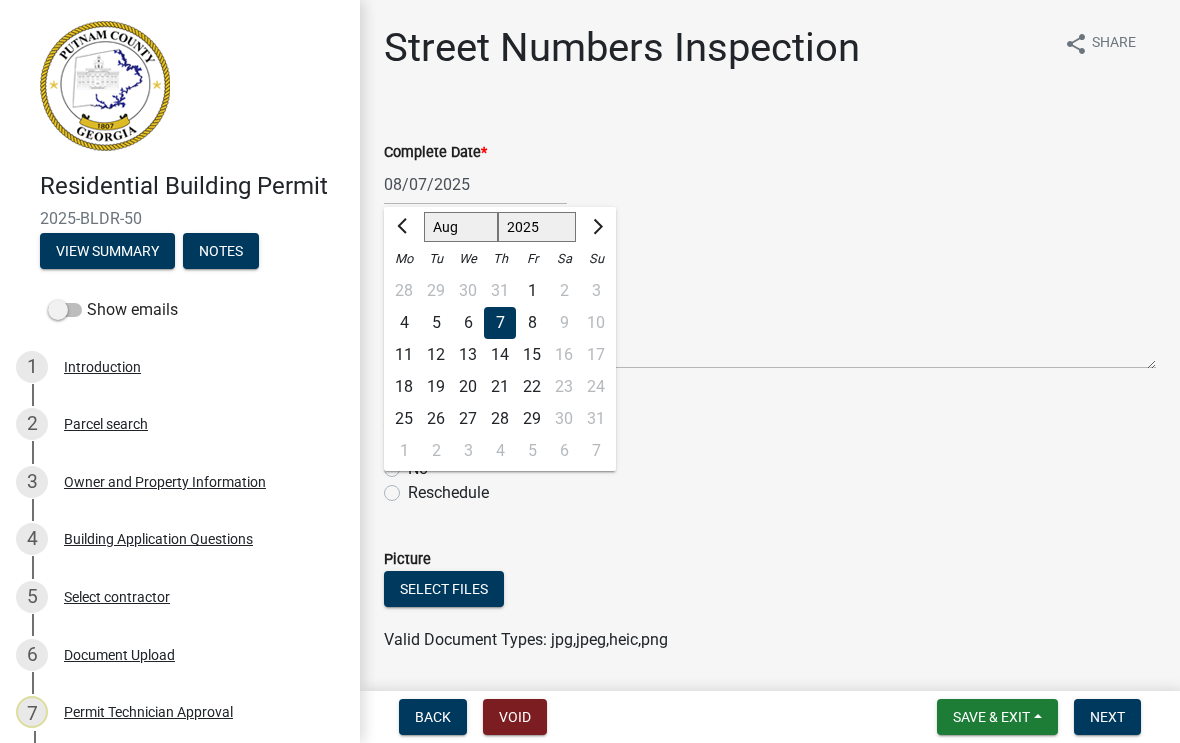 click on "6" 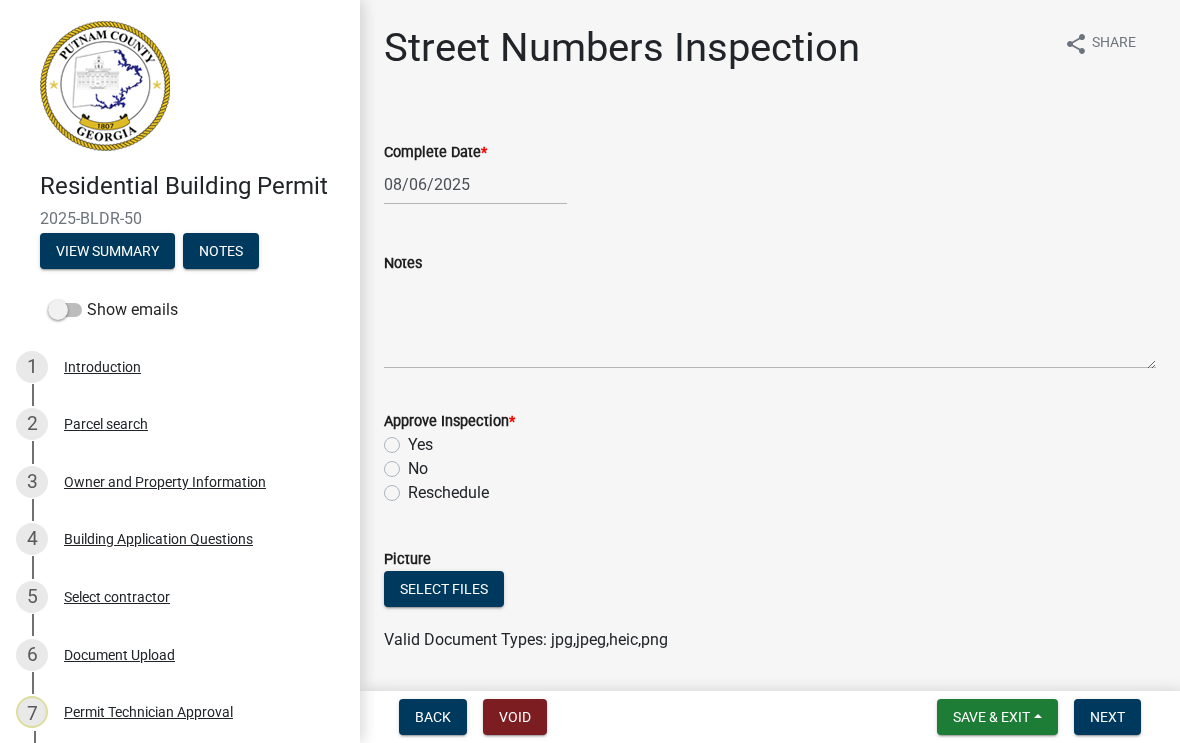 click on "Yes" 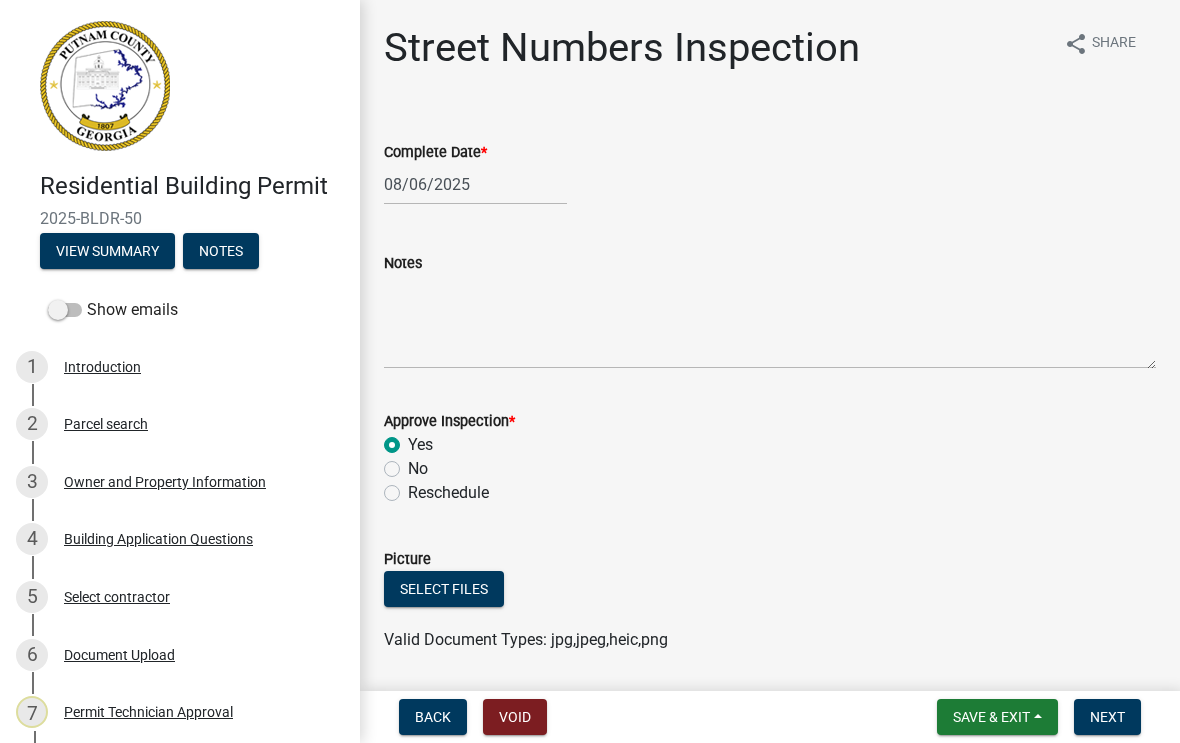 radio on "true" 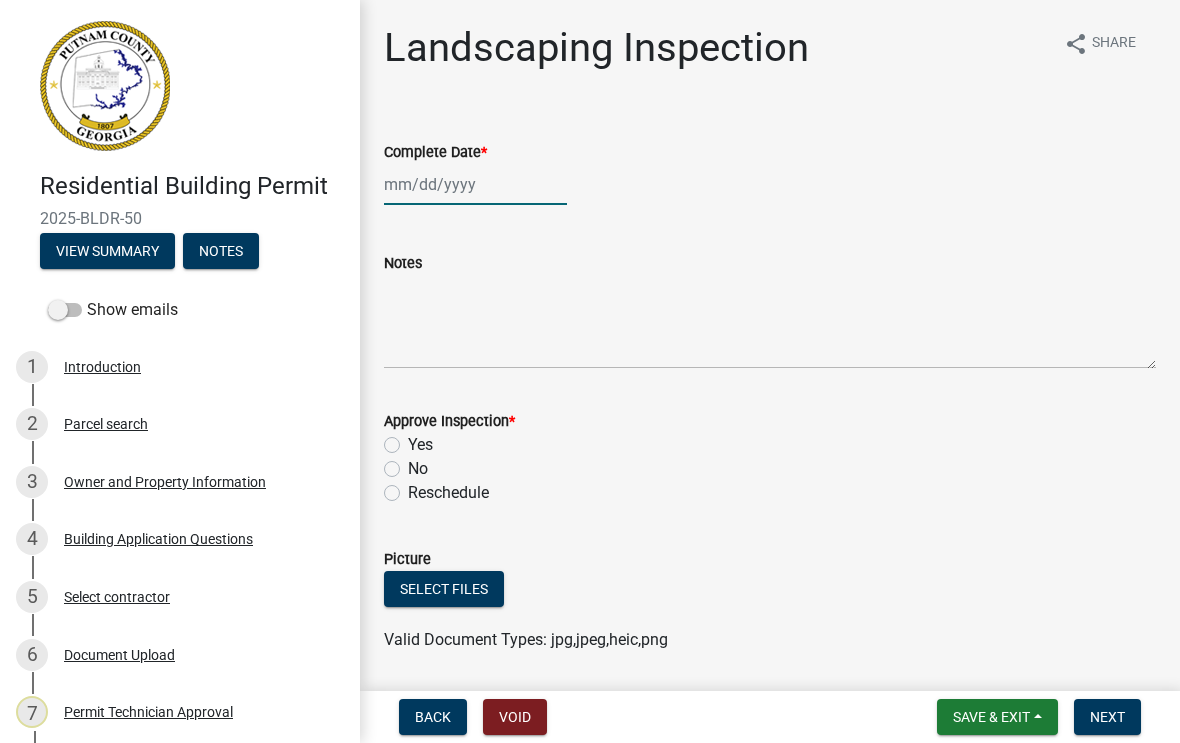 click 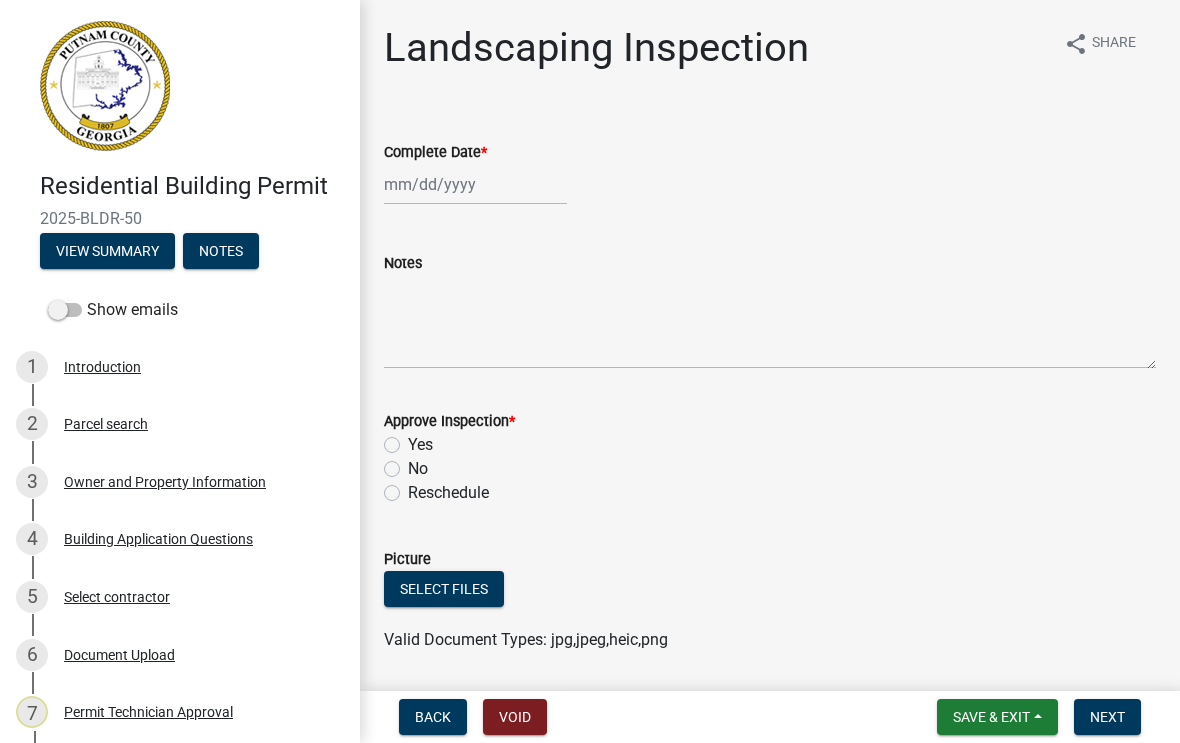 select on "8" 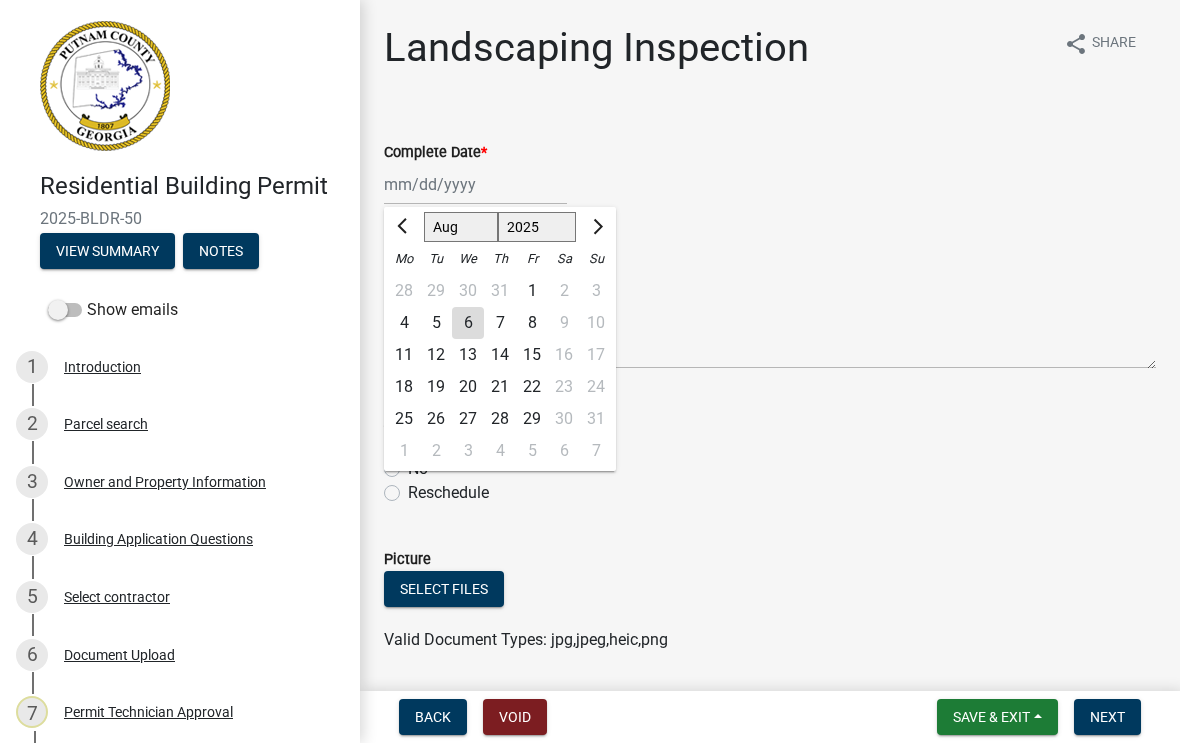 click on "6" 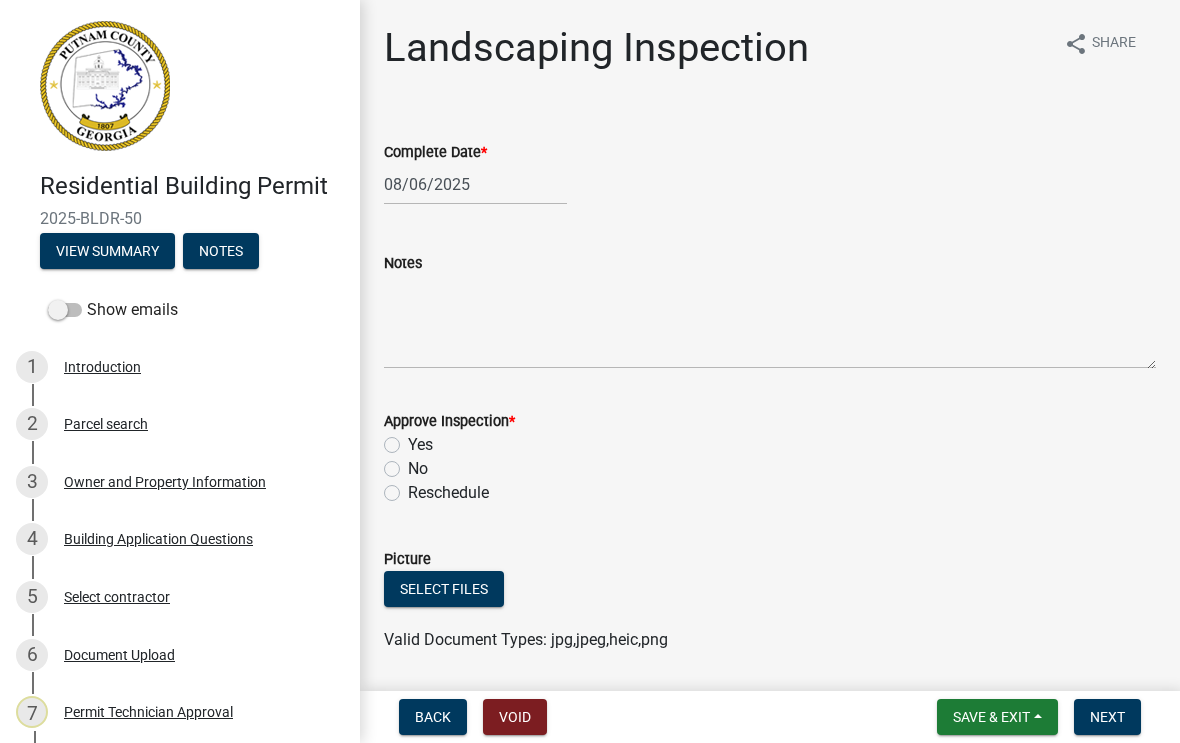 click on "Yes" 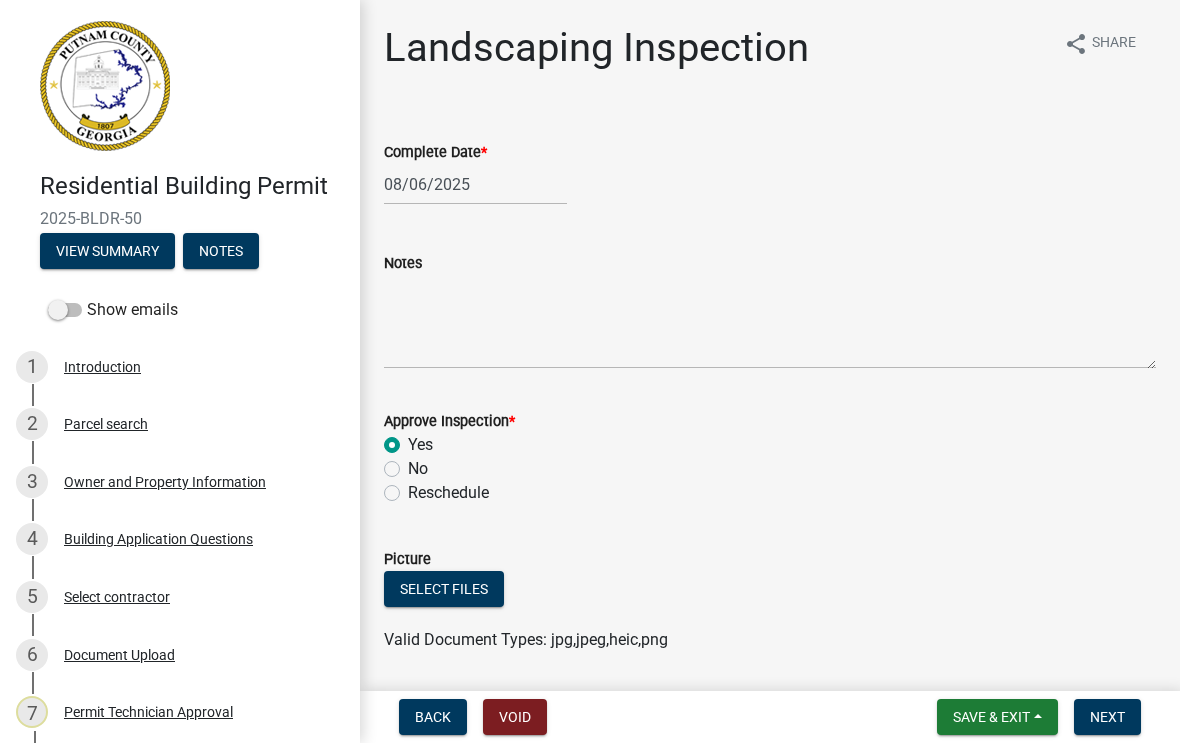 radio on "true" 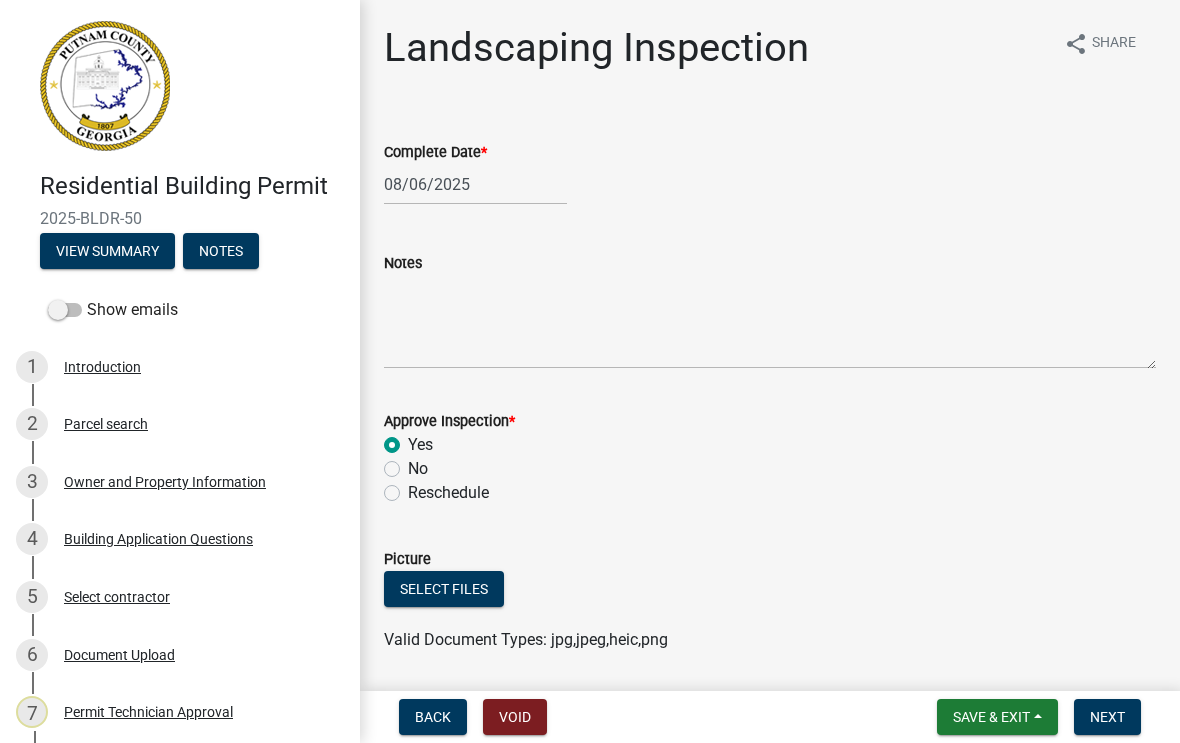 click on "Next" at bounding box center (1107, 717) 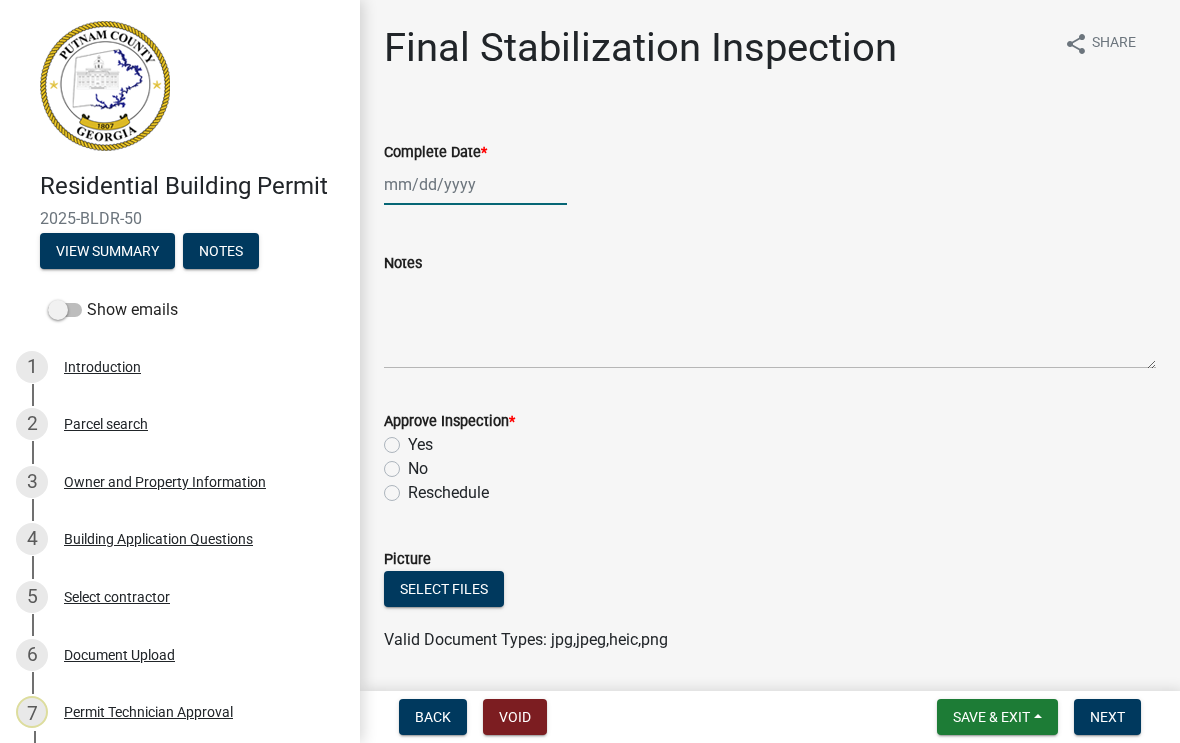 click 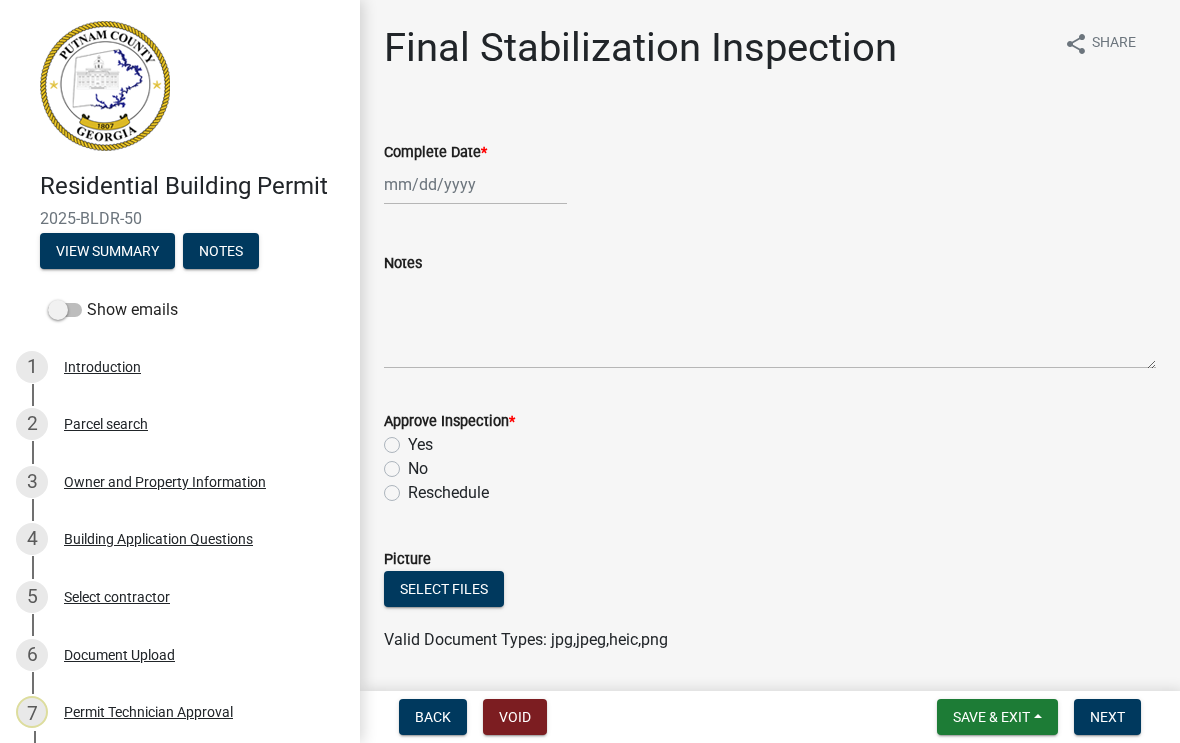 select on "8" 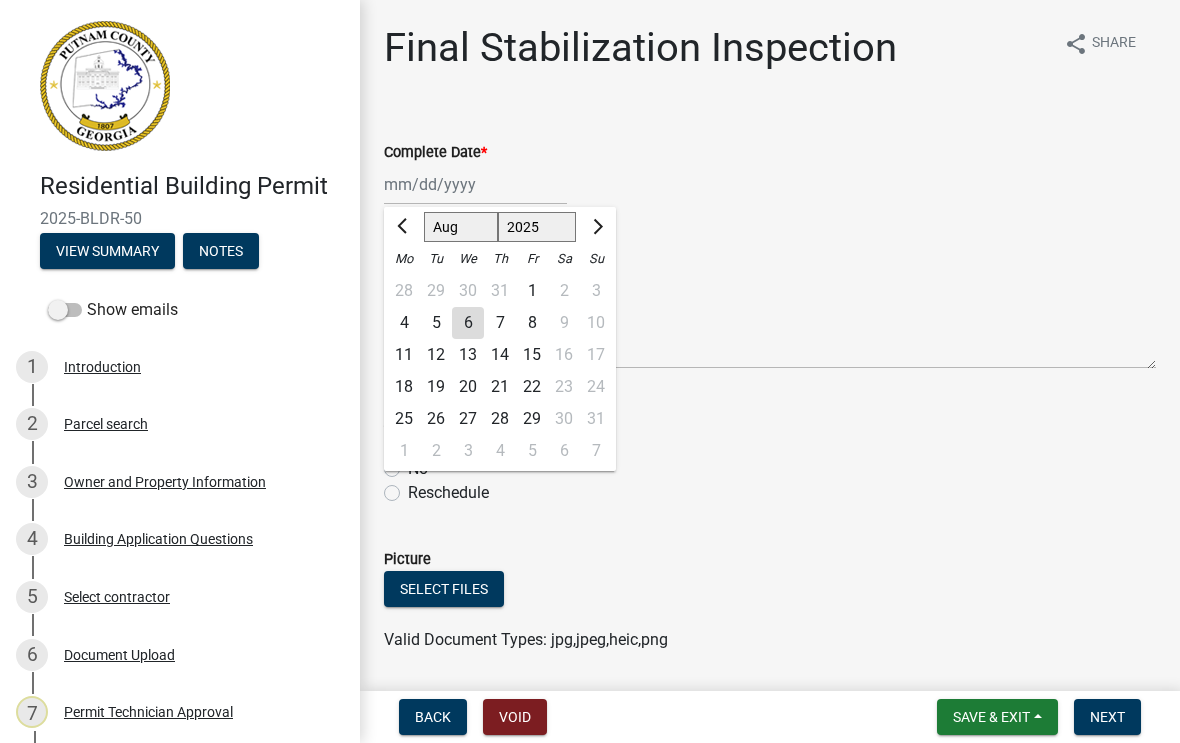 click on "6" 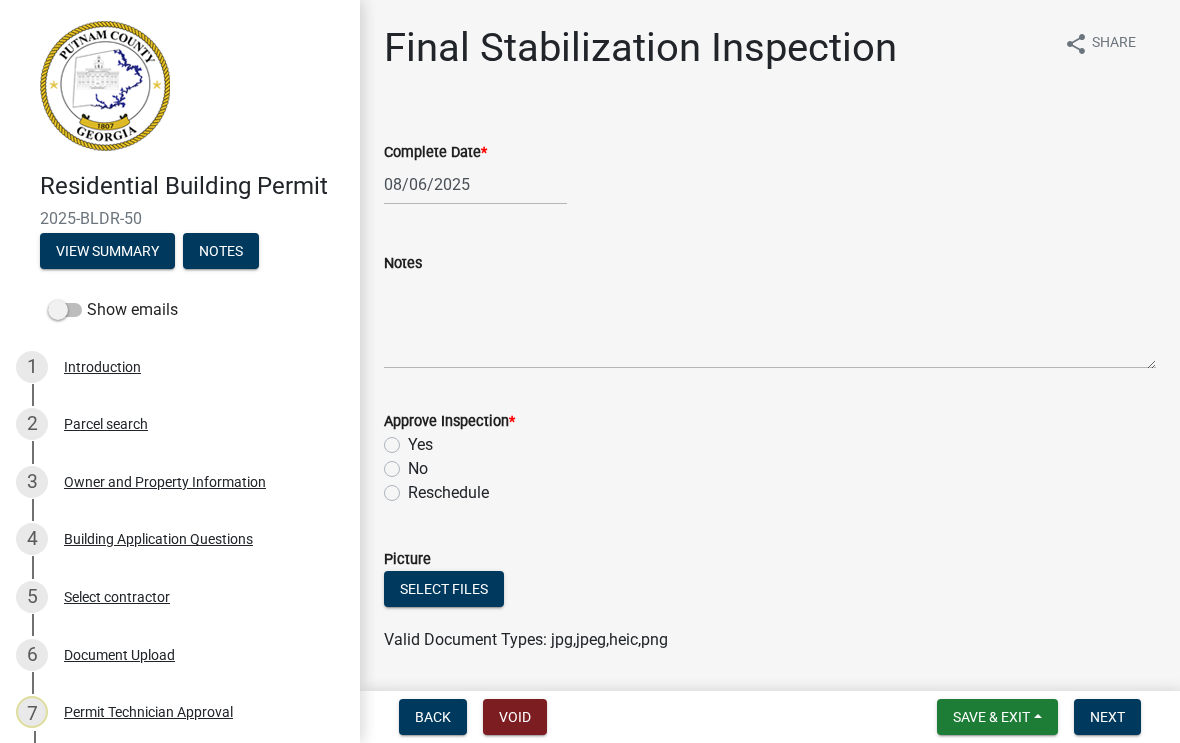 click on "Yes" 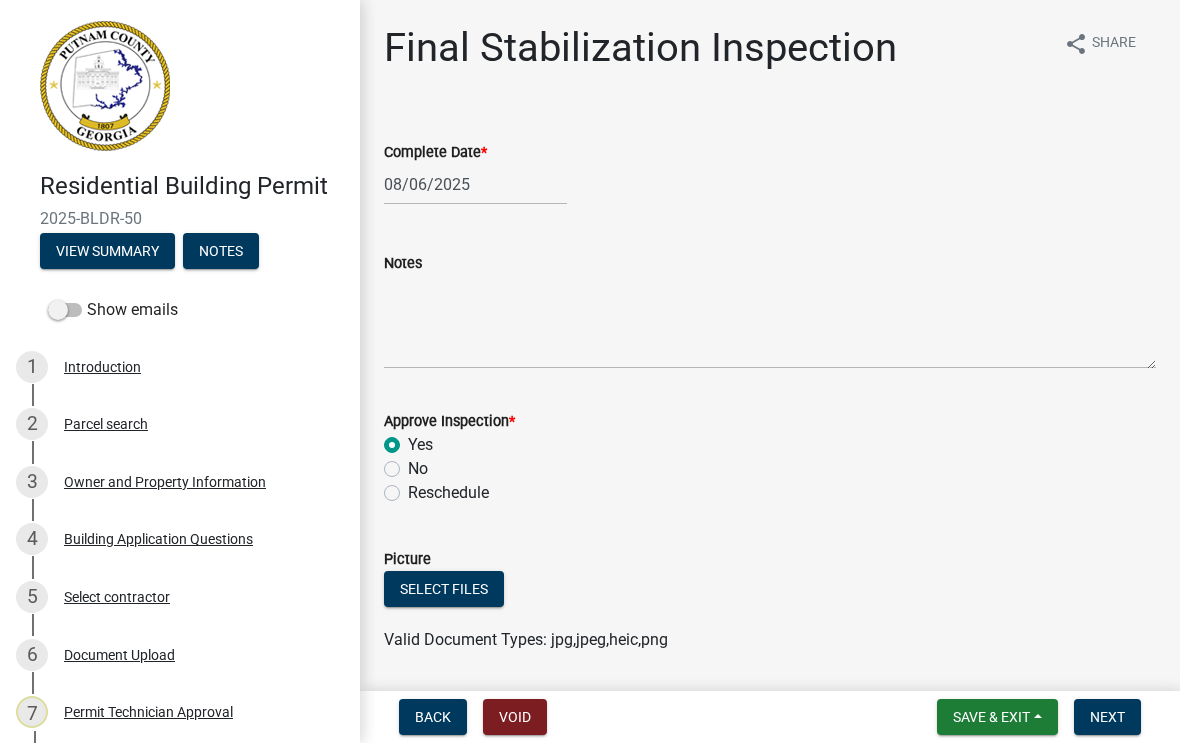 radio on "true" 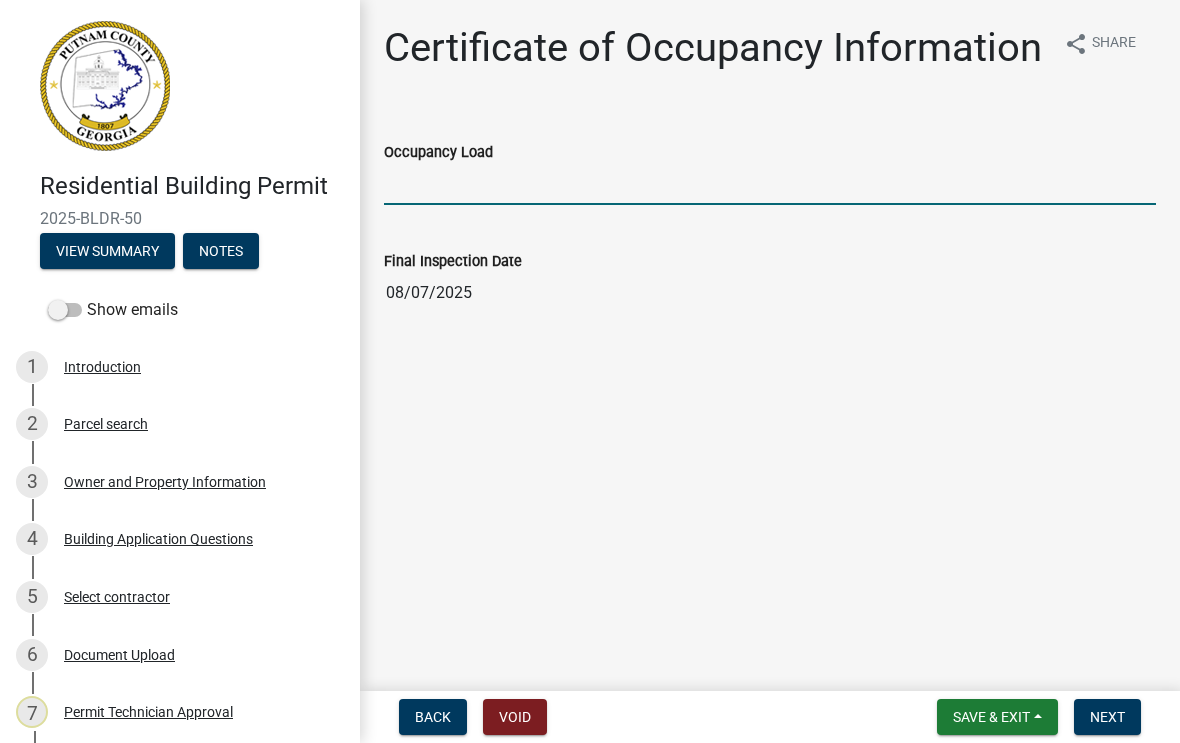 click on "Occupancy Load" at bounding box center [770, 184] 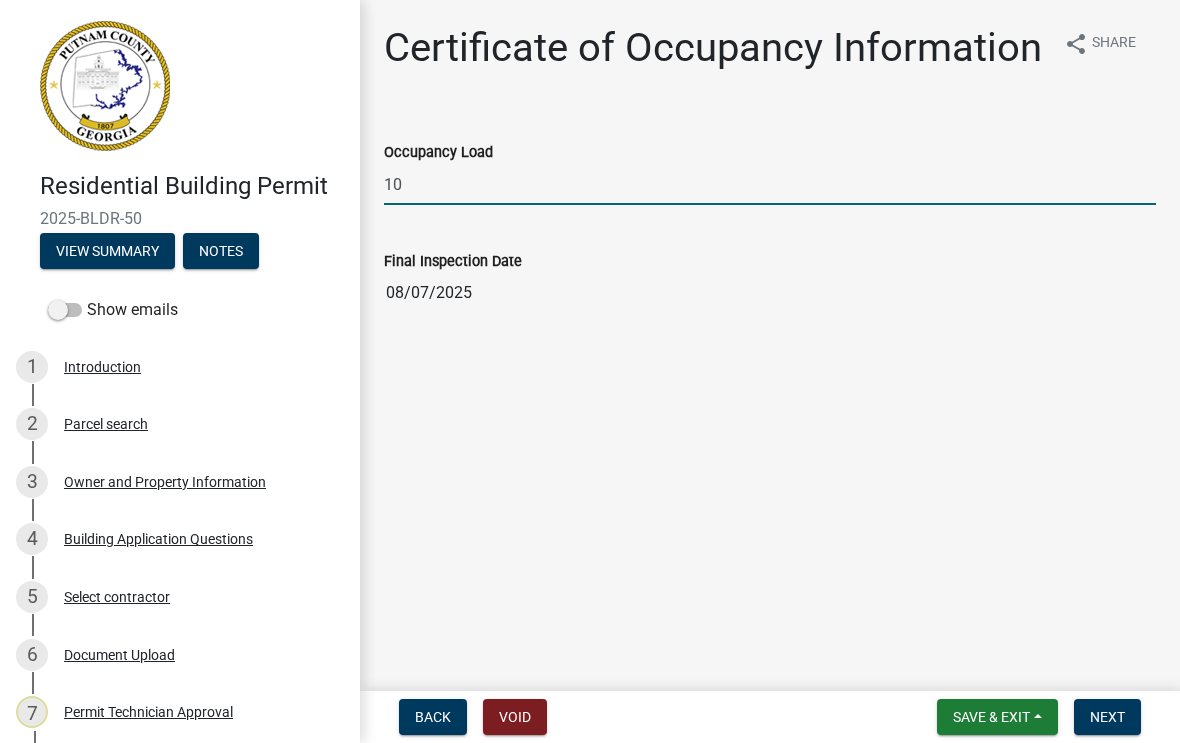 type on "10" 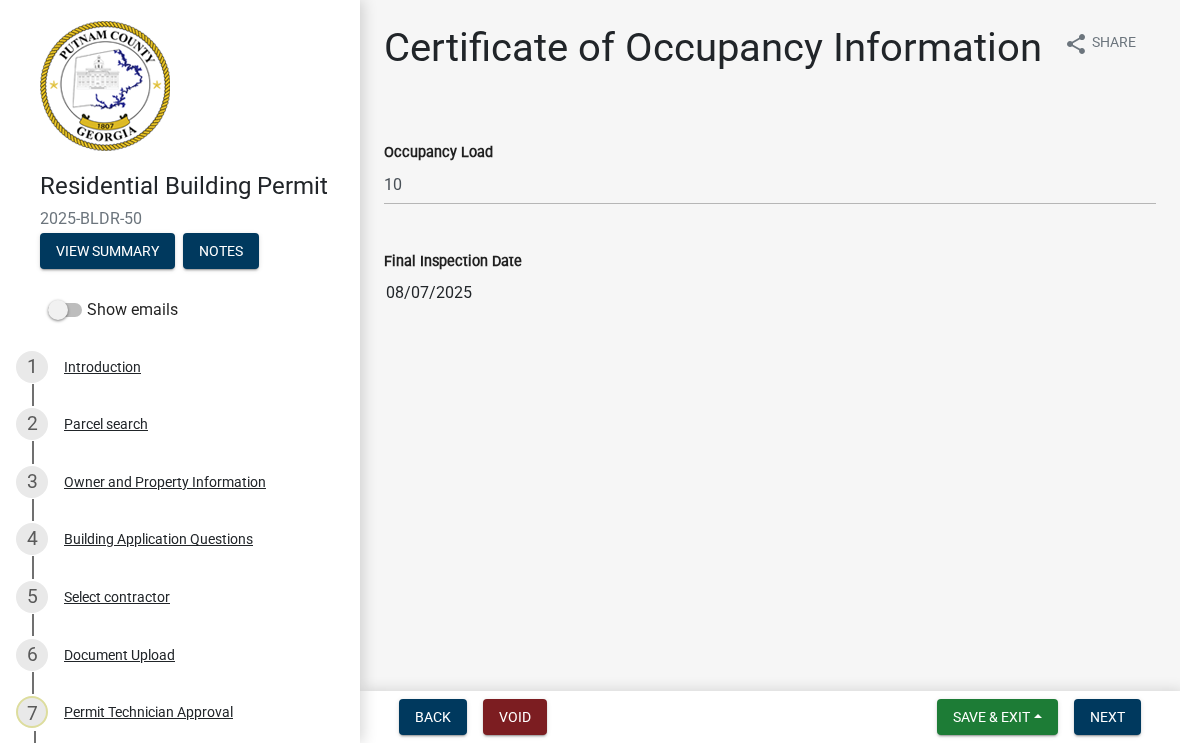 click on "08/07/2025" at bounding box center [770, 293] 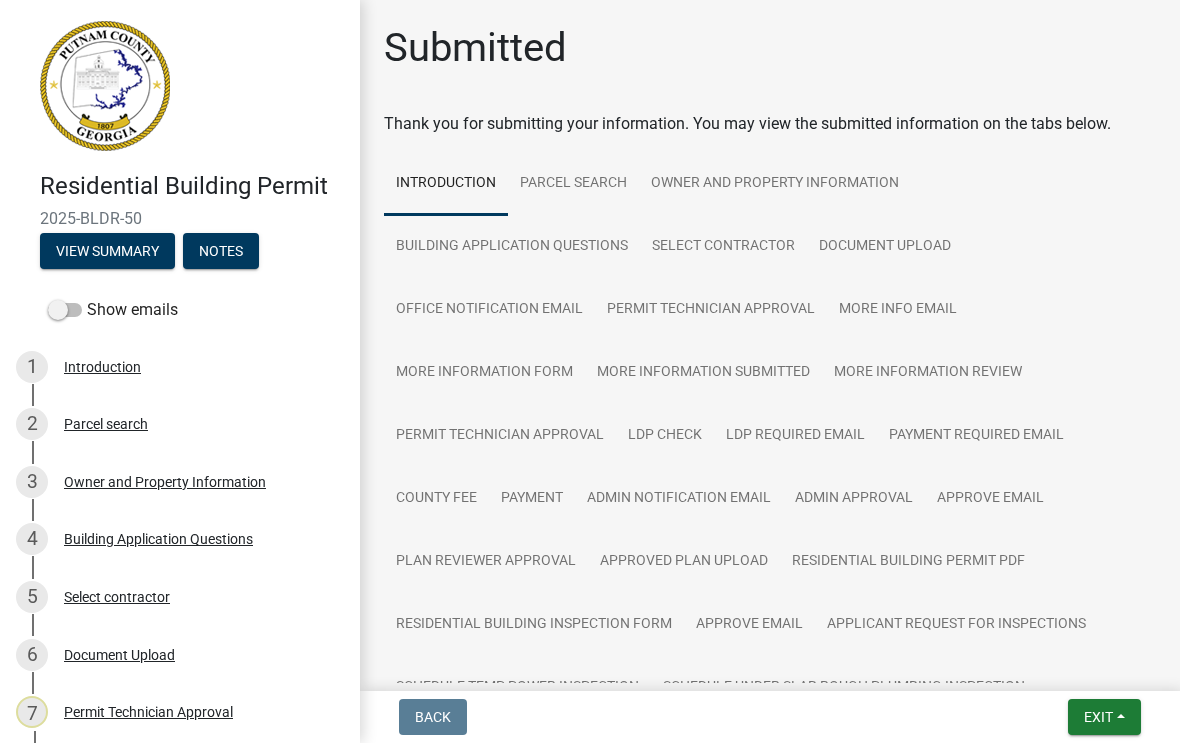 click on "Exit" at bounding box center (1098, 717) 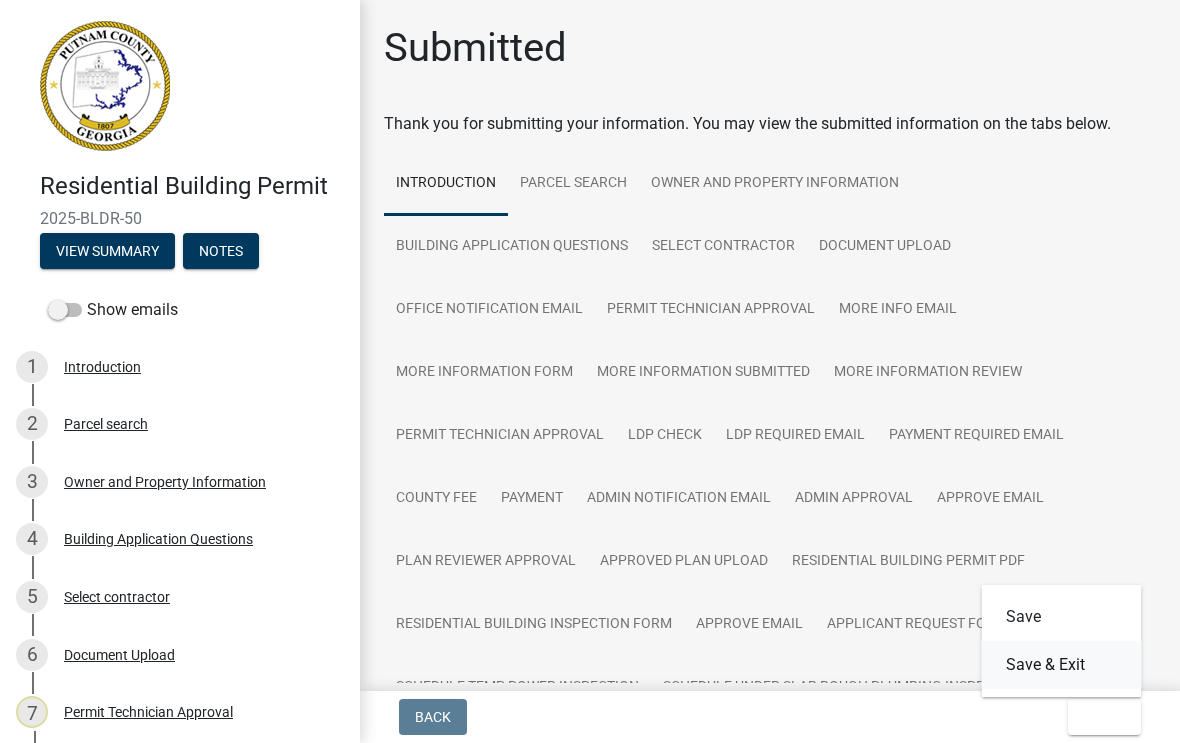 click on "Save & Exit" at bounding box center [1062, 665] 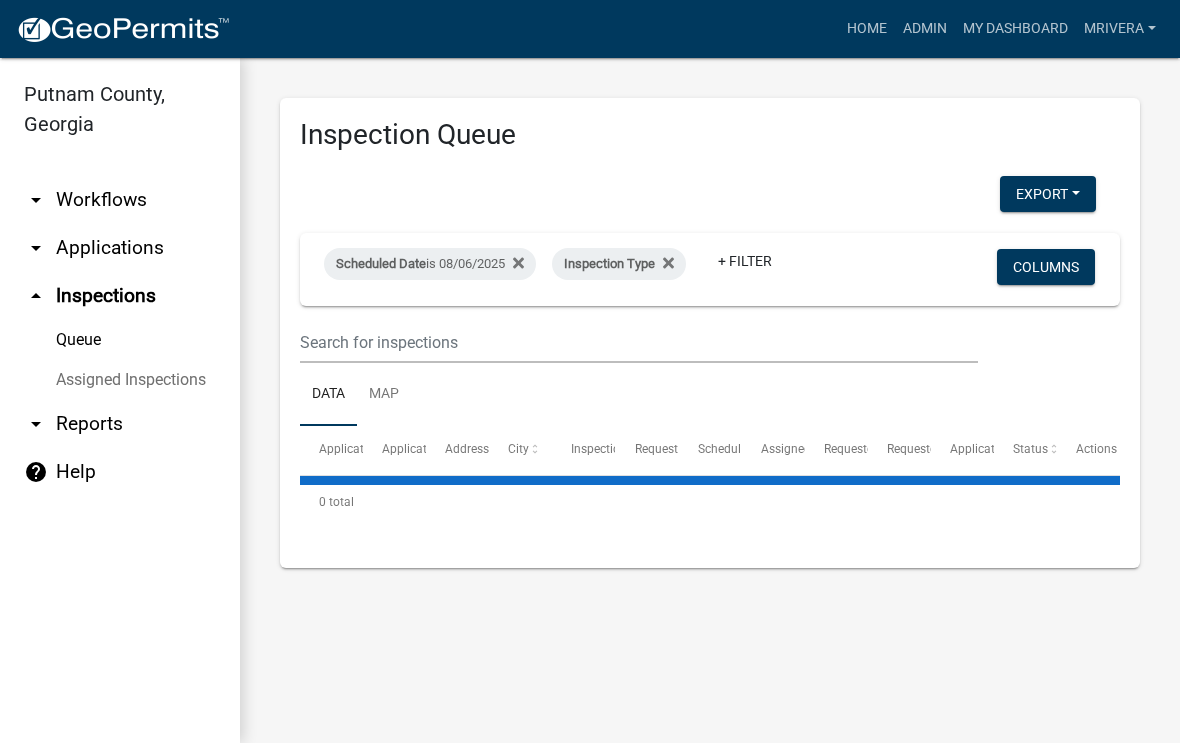 select on "1: 25" 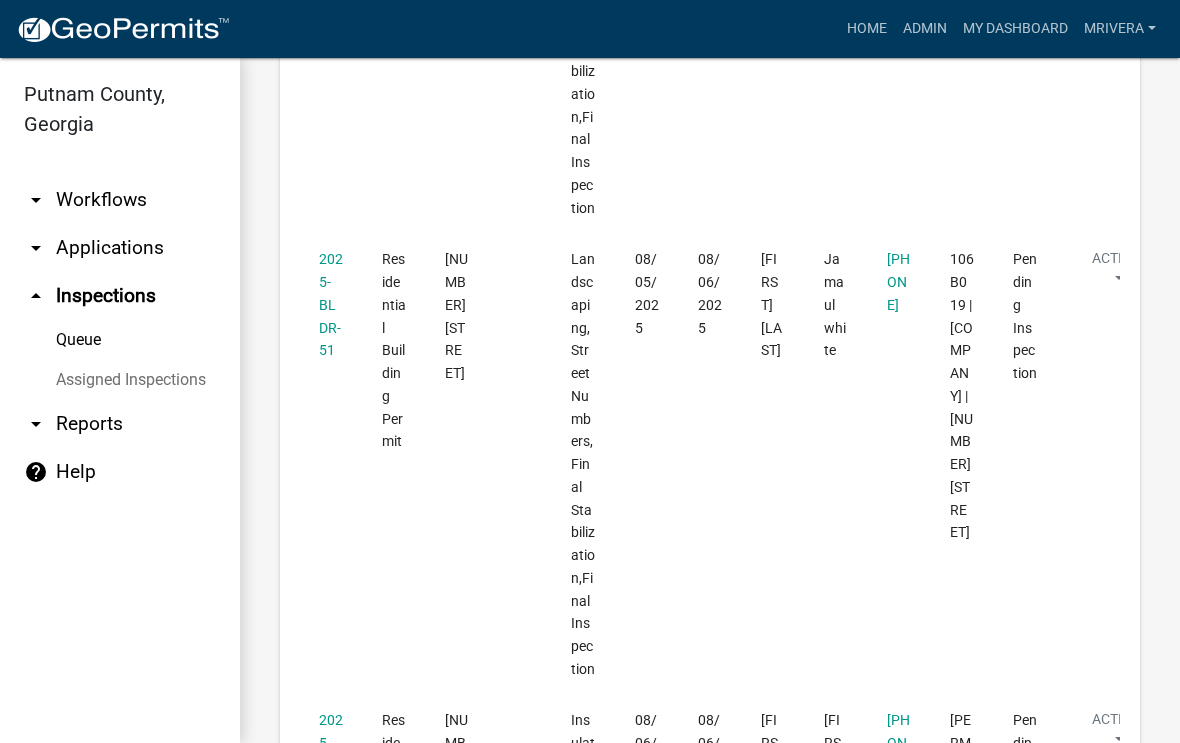 scroll, scrollTop: 2569, scrollLeft: 0, axis: vertical 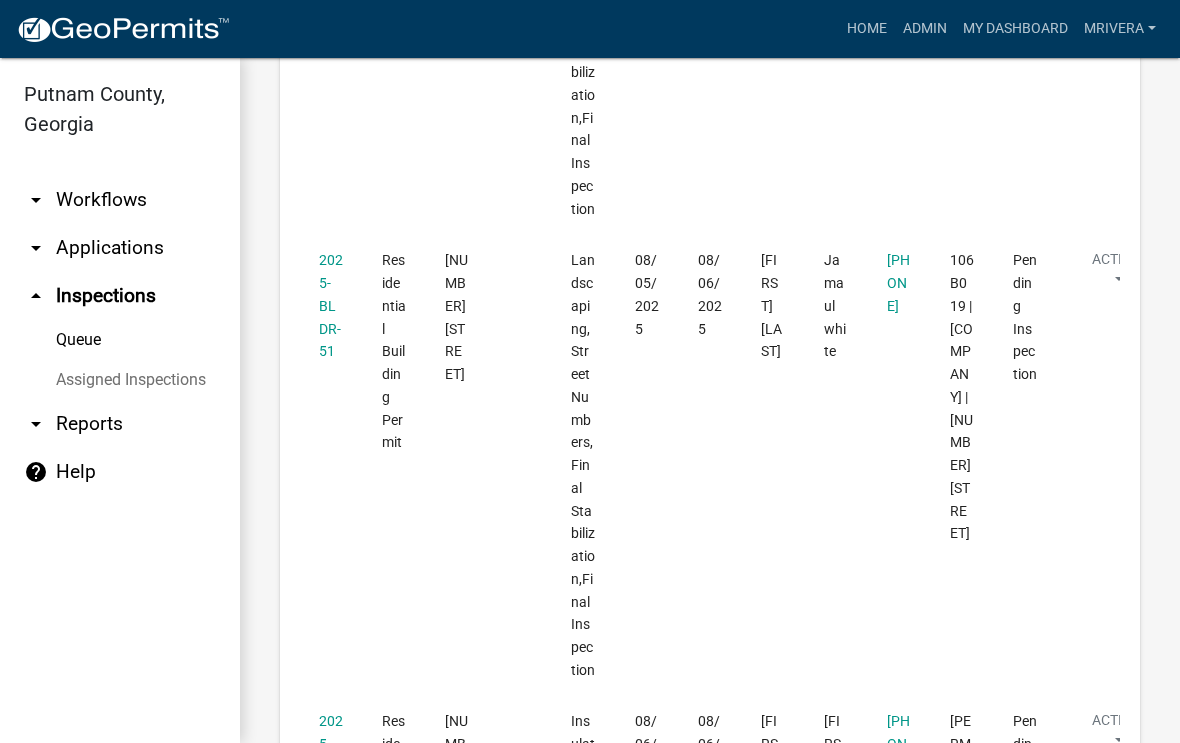 click on "2025-BLDR-51" 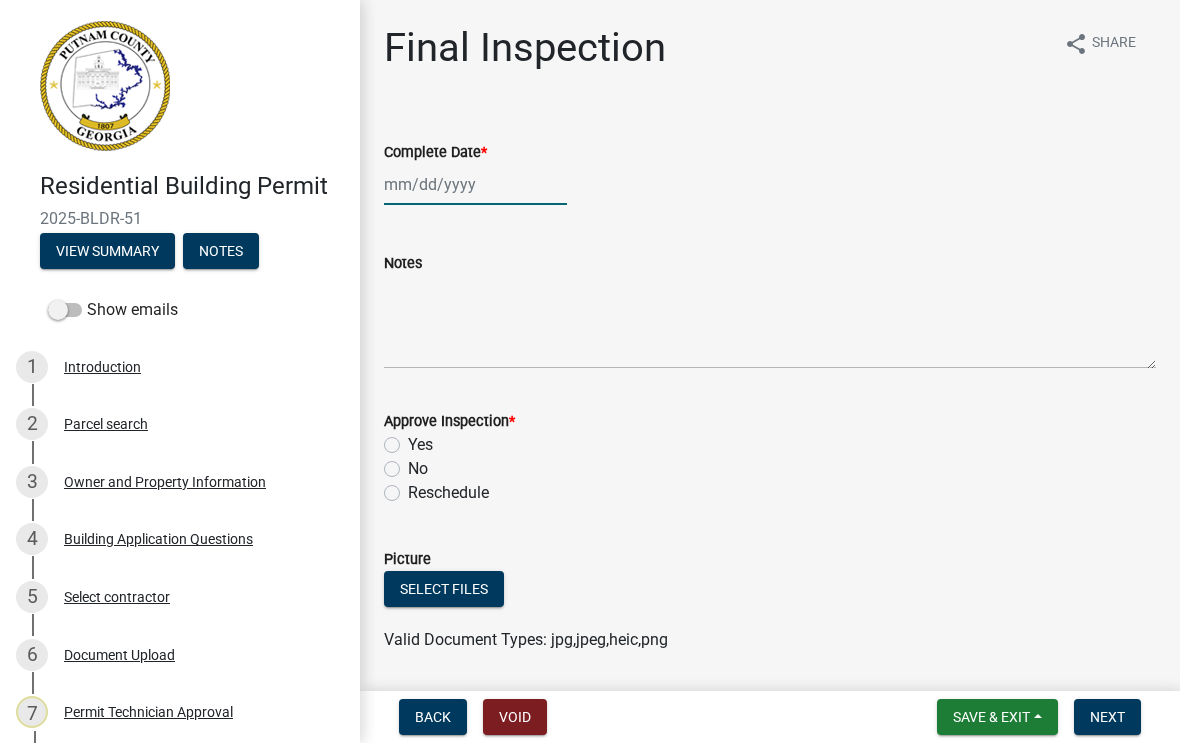 click 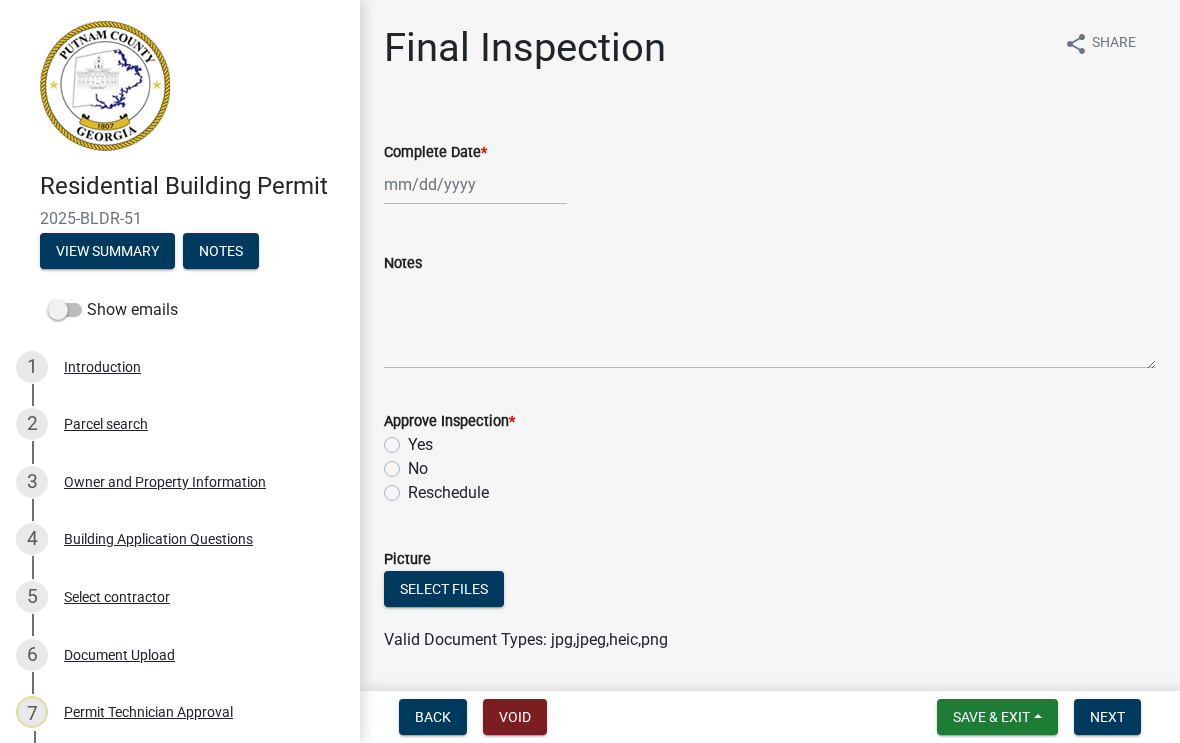 select on "8" 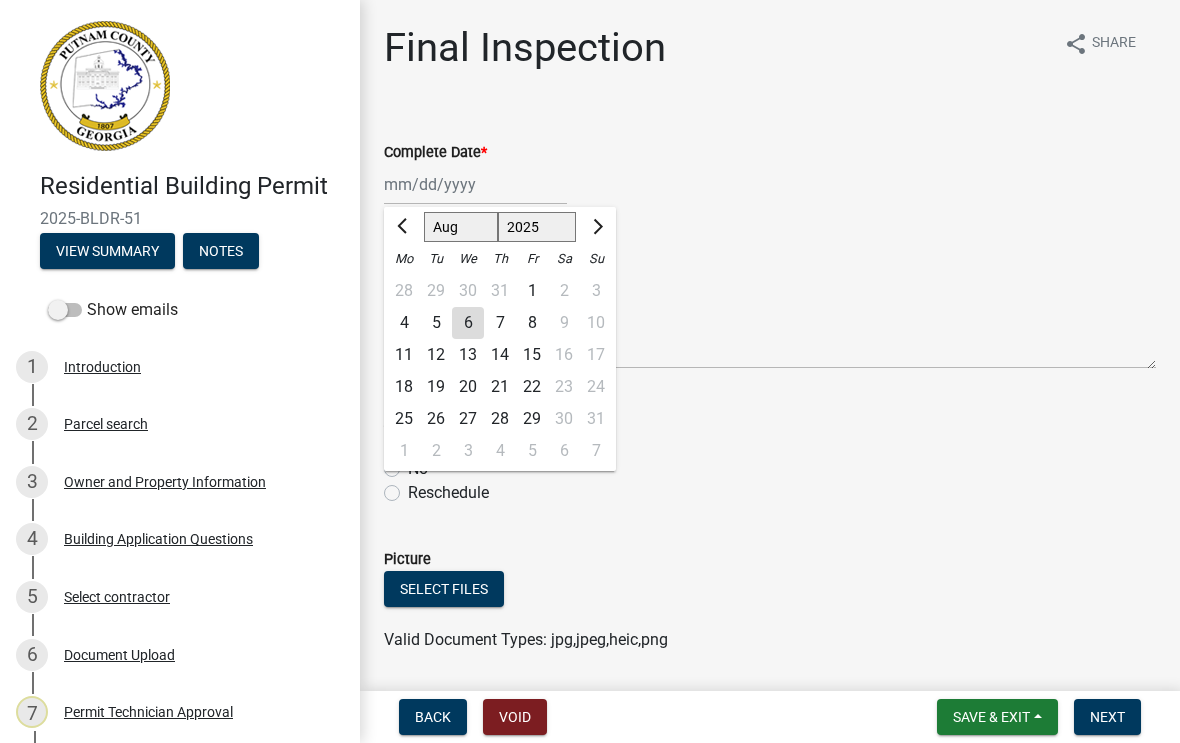 click on "6" 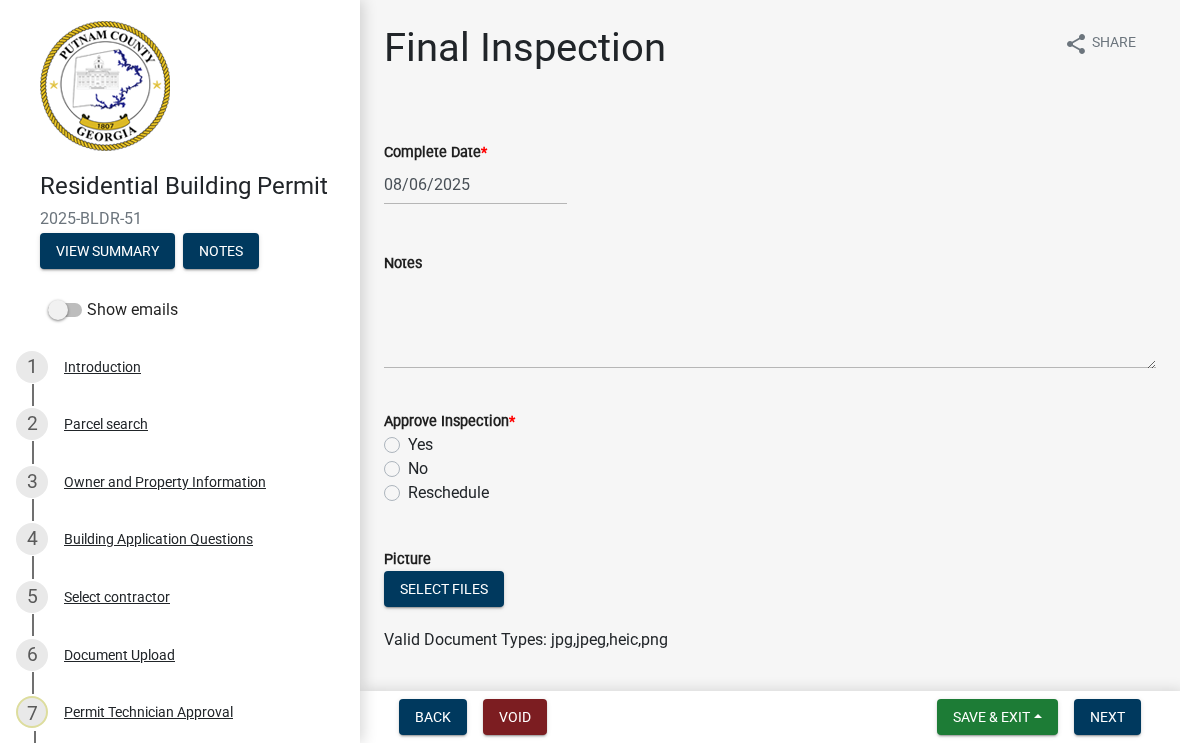 click on "Yes" 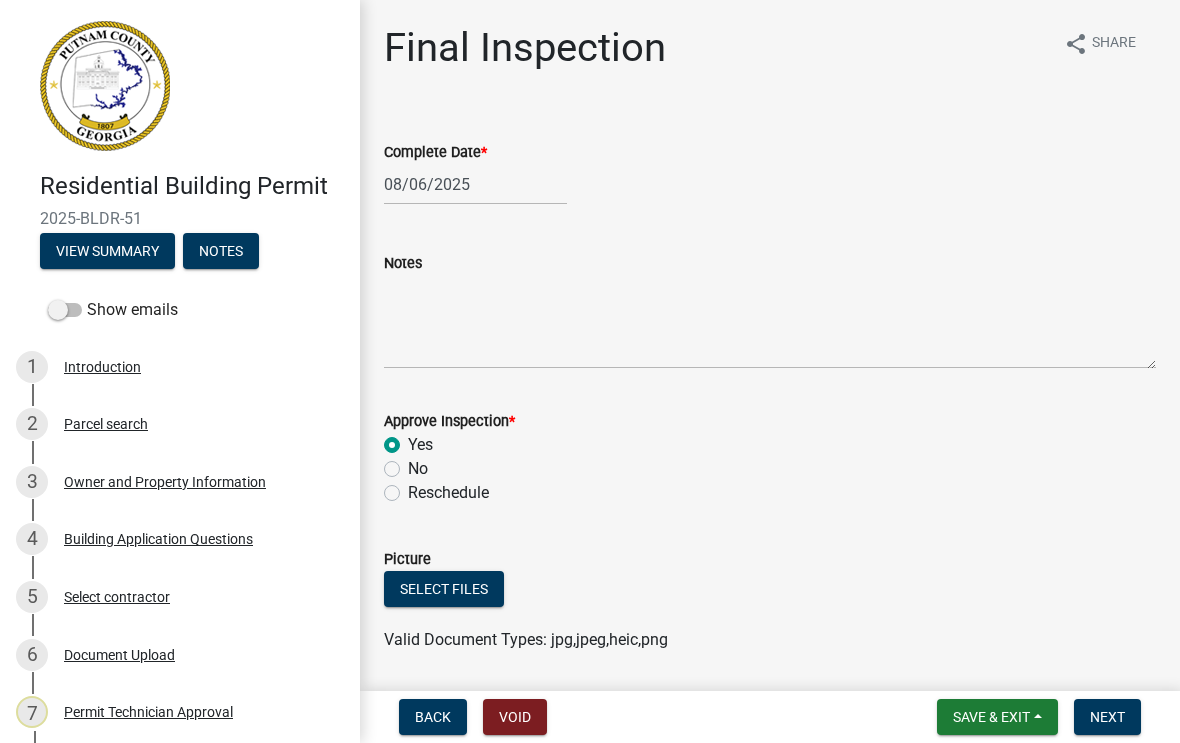 radio on "true" 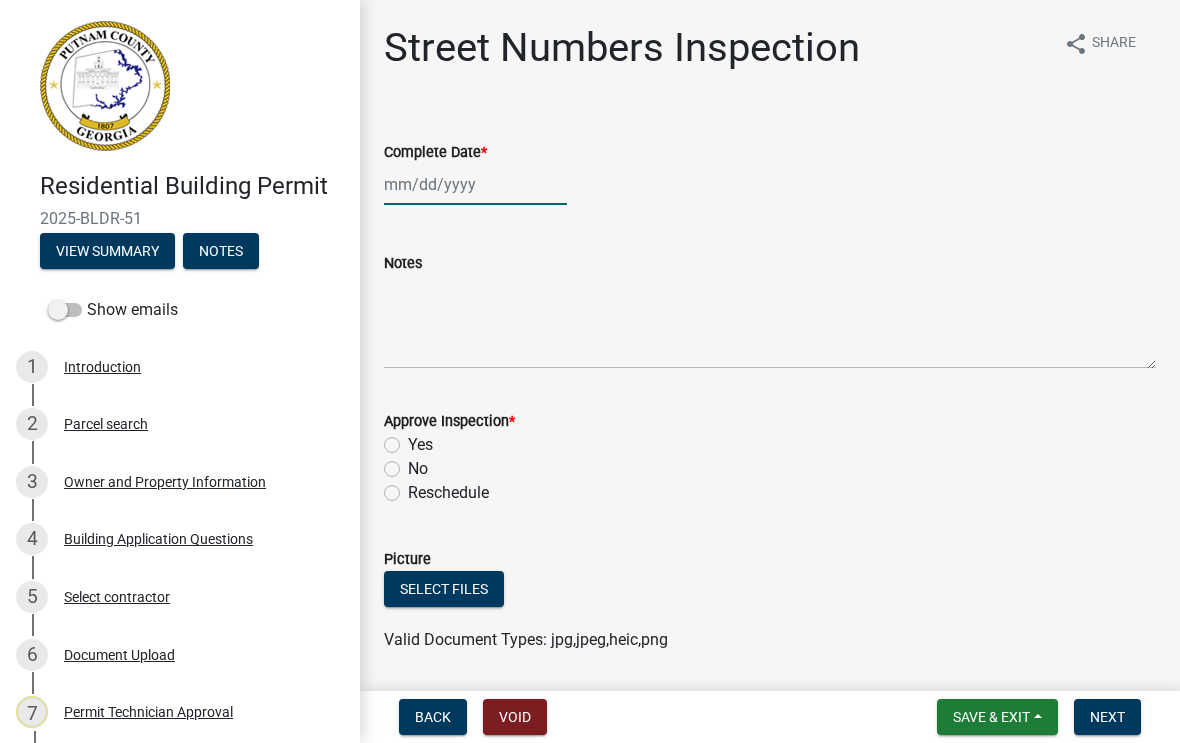 click 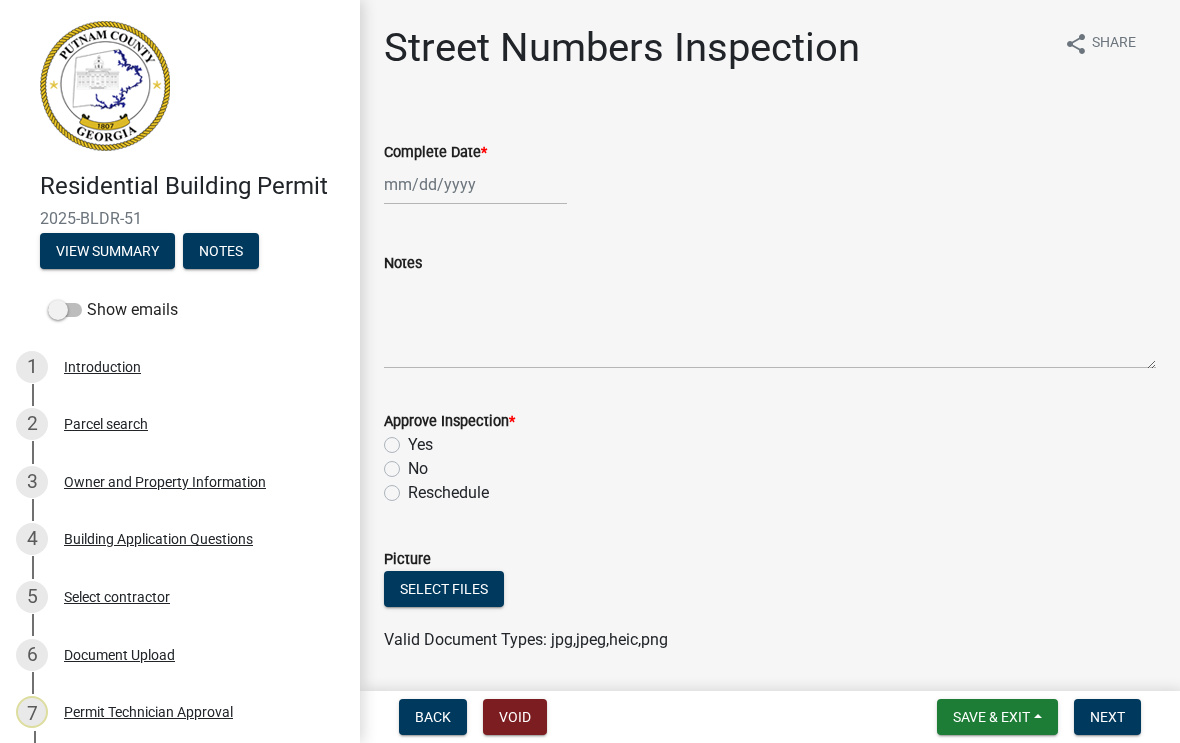 select on "8" 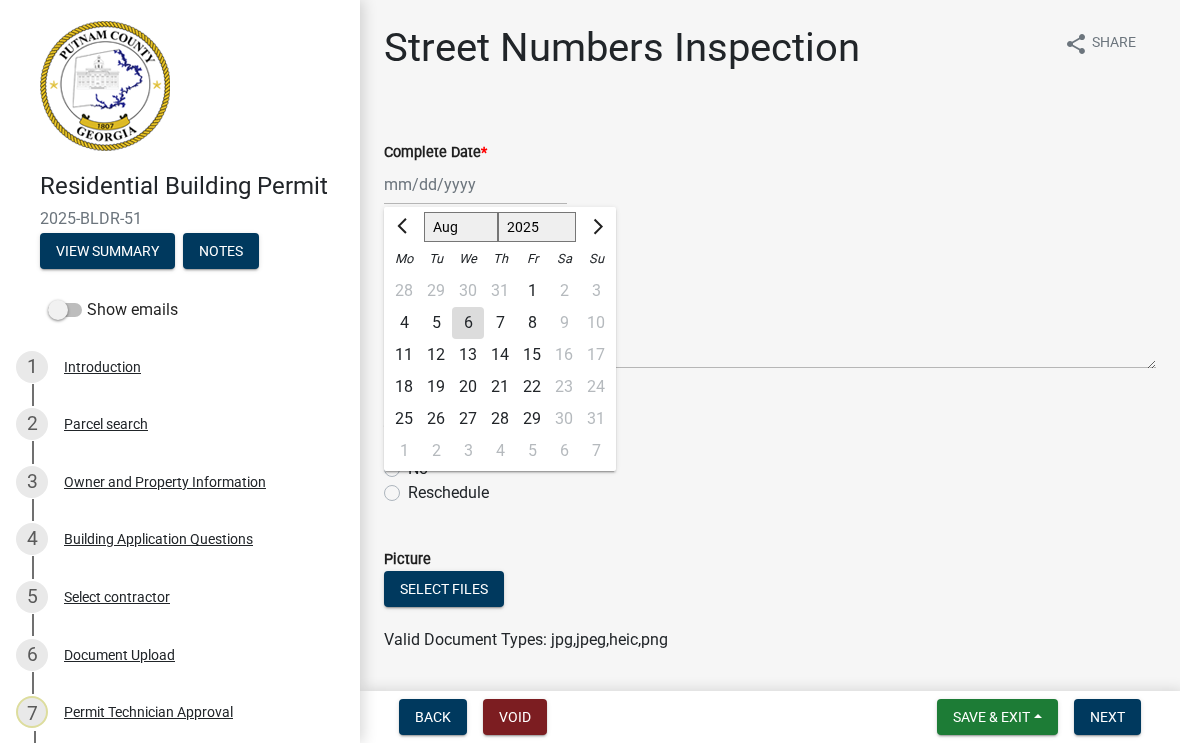click on "6" 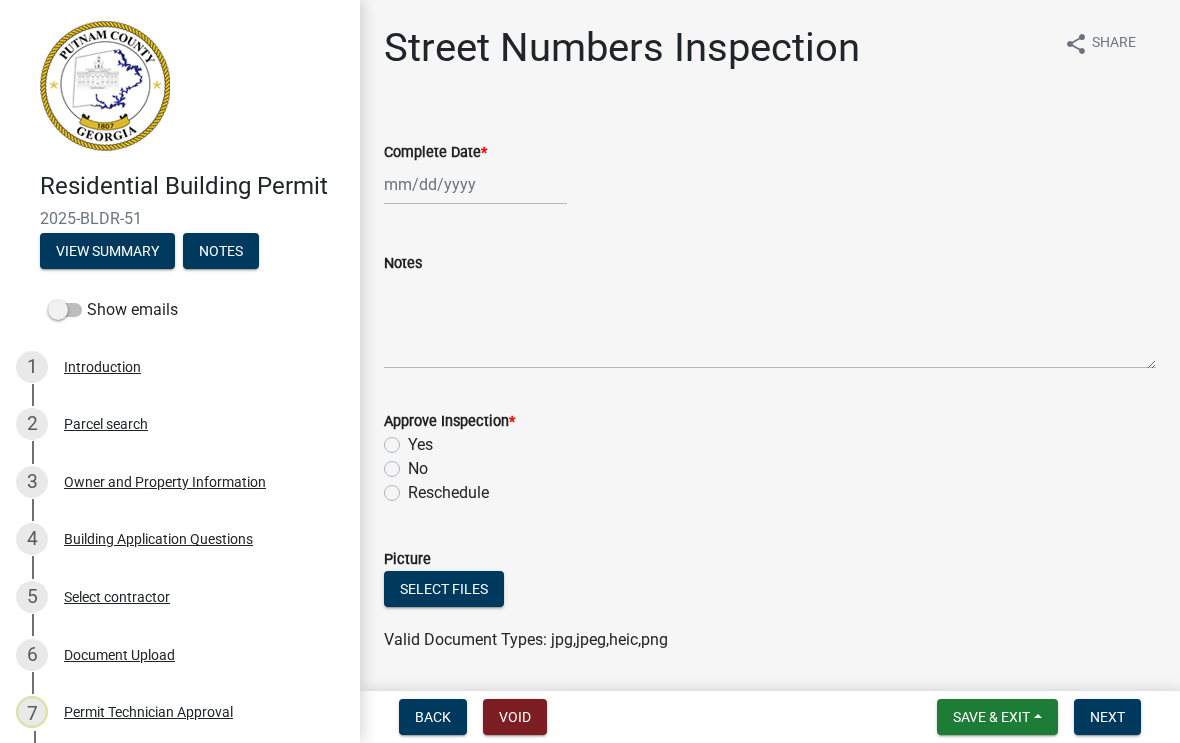 type on "08/06/2025" 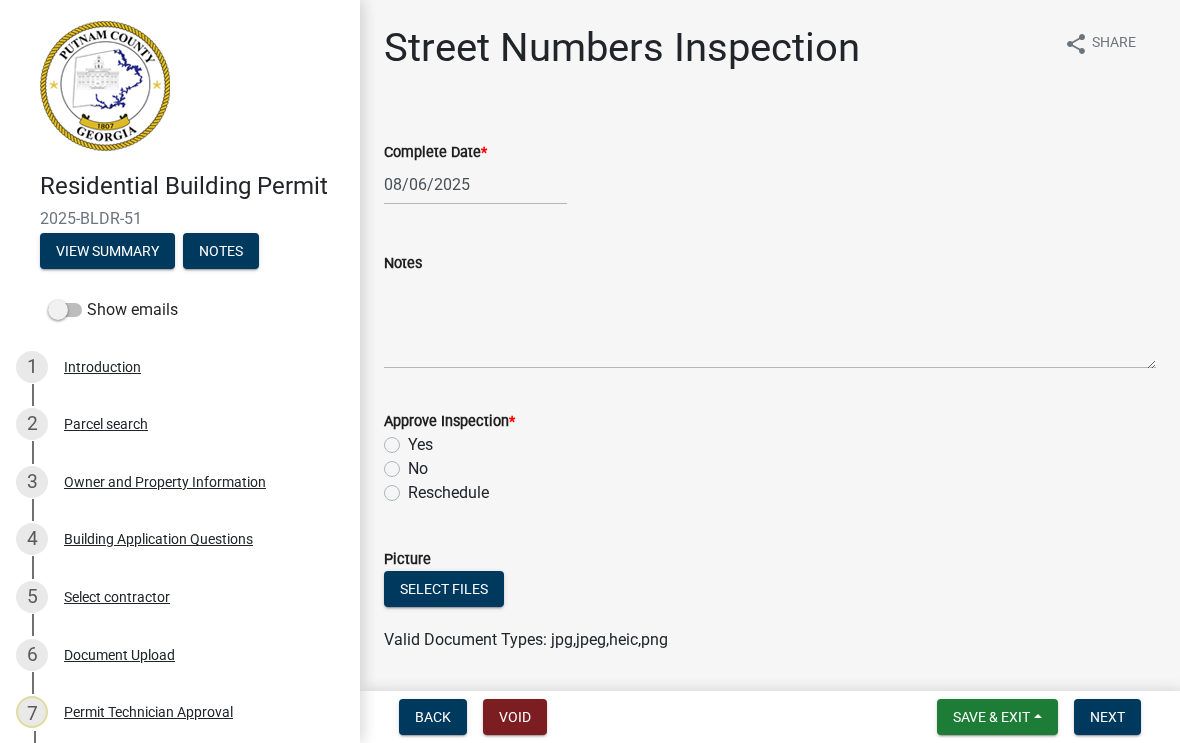 click on "Yes" 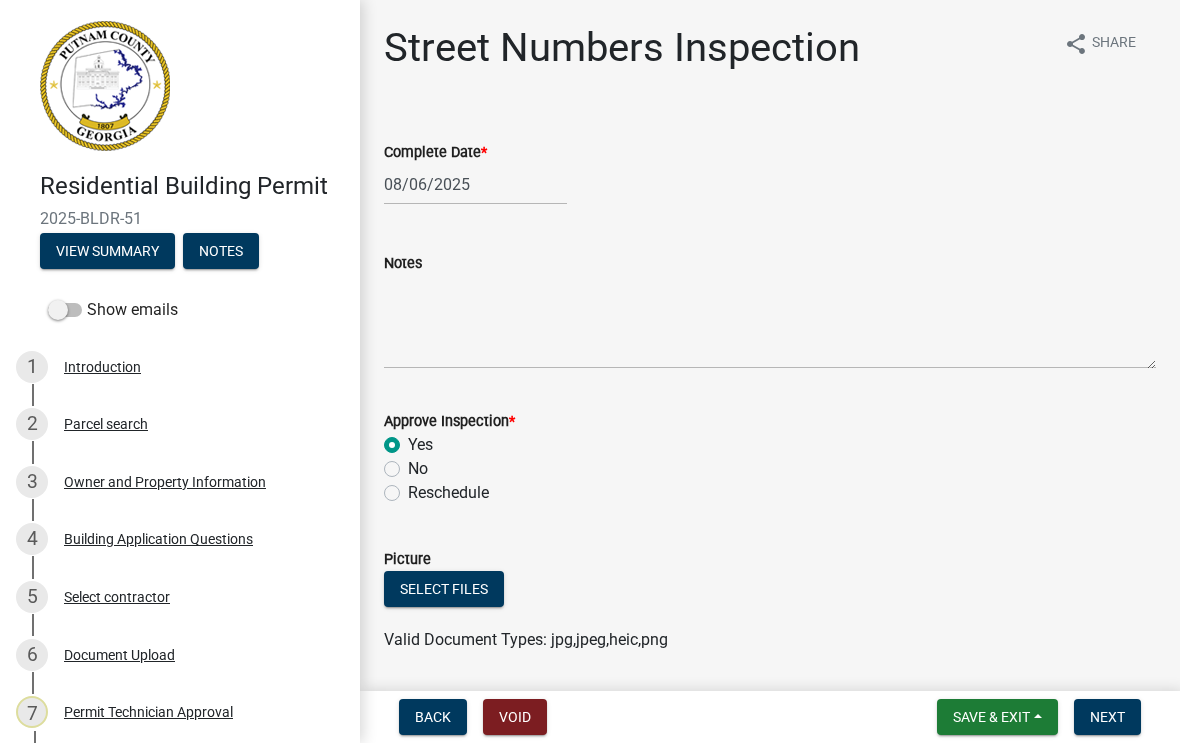 radio on "true" 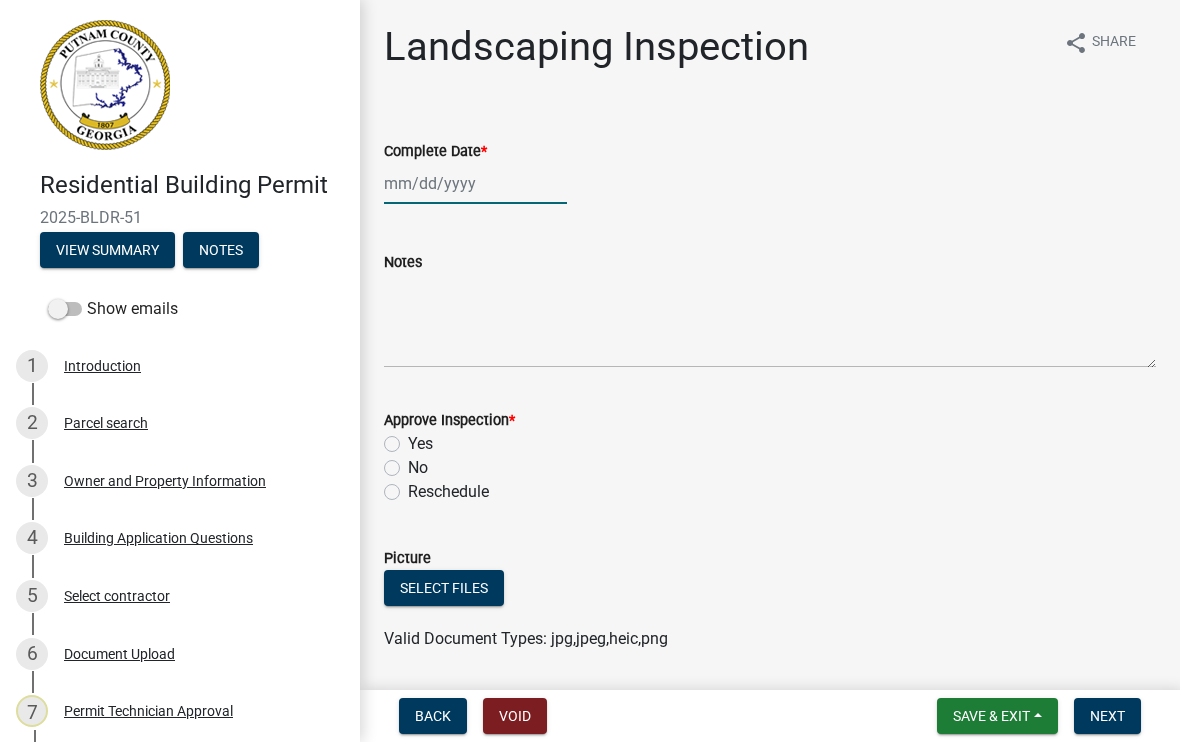 click 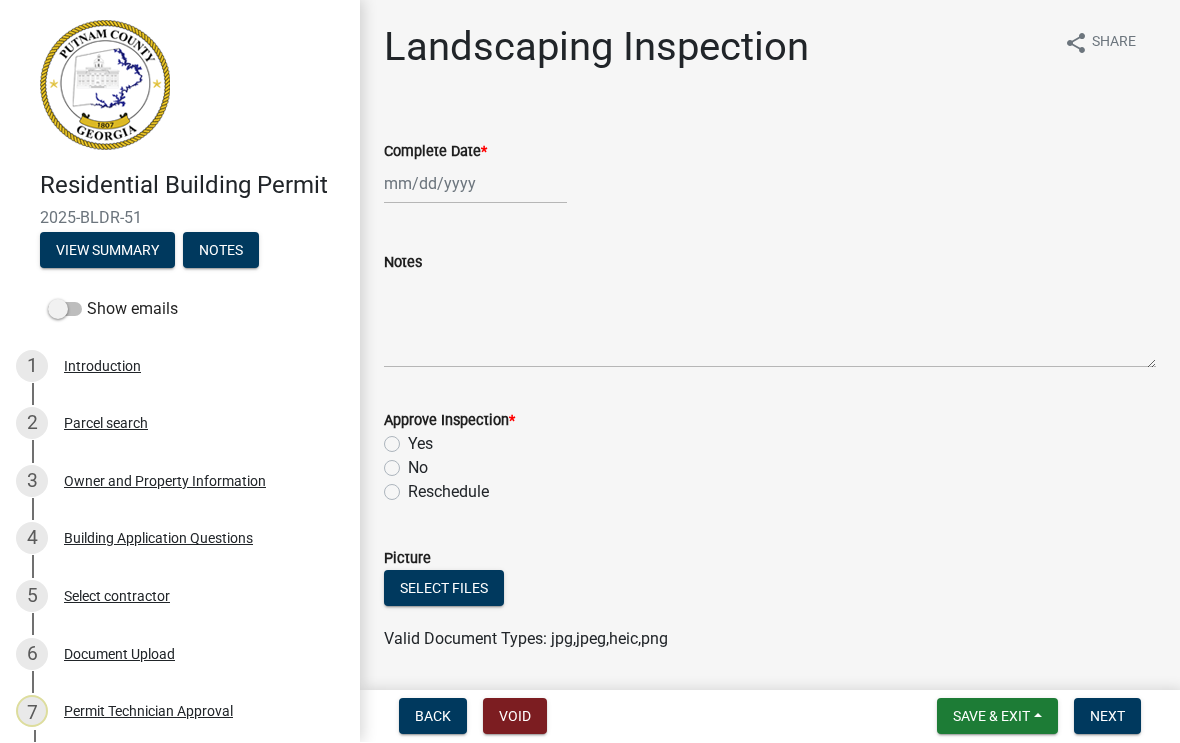 select on "8" 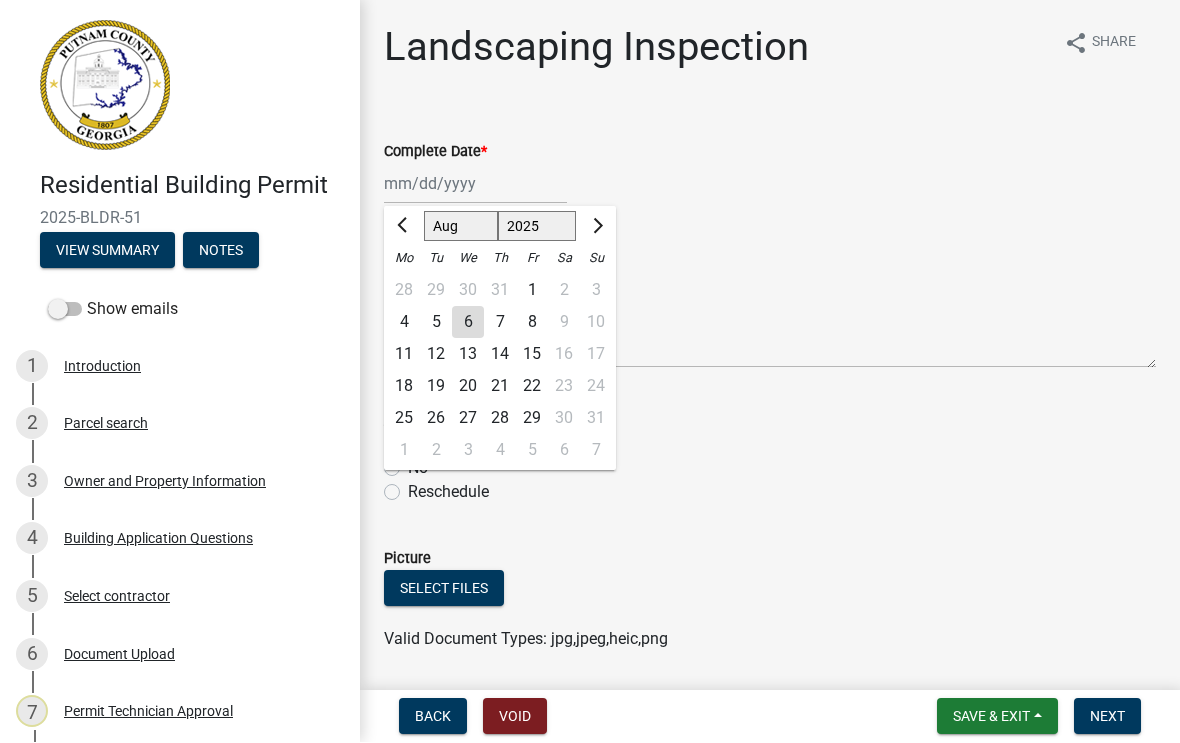 click on "6" 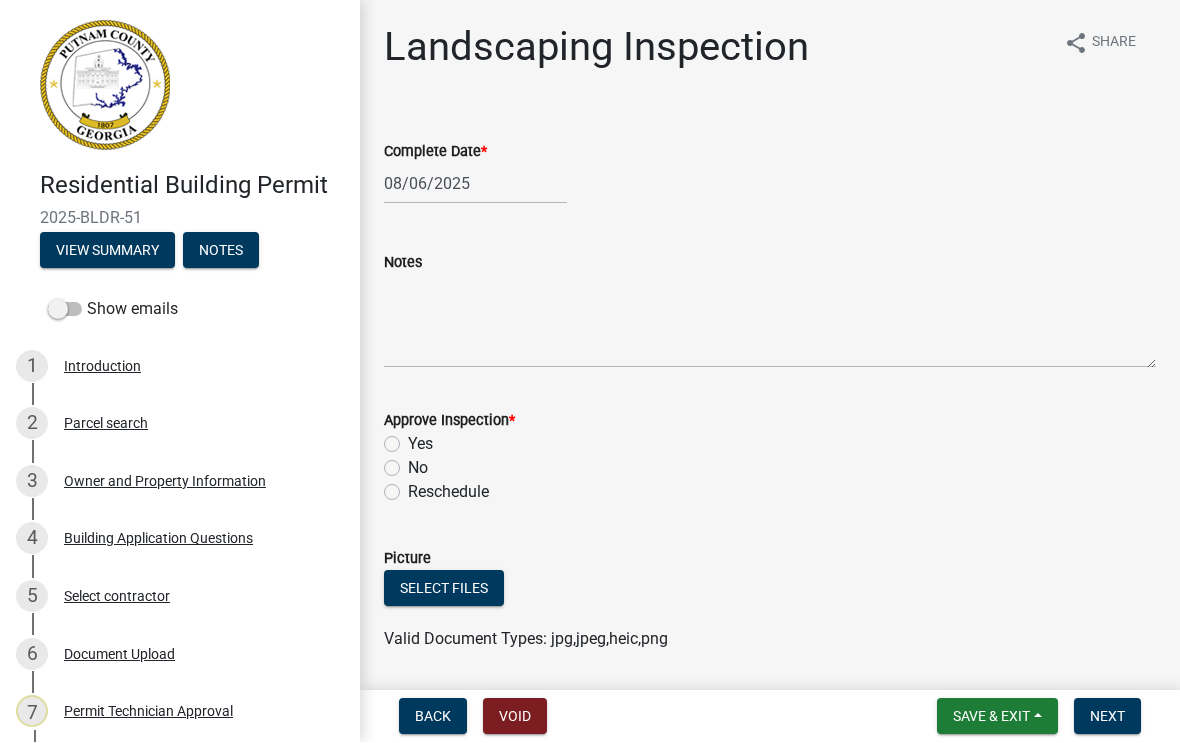 click on "Yes" 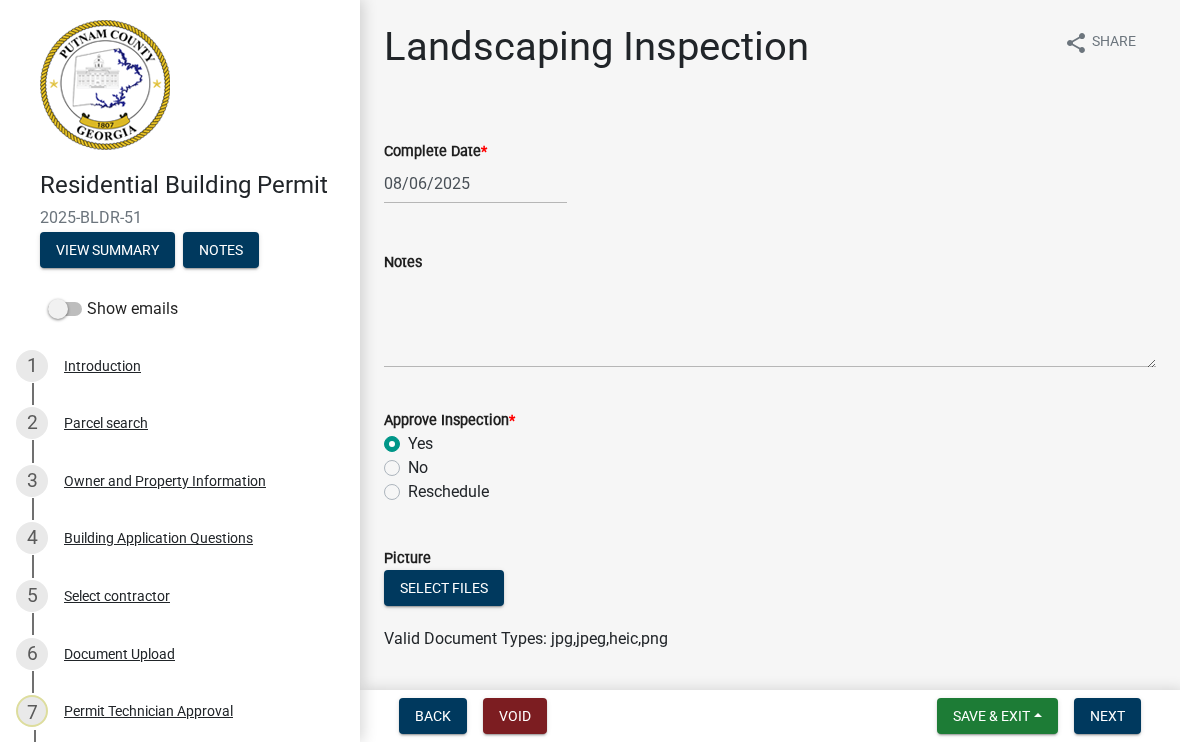 radio on "true" 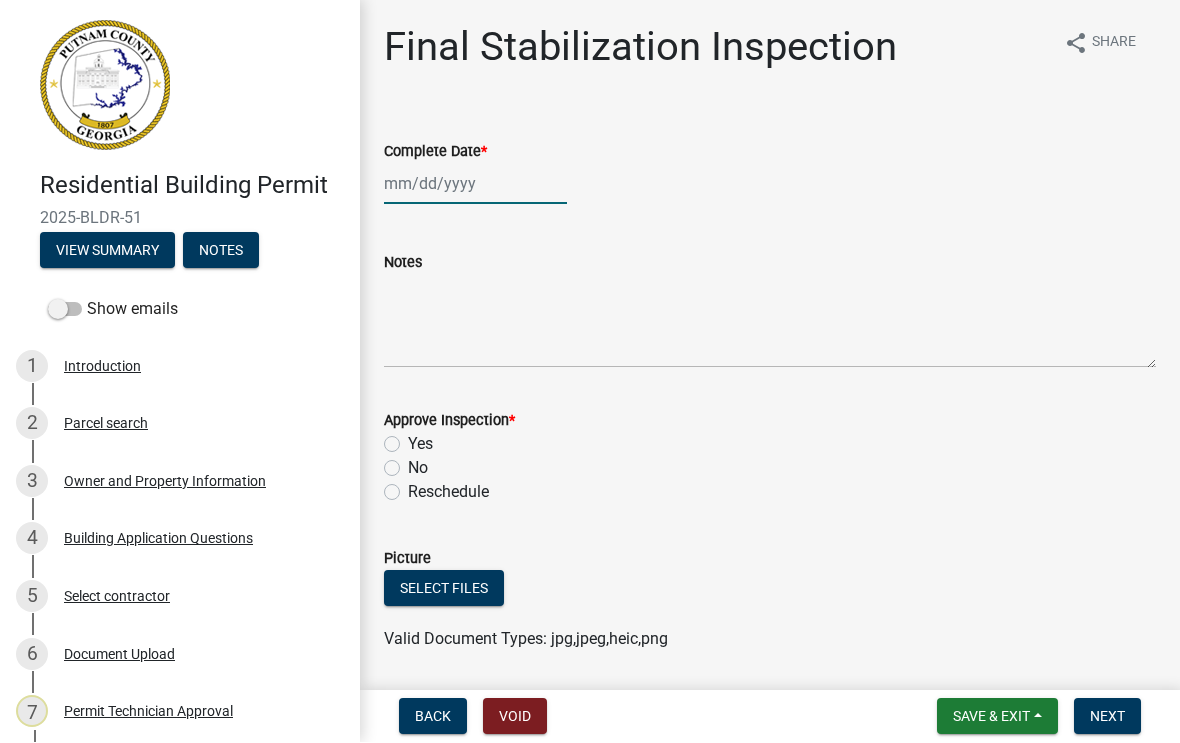 click 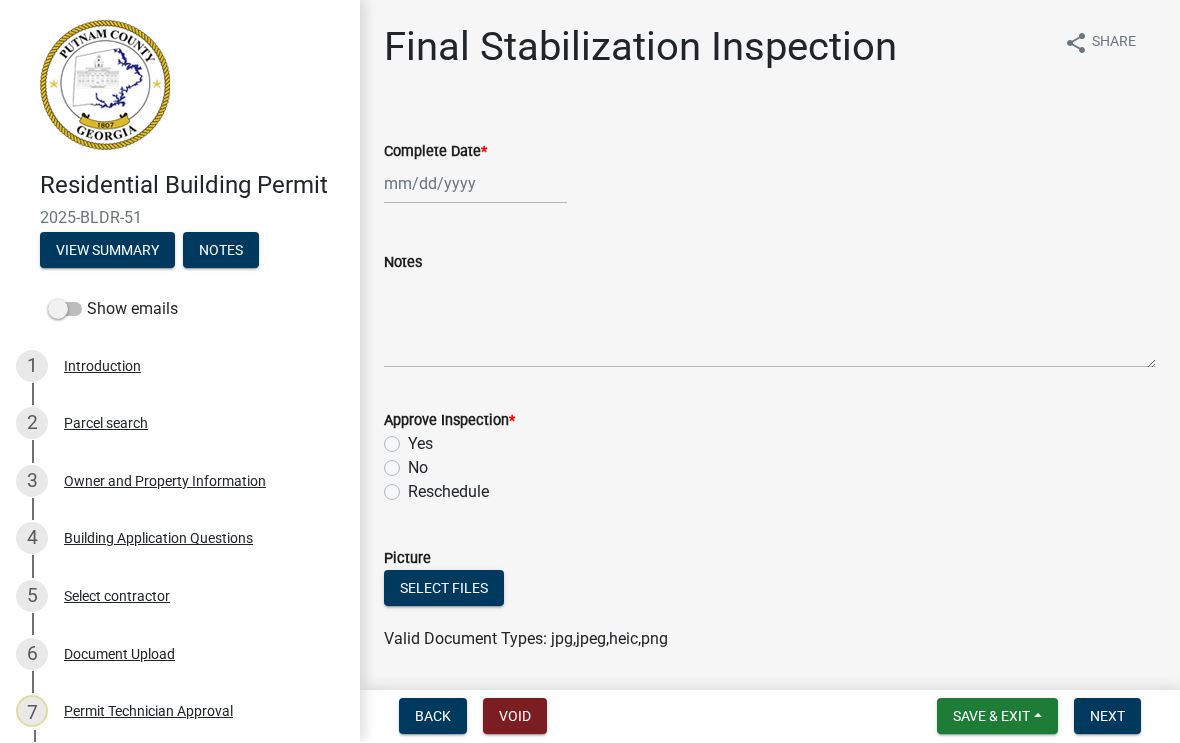 select on "8" 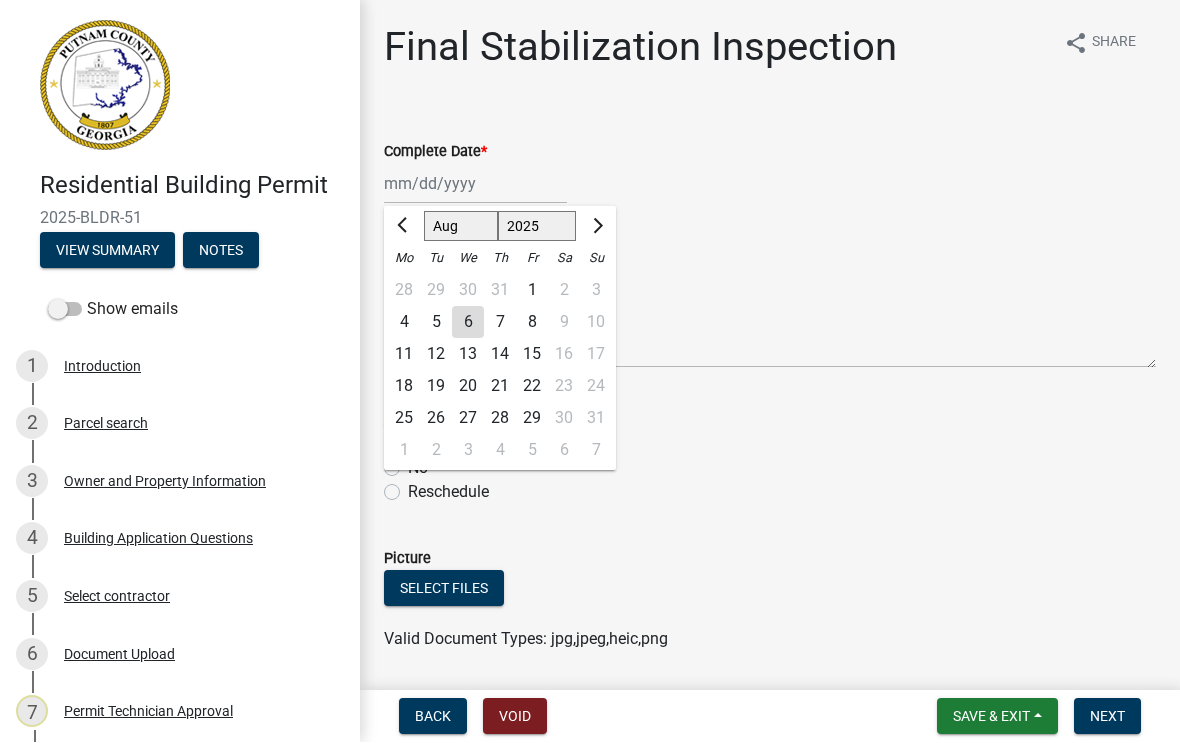 click on "6" 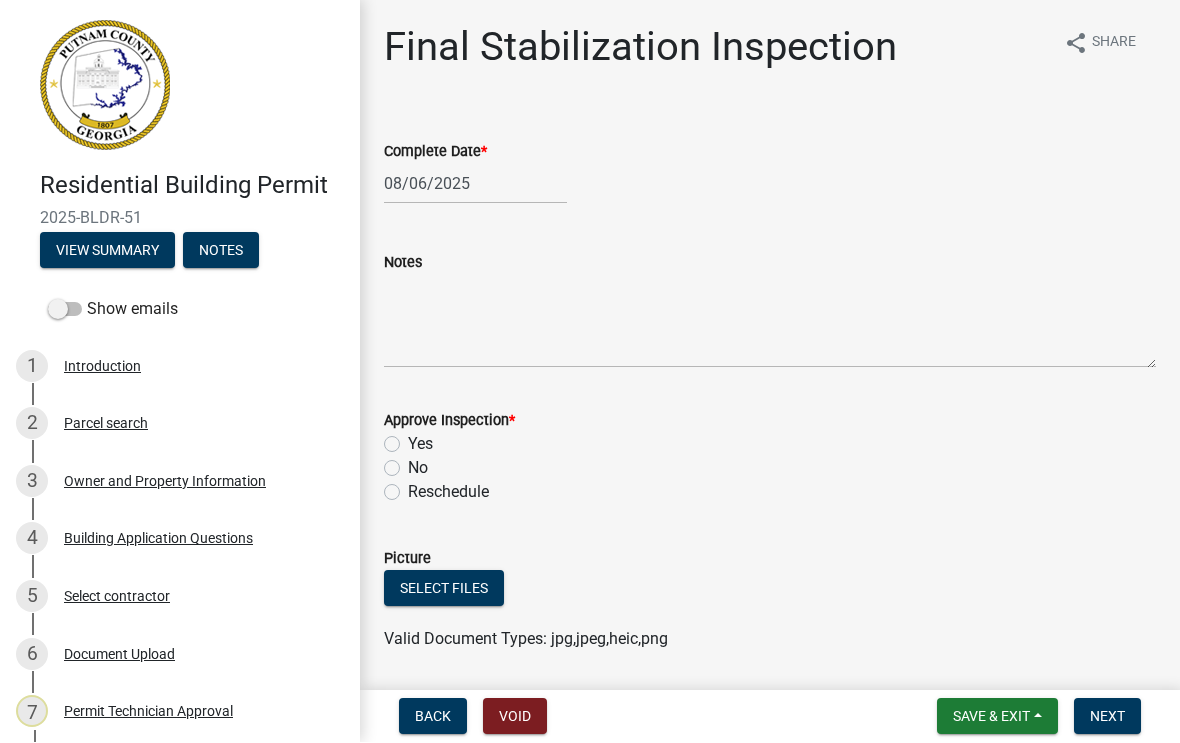 click on "Yes" 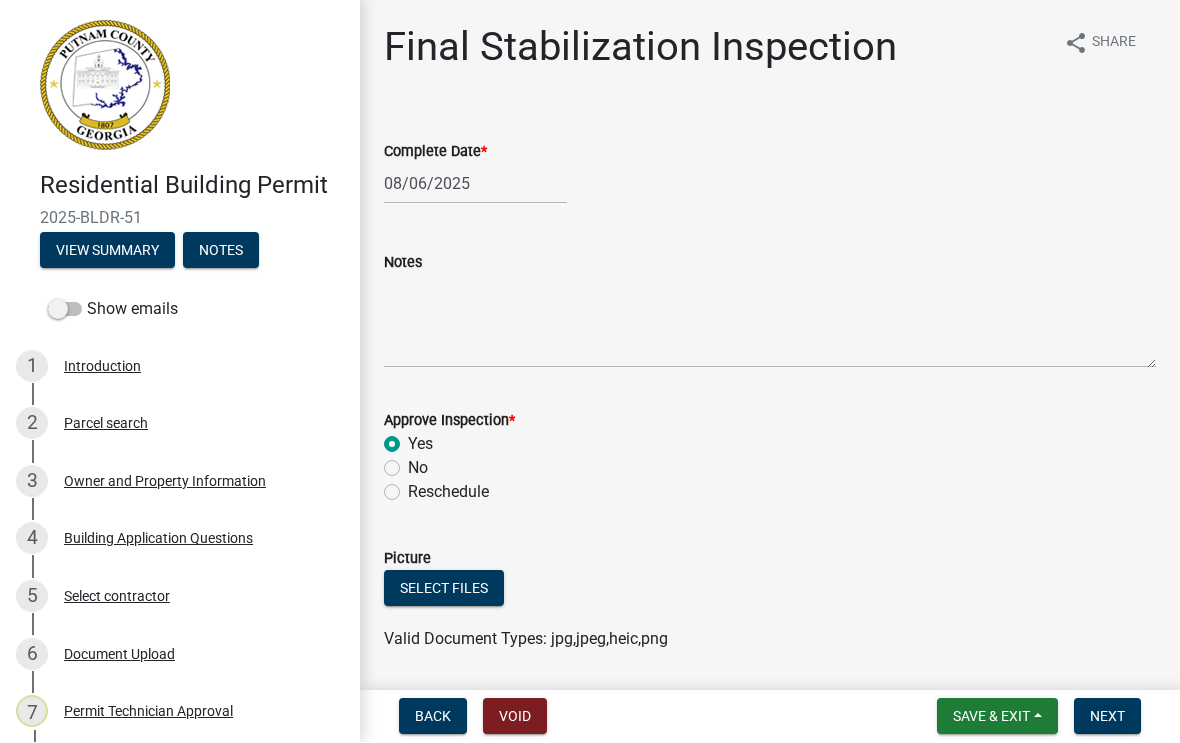 radio on "true" 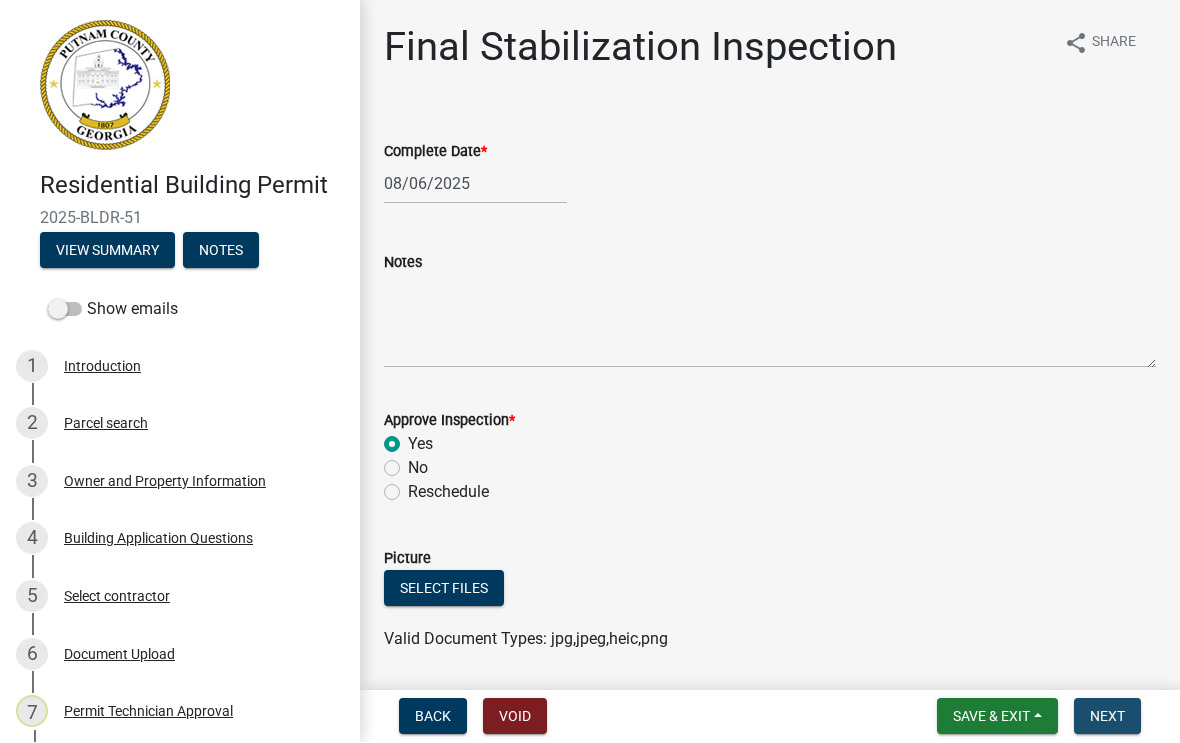 click on "Next" at bounding box center (1107, 717) 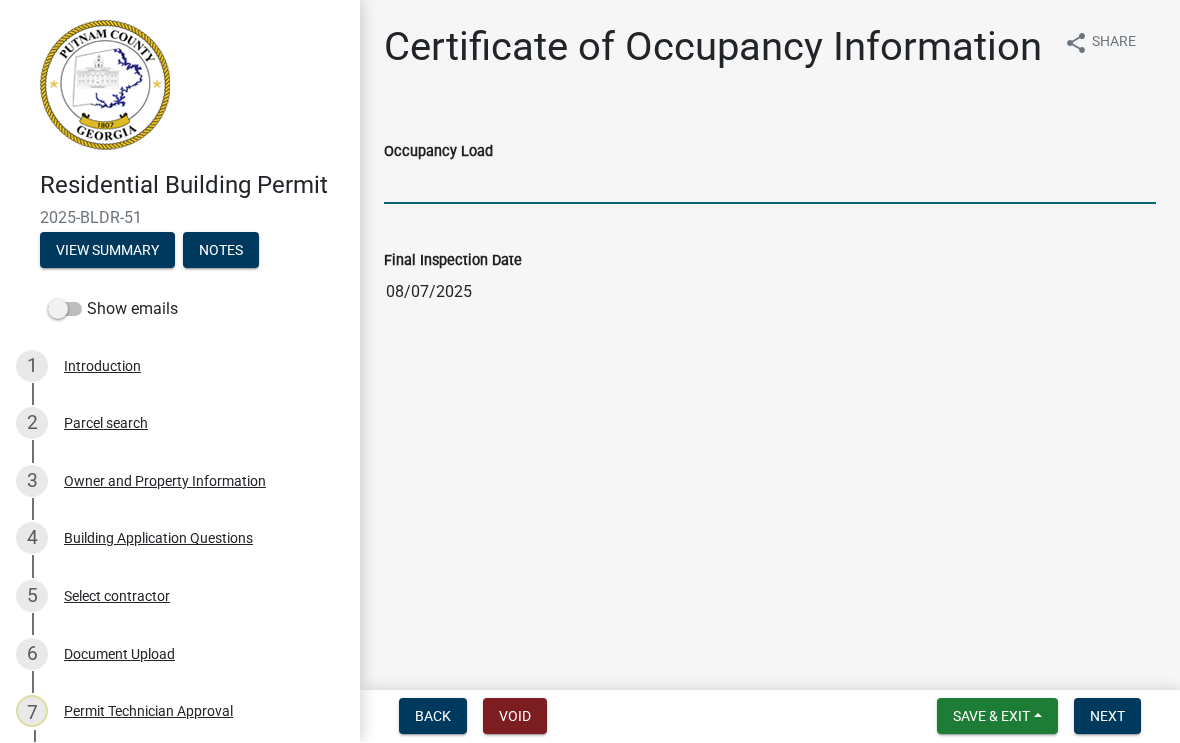click on "Occupancy Load" at bounding box center (770, 184) 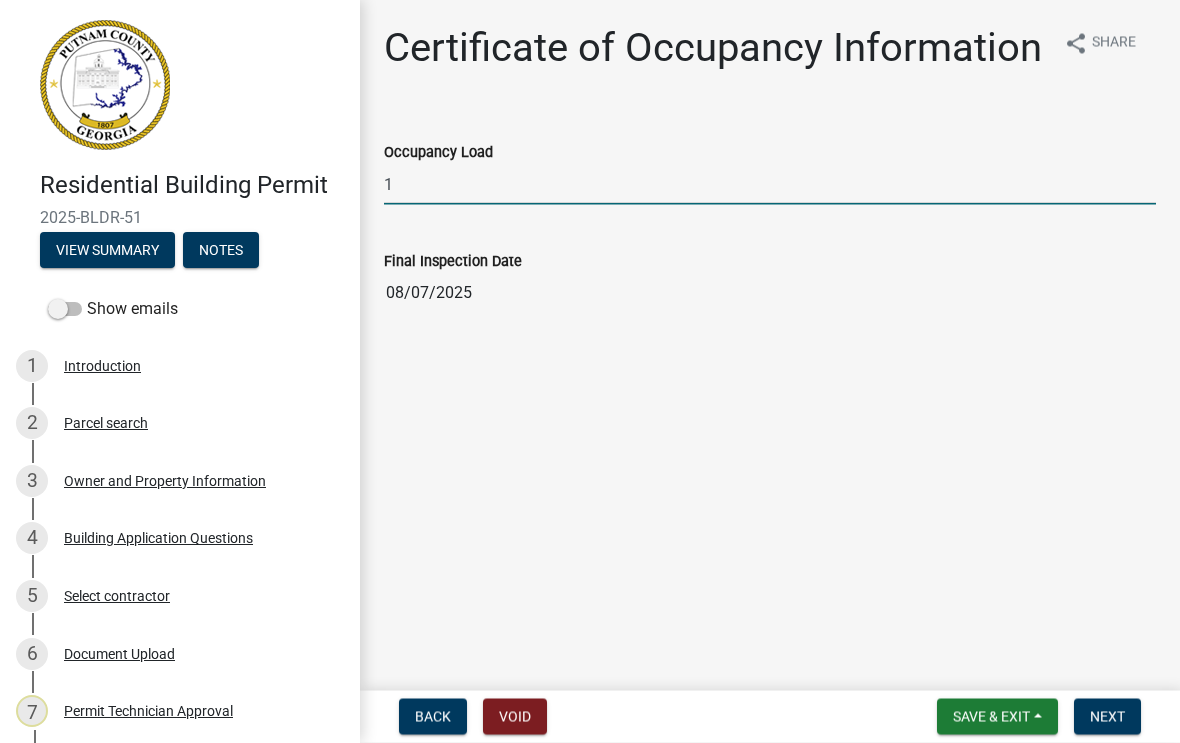 type on "10" 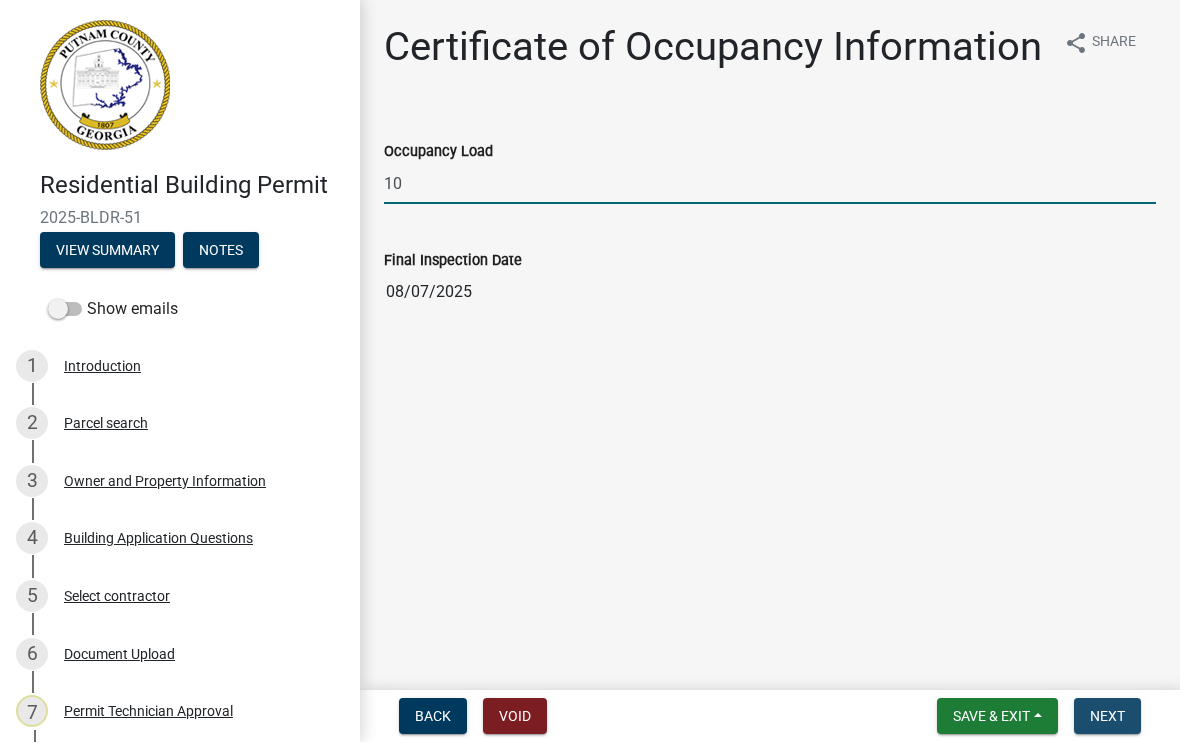 click on "Next" at bounding box center (1107, 717) 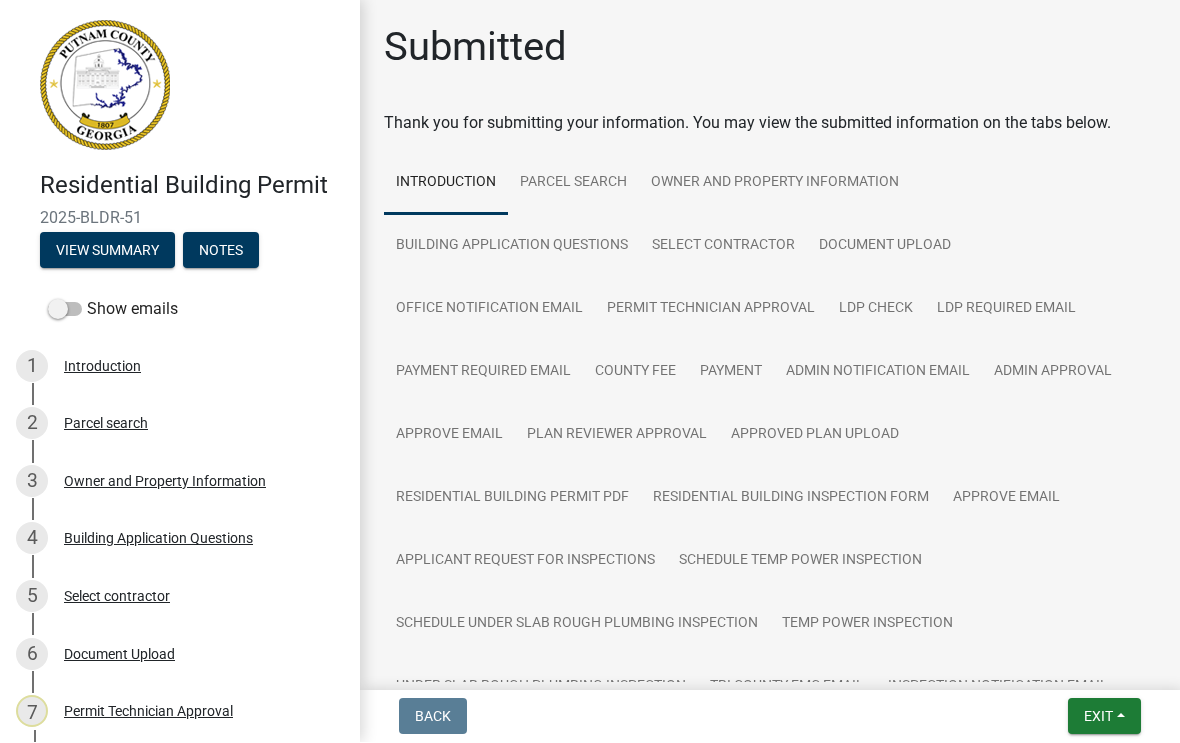 click on "Exit" at bounding box center (1098, 717) 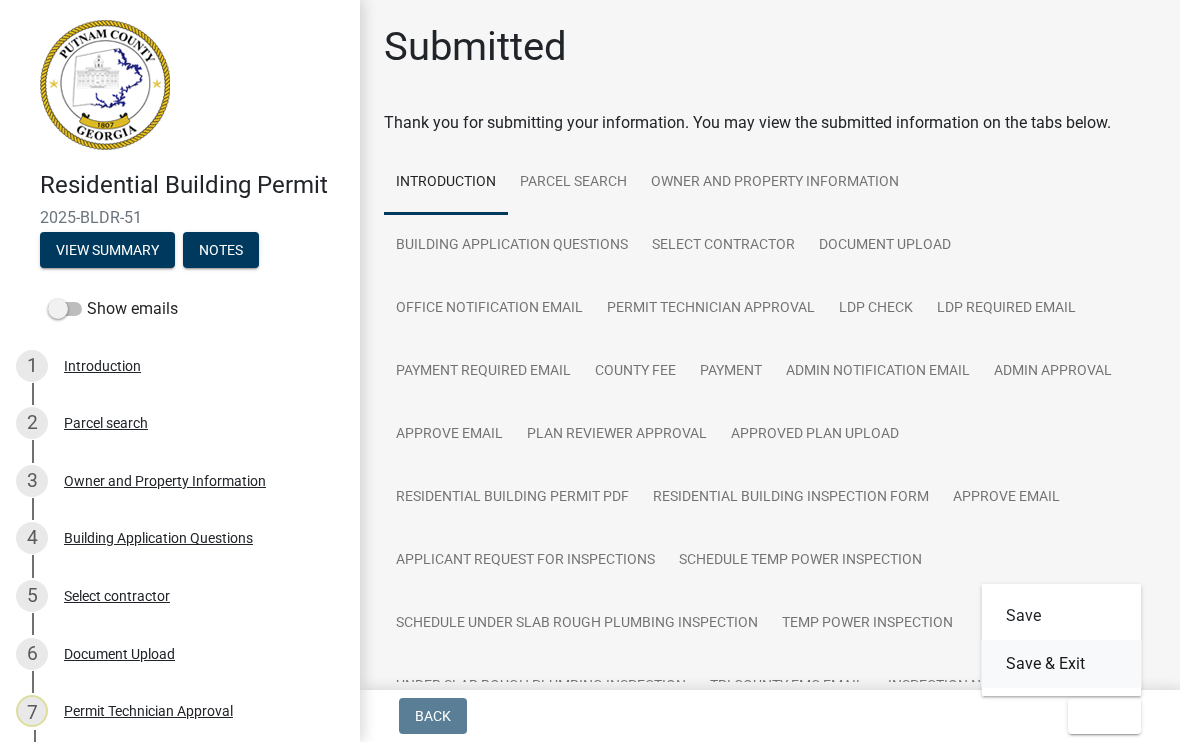 click on "Save & Exit" at bounding box center [1062, 665] 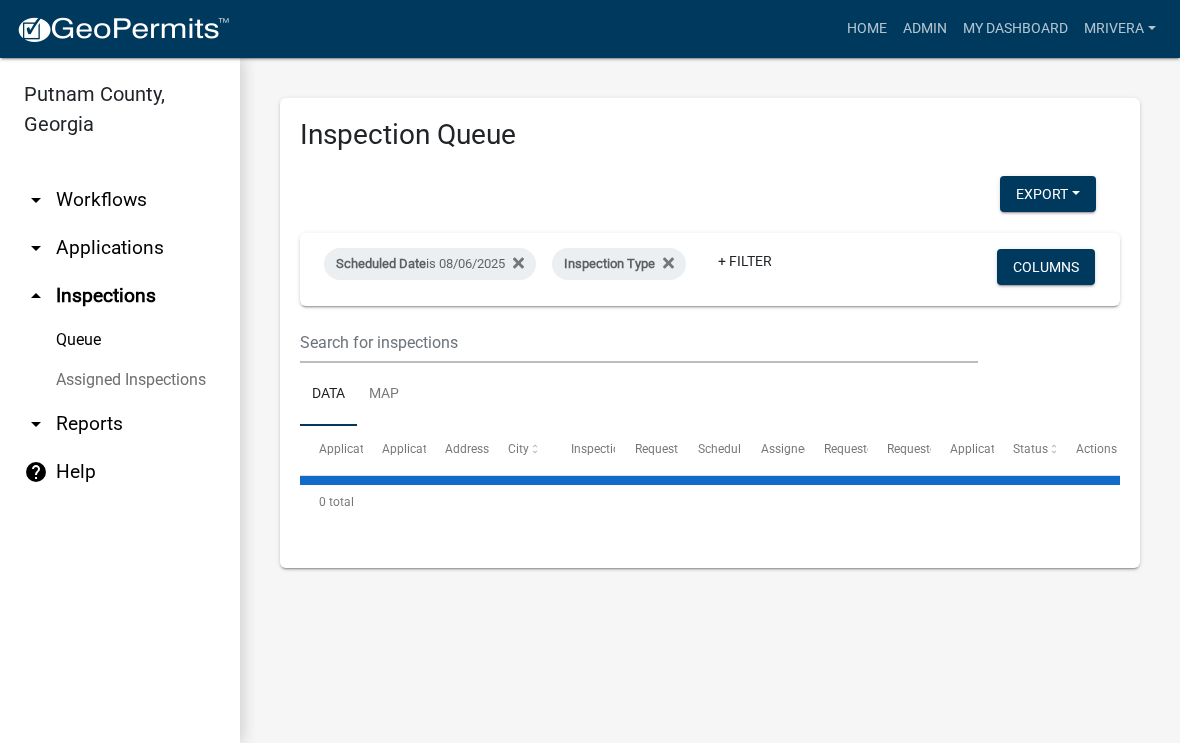 select on "1: 25" 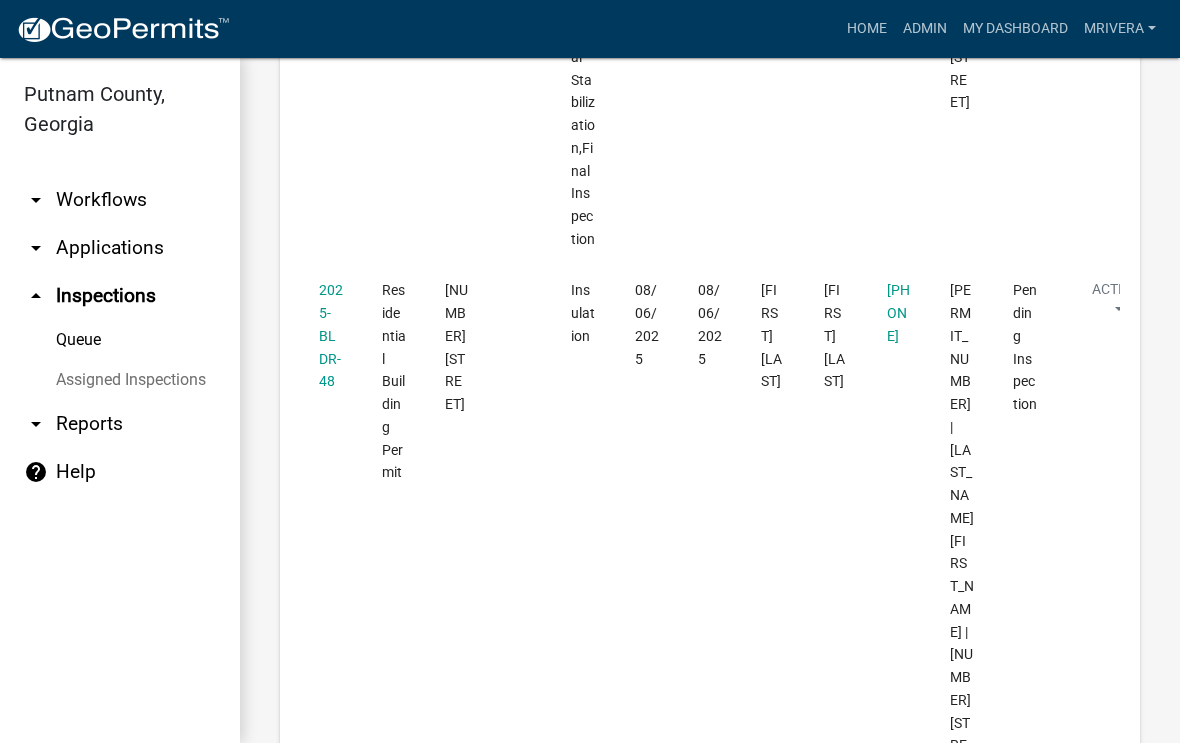 scroll, scrollTop: 3019, scrollLeft: 0, axis: vertical 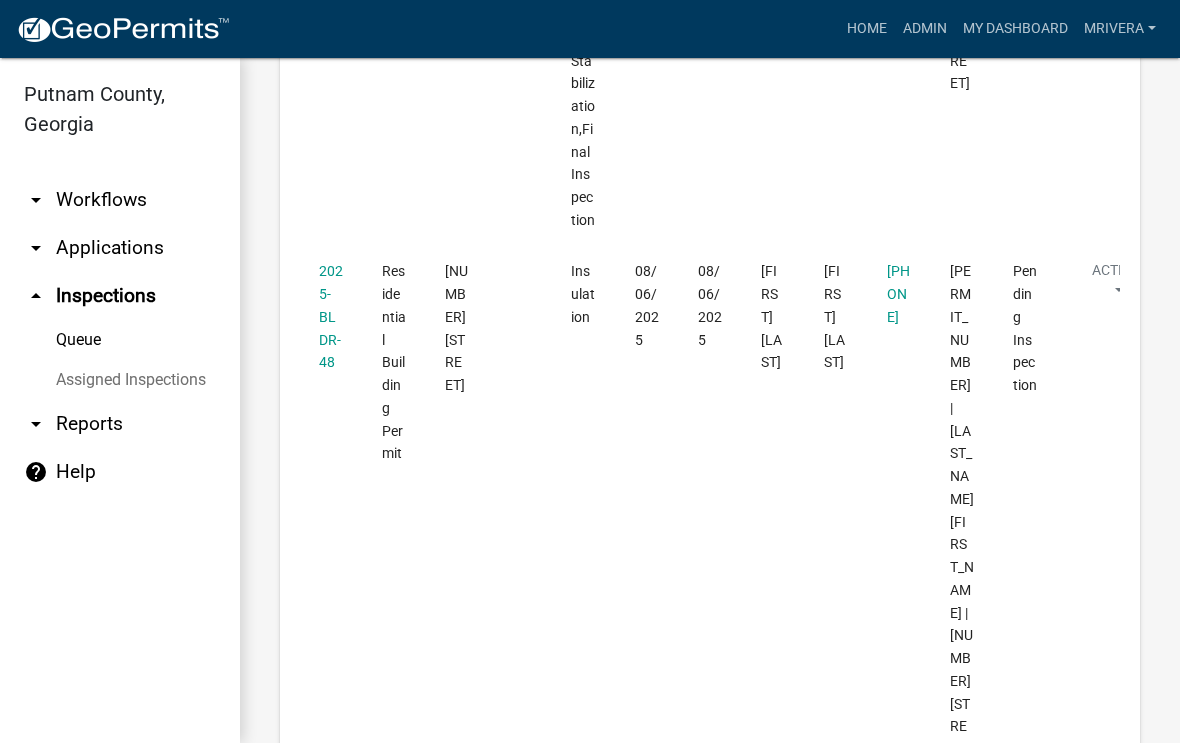 click on "2025-BLDR-48" 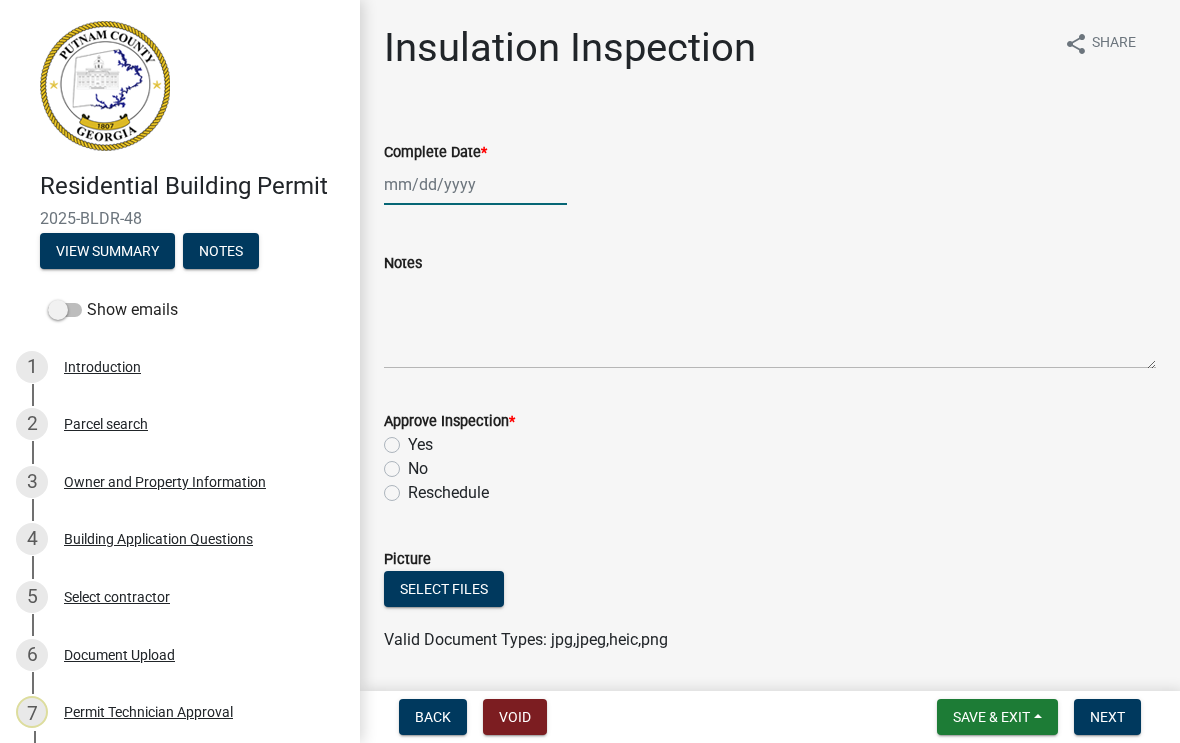 click 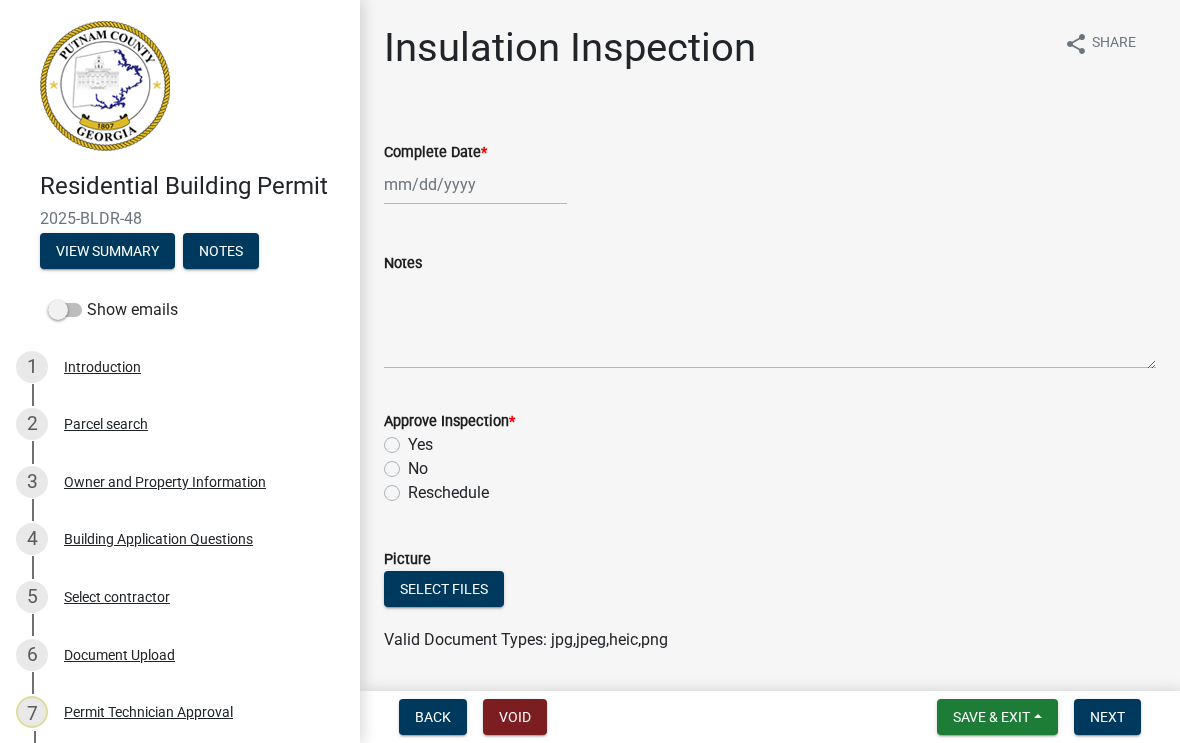 select on "8" 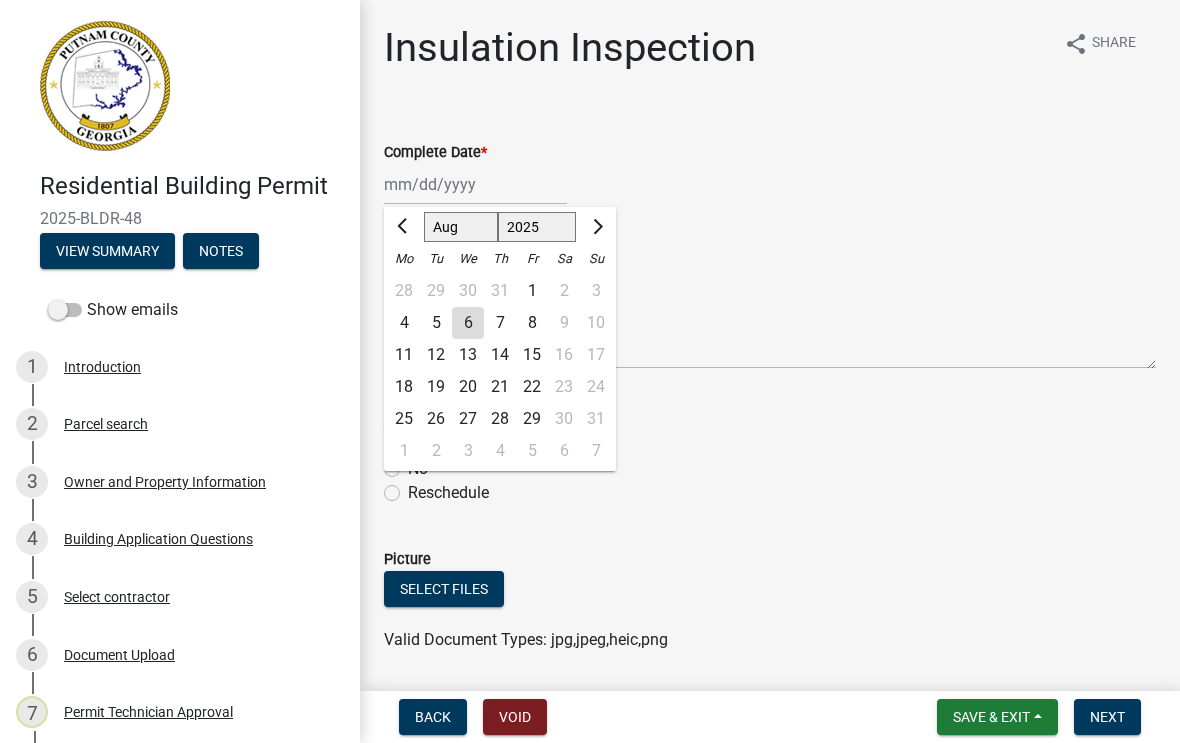 click on "6" 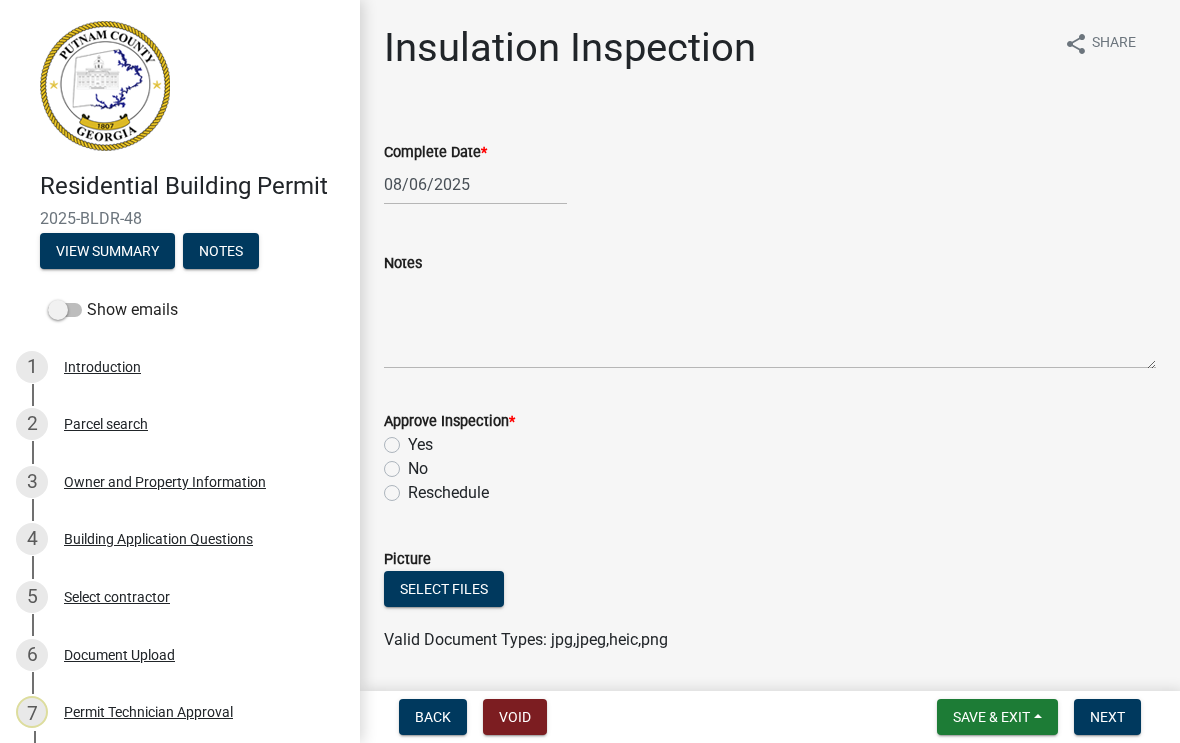 click on "Yes" 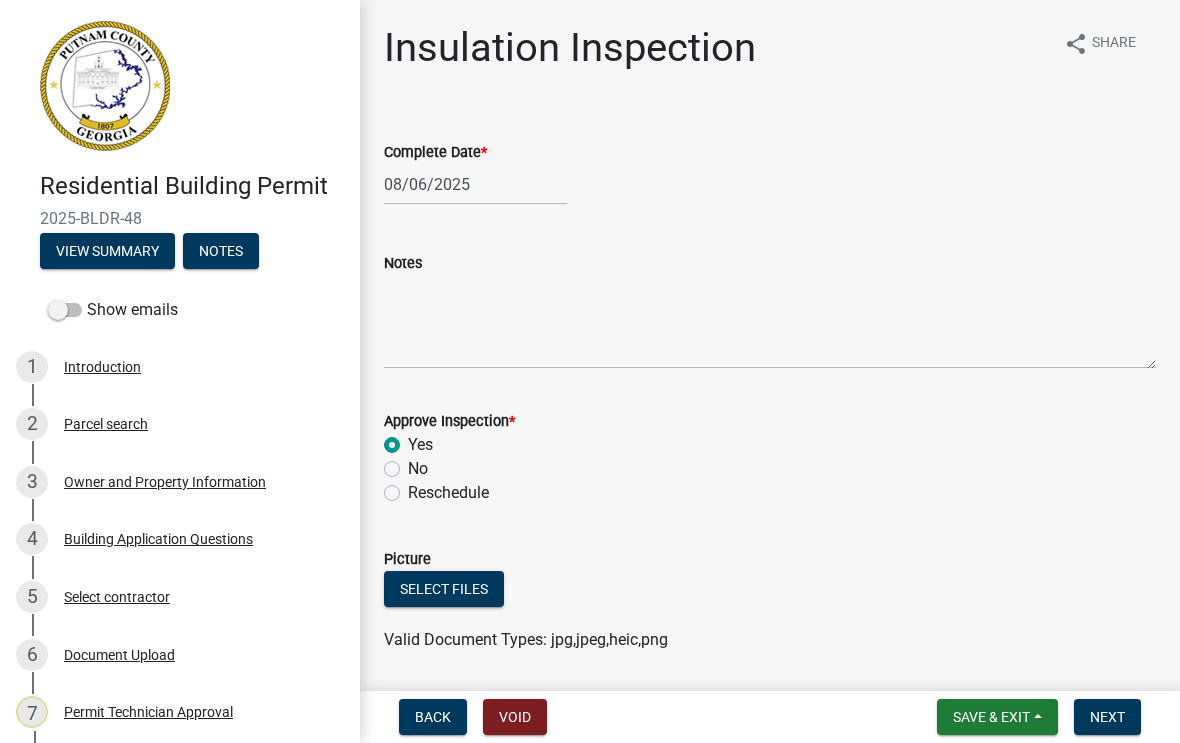 radio on "true" 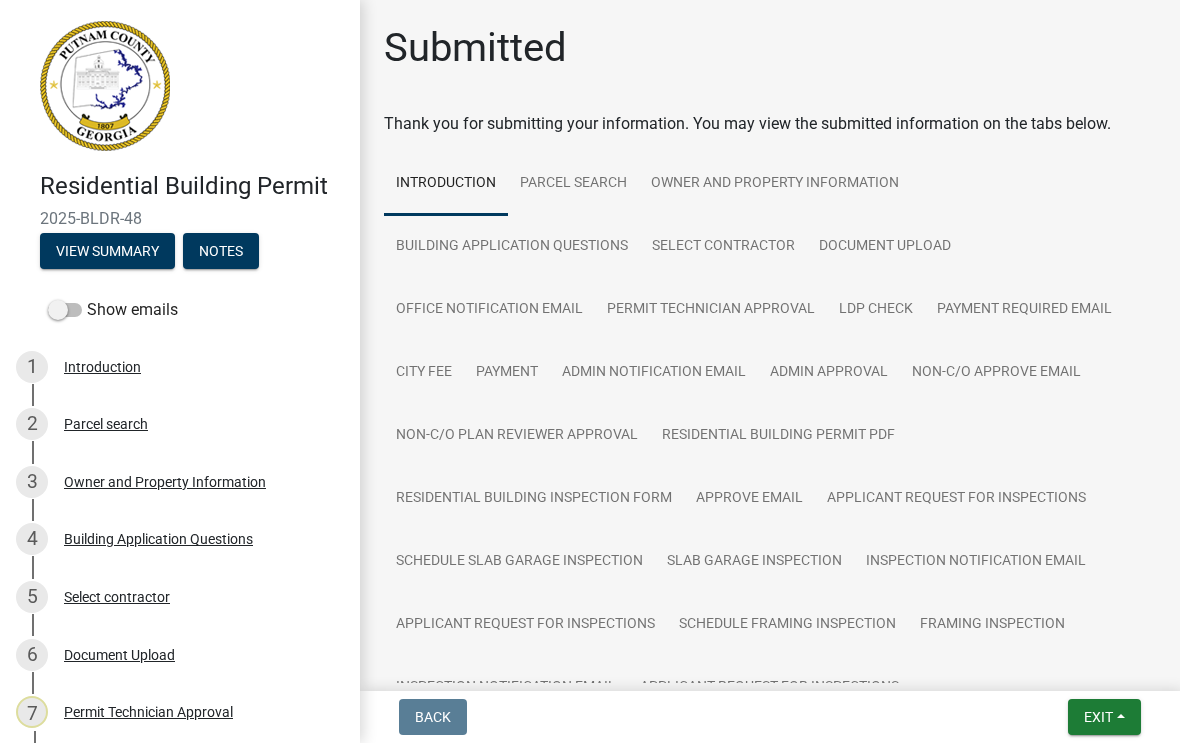 click on "Exit" at bounding box center (1098, 717) 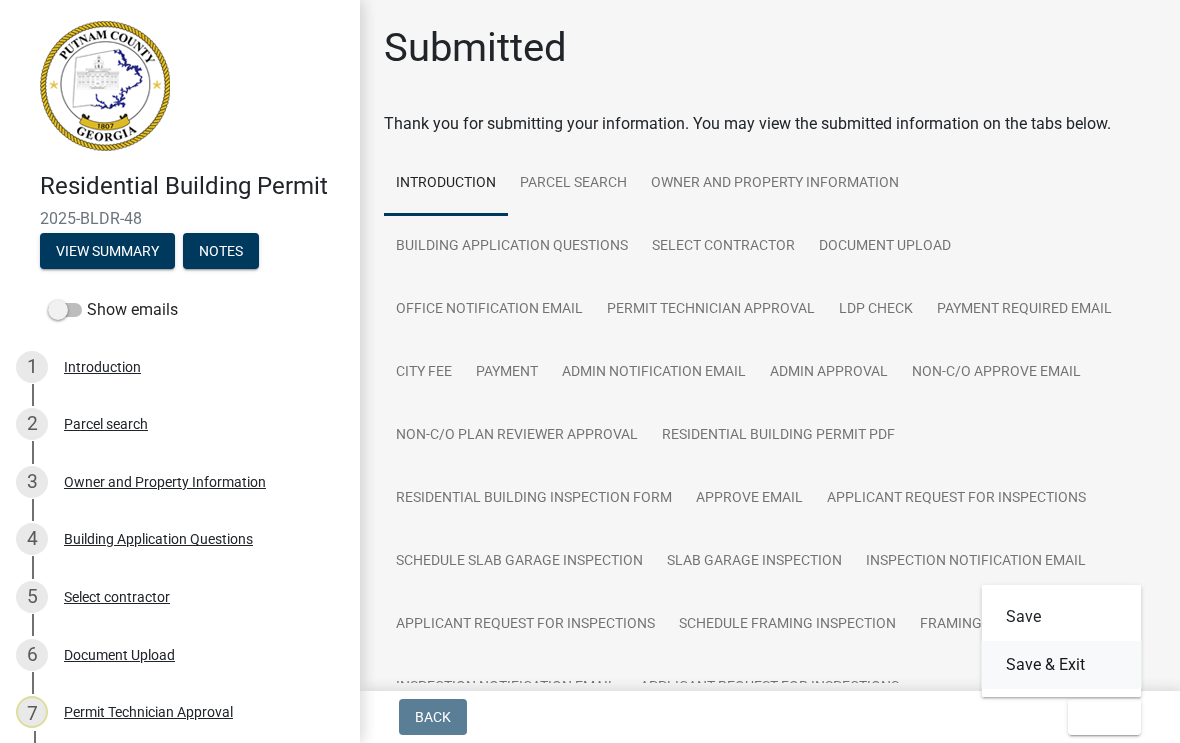 click on "Save & Exit" at bounding box center (1062, 665) 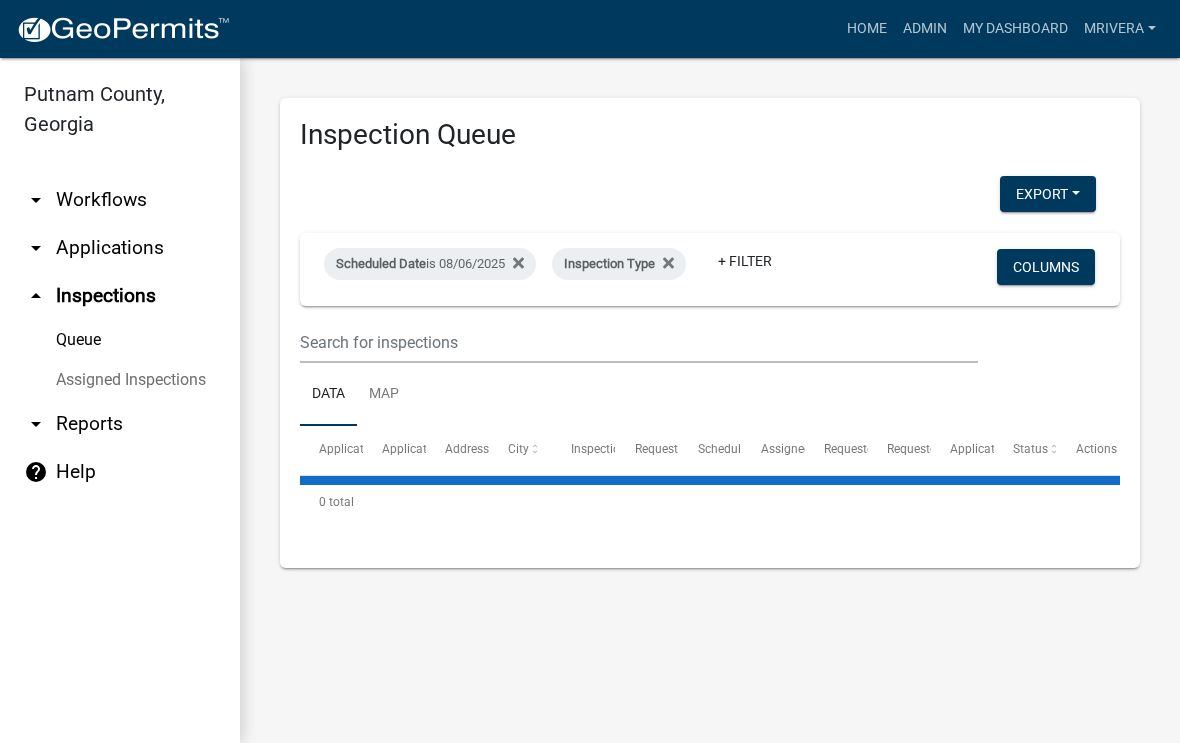select on "1: 25" 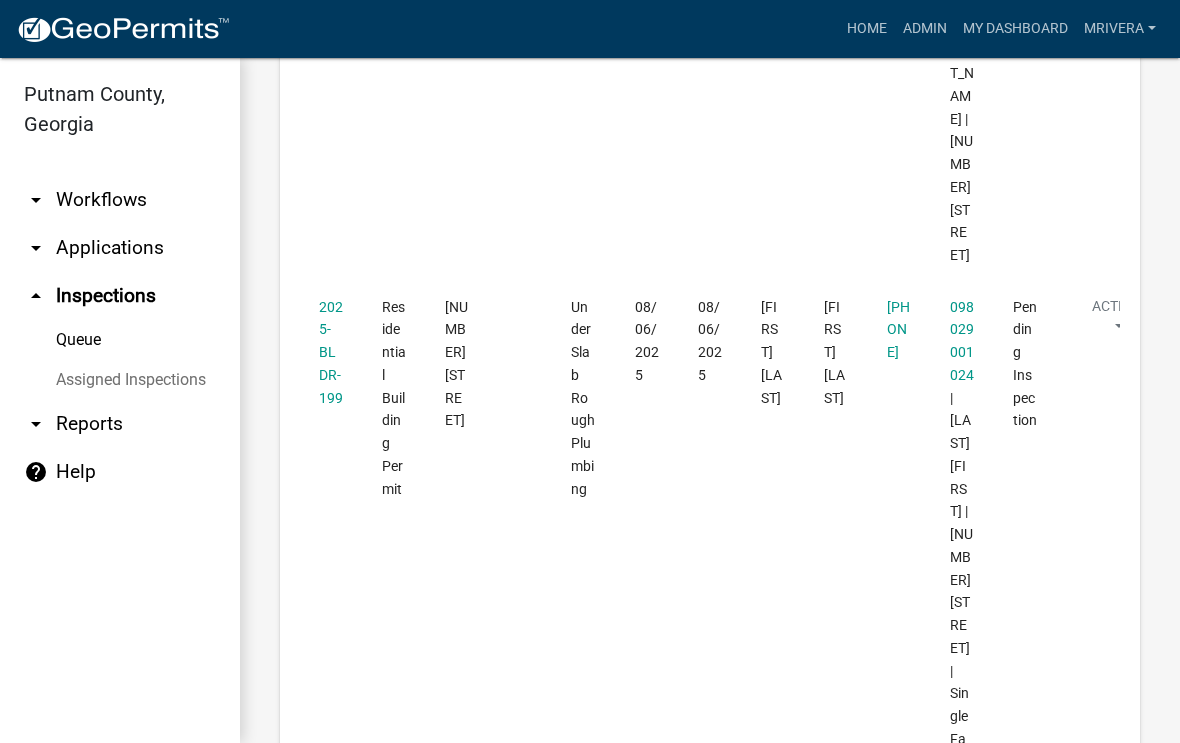 scroll, scrollTop: 3517, scrollLeft: 0, axis: vertical 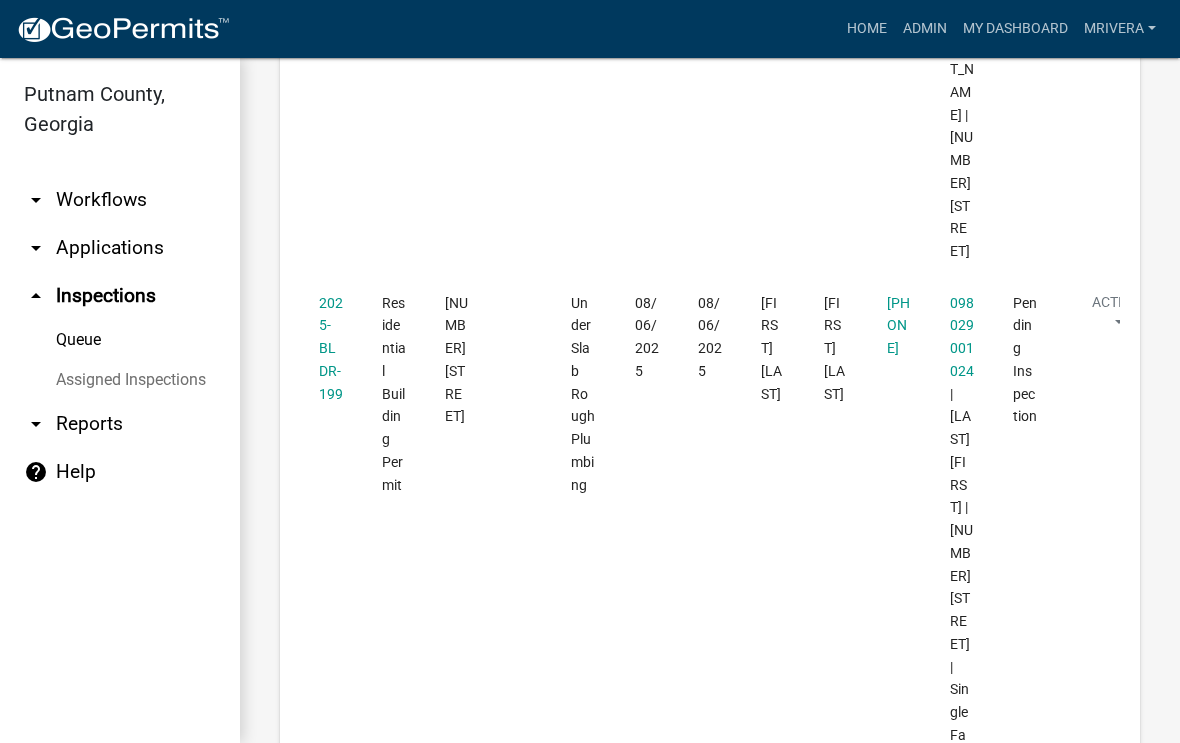 click on "2025-BLDR-199" 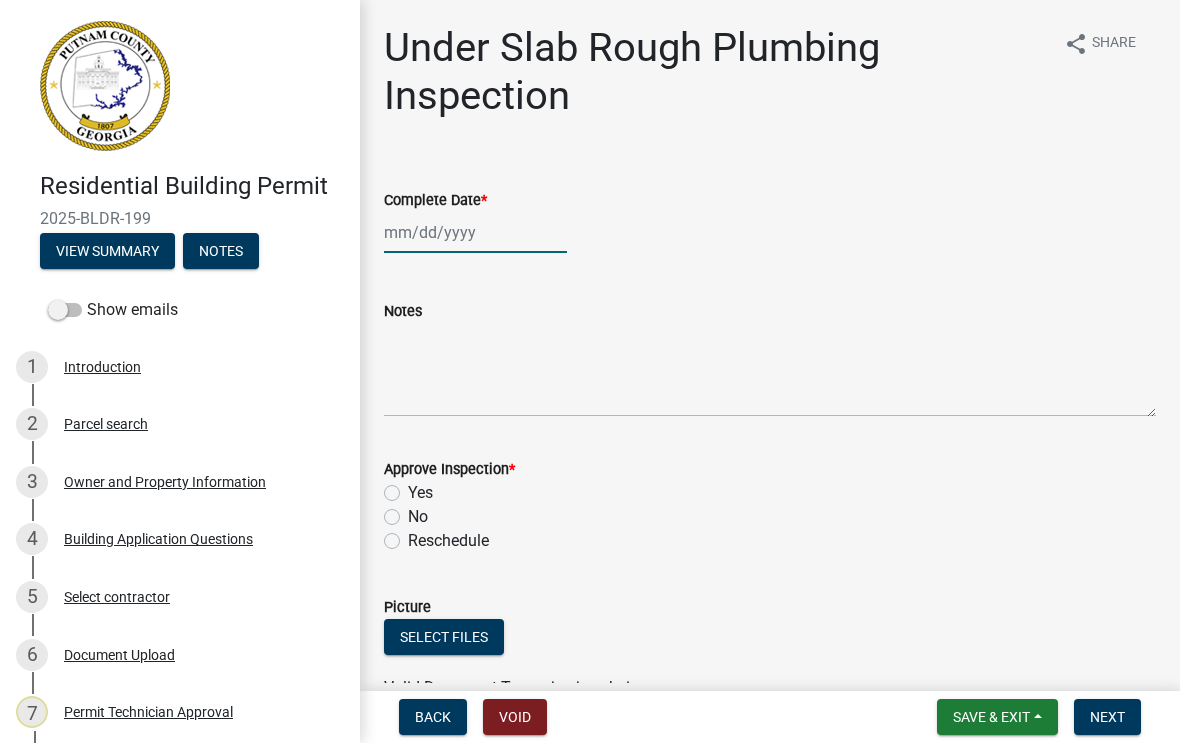 click 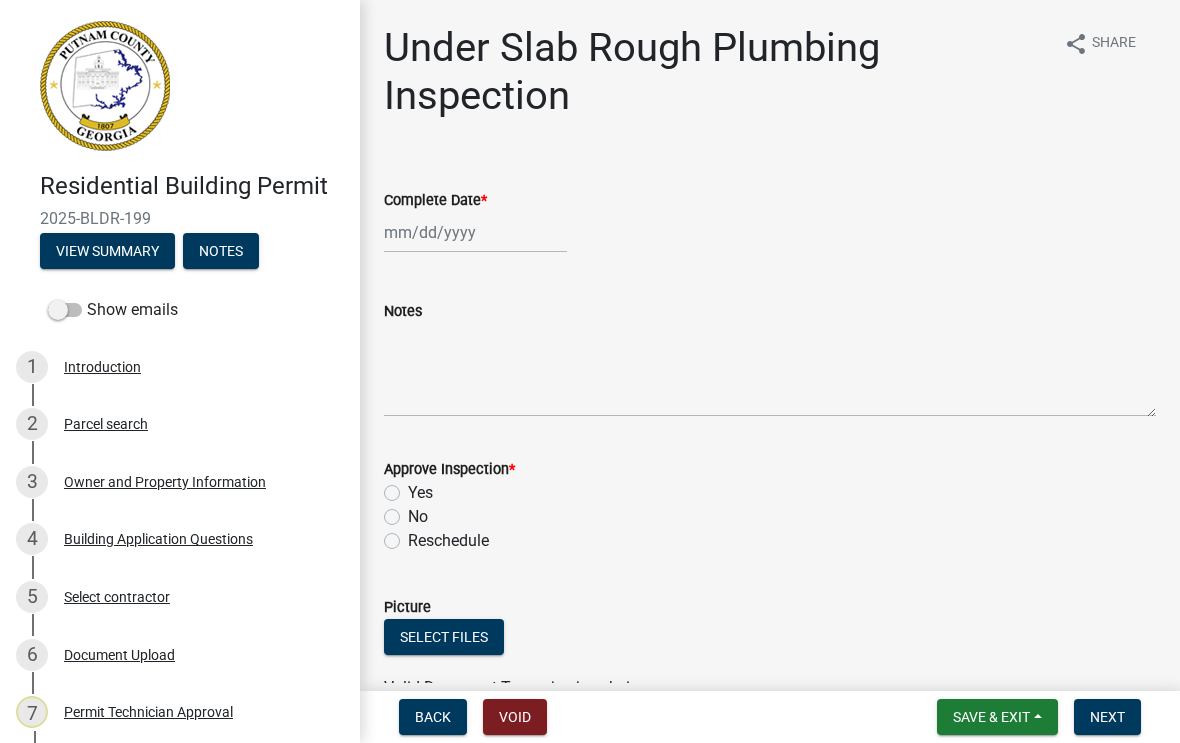 select on "8" 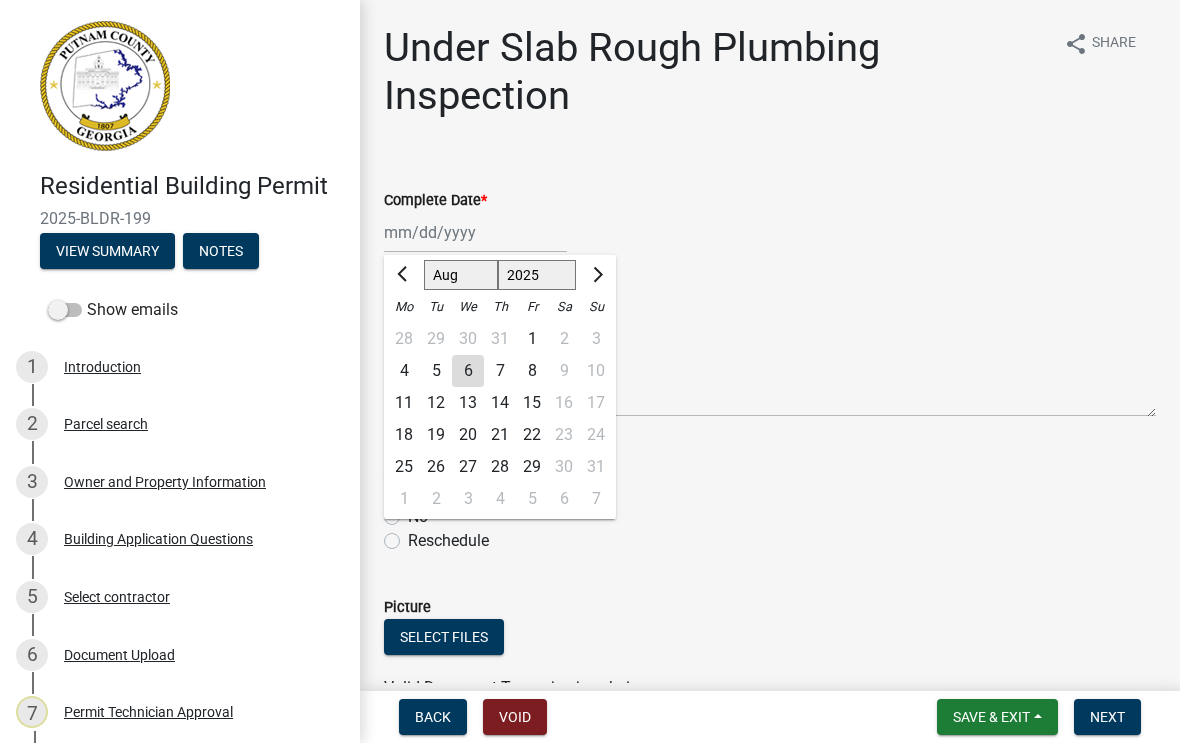click on "6" 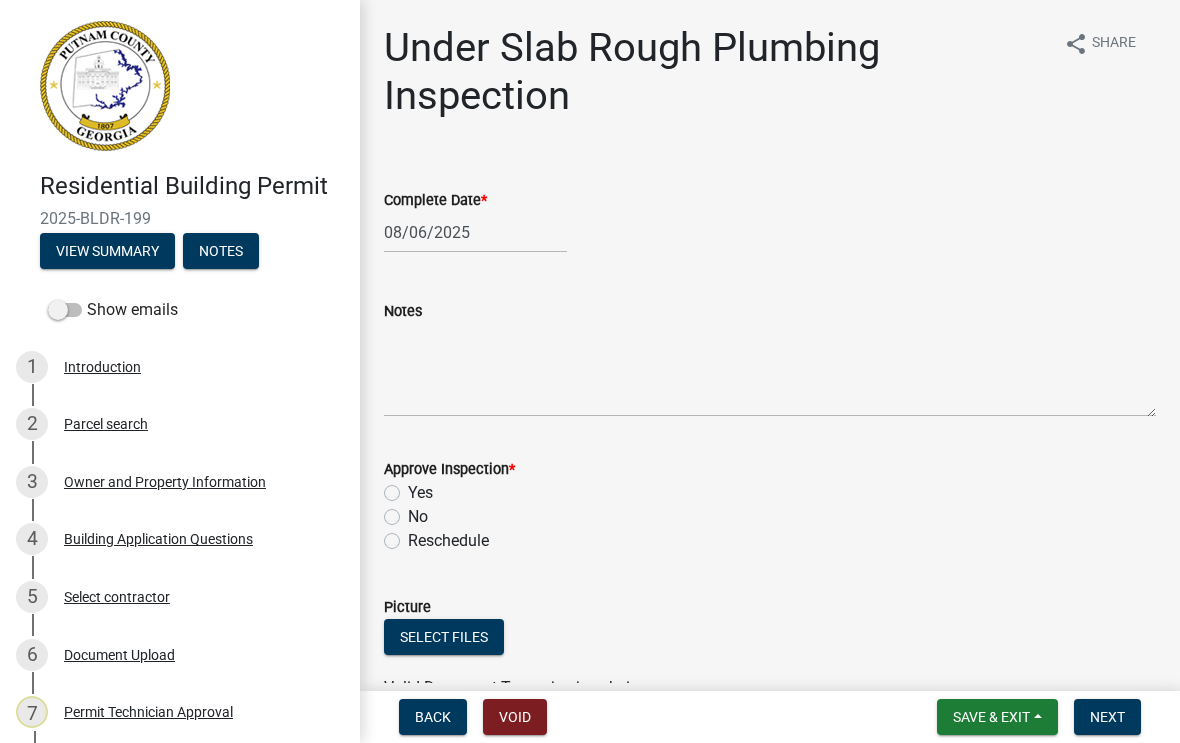 click on "Yes" 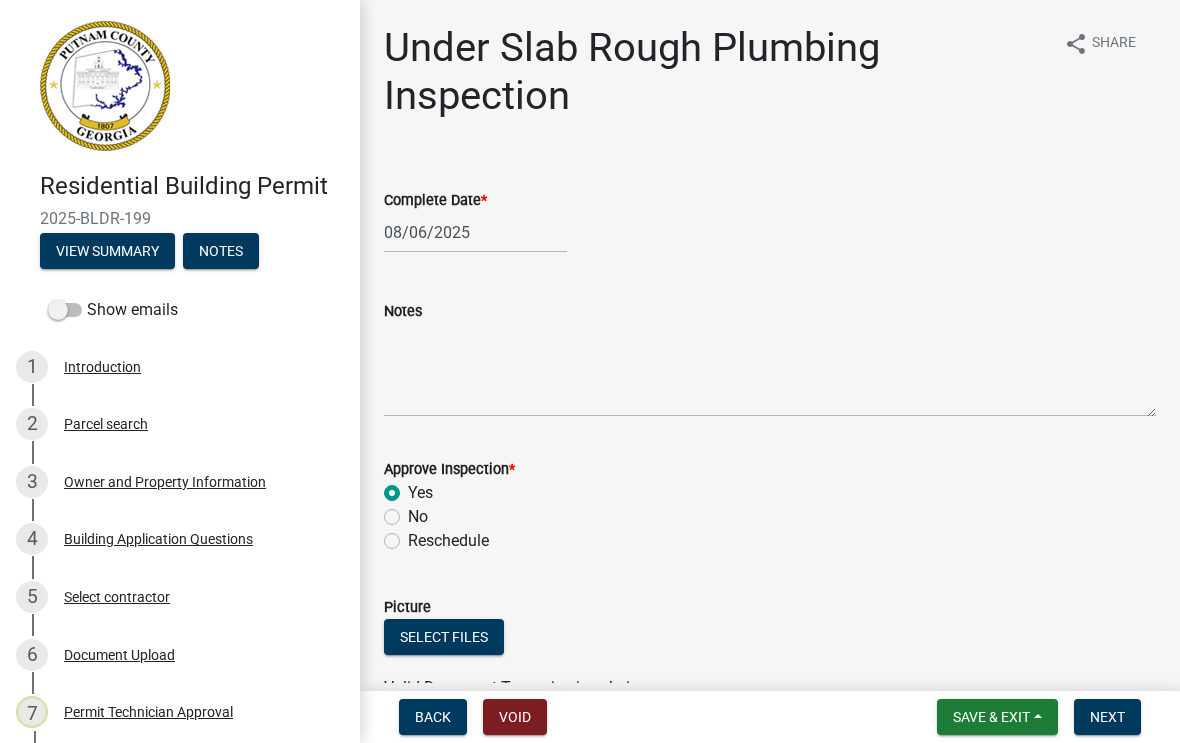 radio on "true" 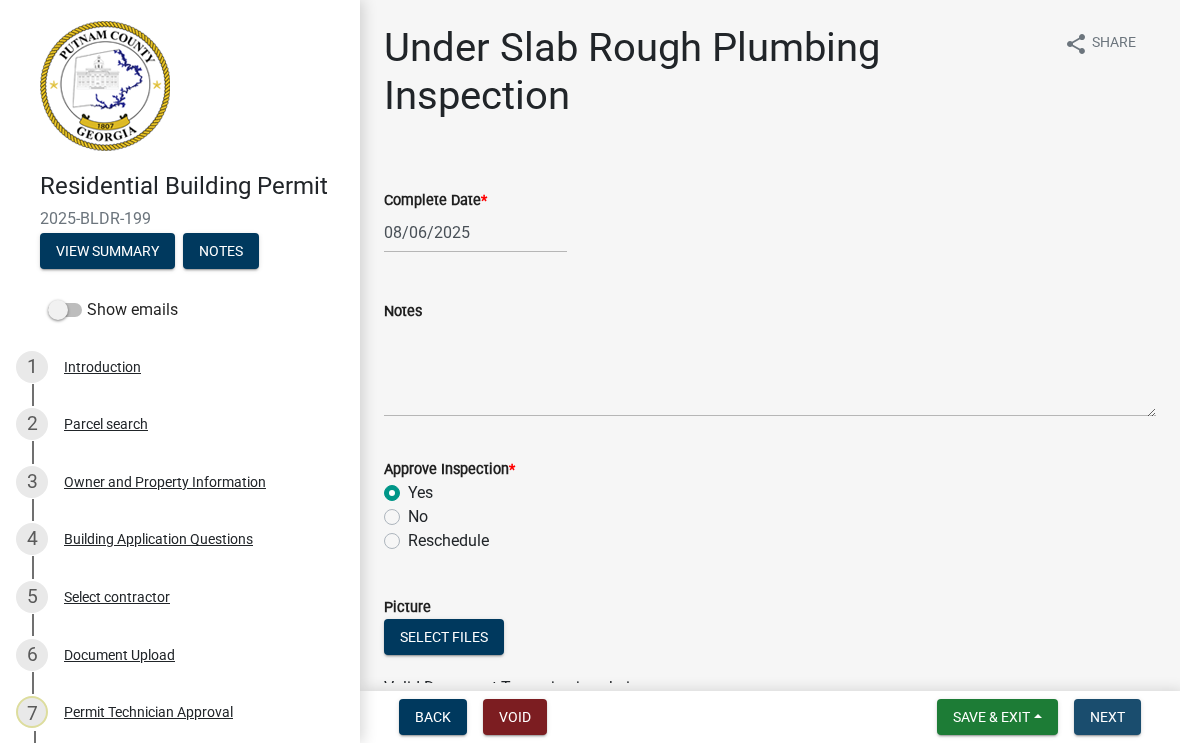 click on "Next" at bounding box center [1107, 717] 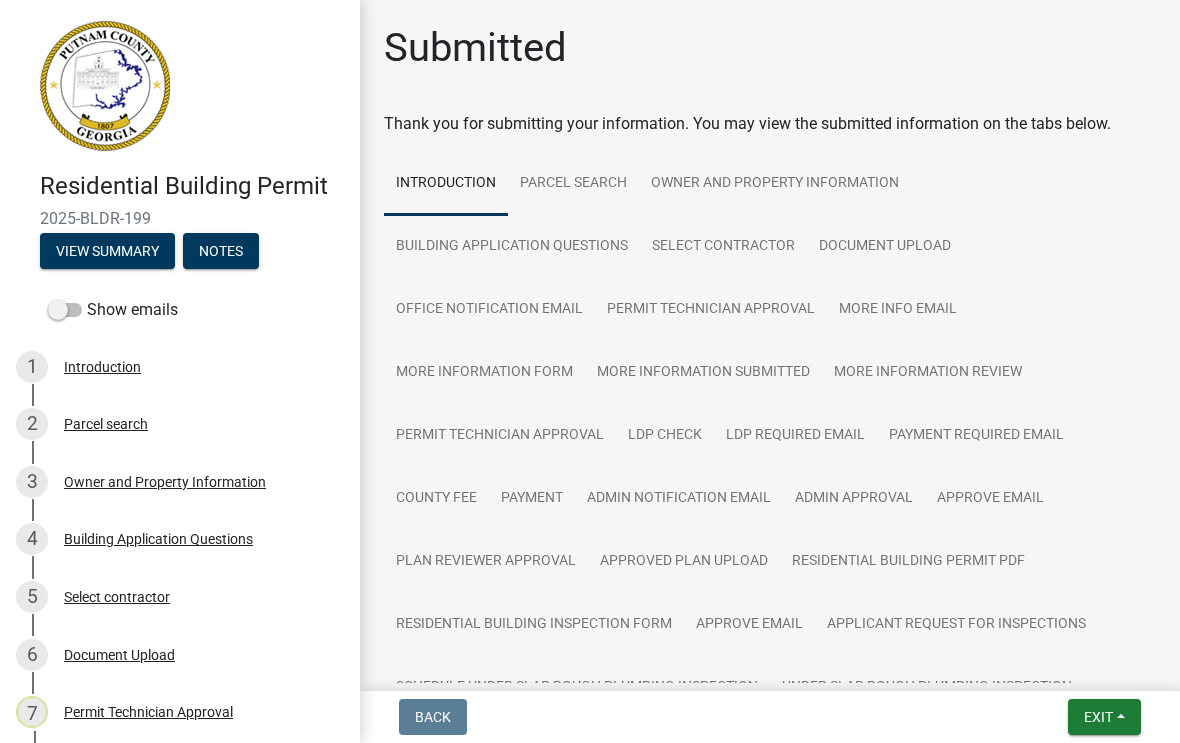 click on "Exit" at bounding box center [1104, 717] 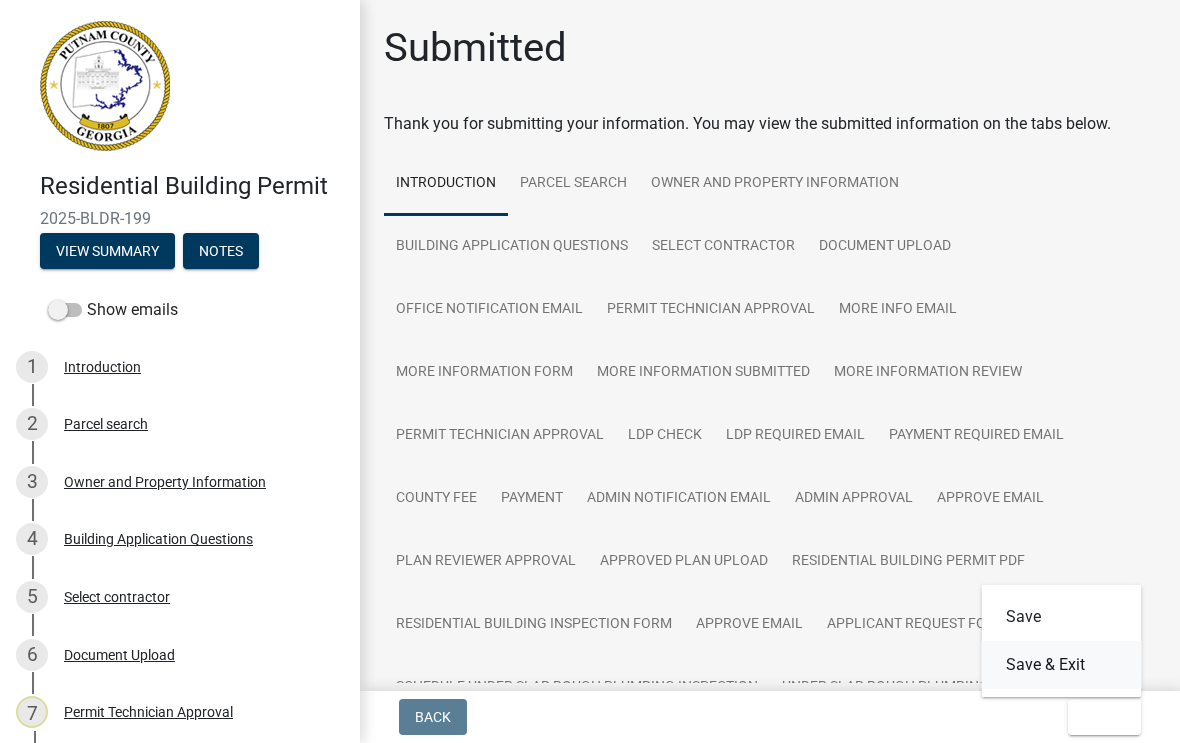 click on "Save & Exit" at bounding box center (1062, 665) 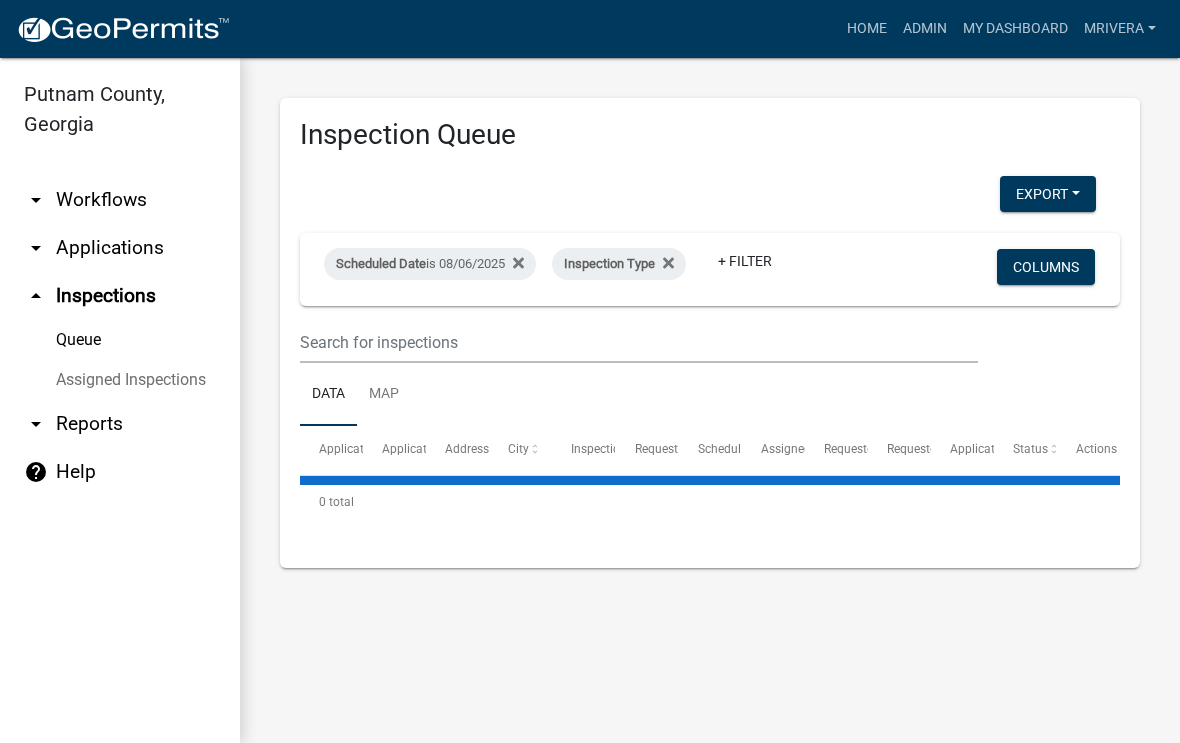 select on "1: 25" 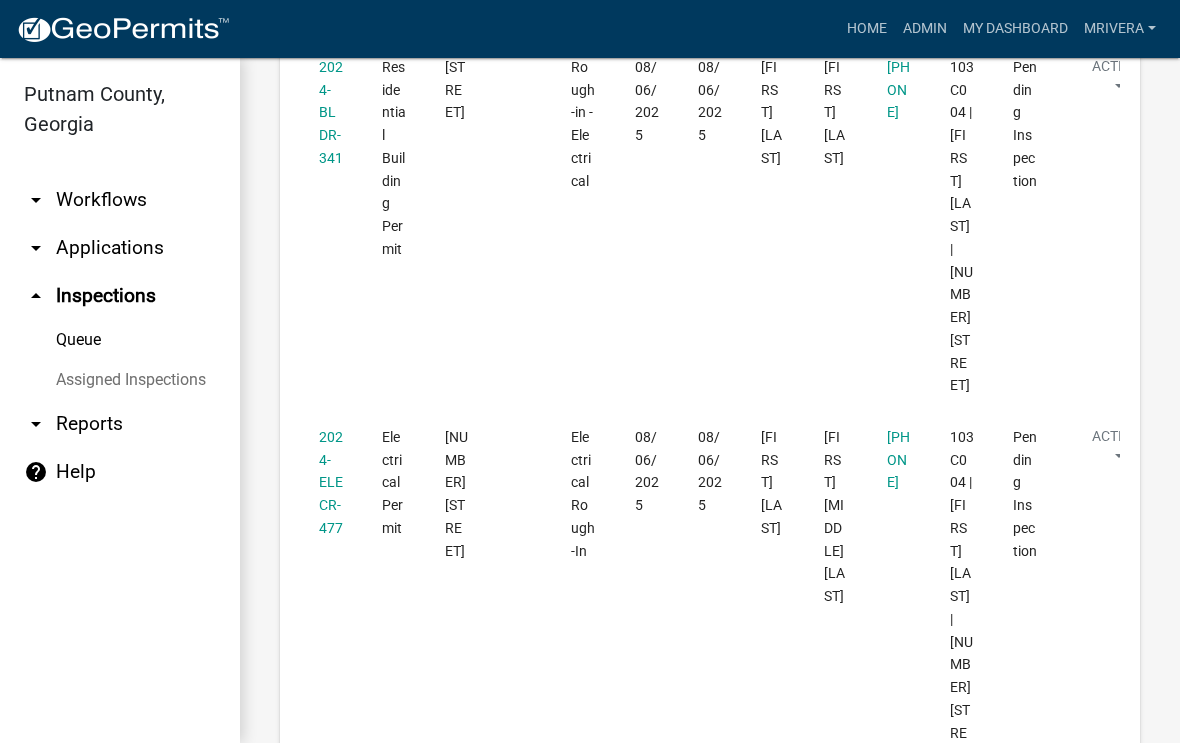 scroll, scrollTop: 4660, scrollLeft: 0, axis: vertical 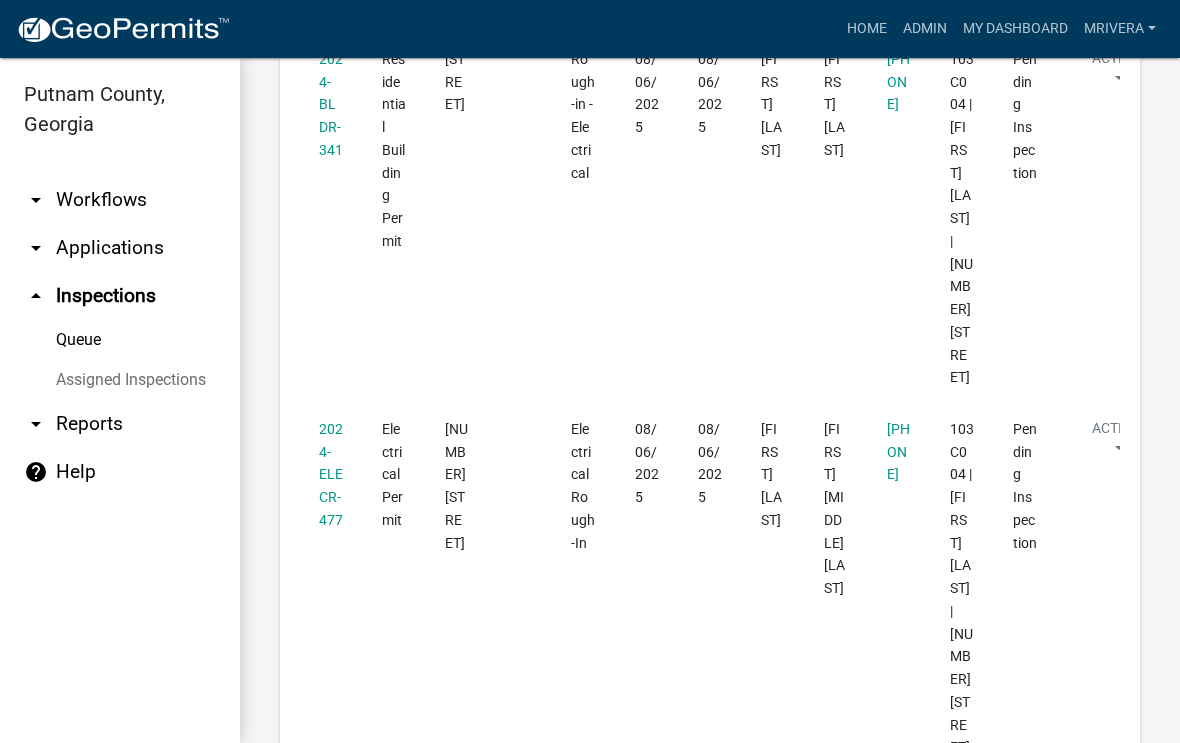 click on "2024-BLDR-341" 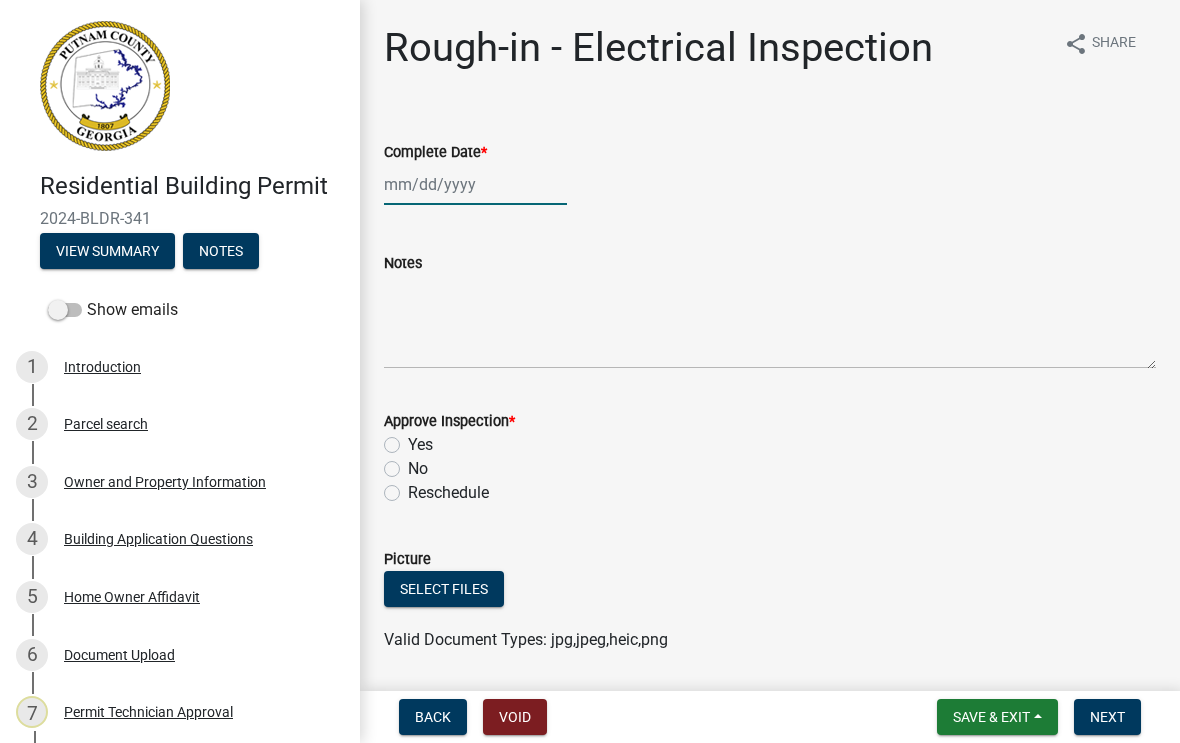 click 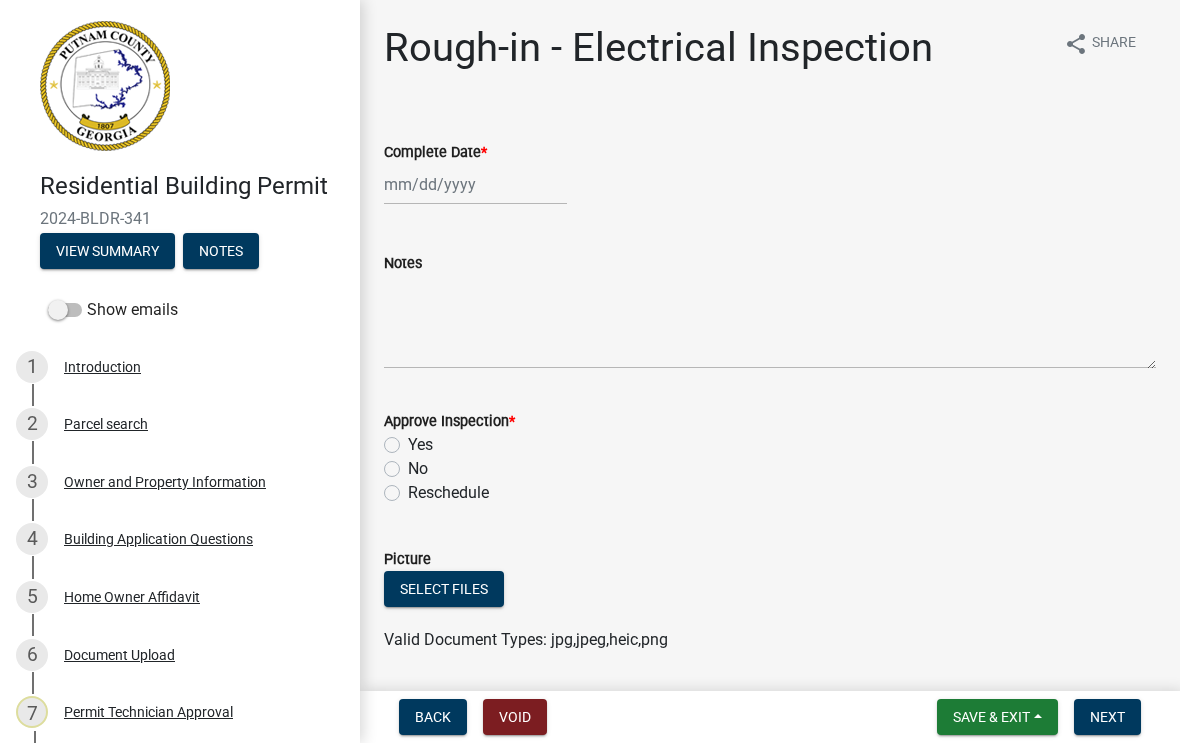 select on "8" 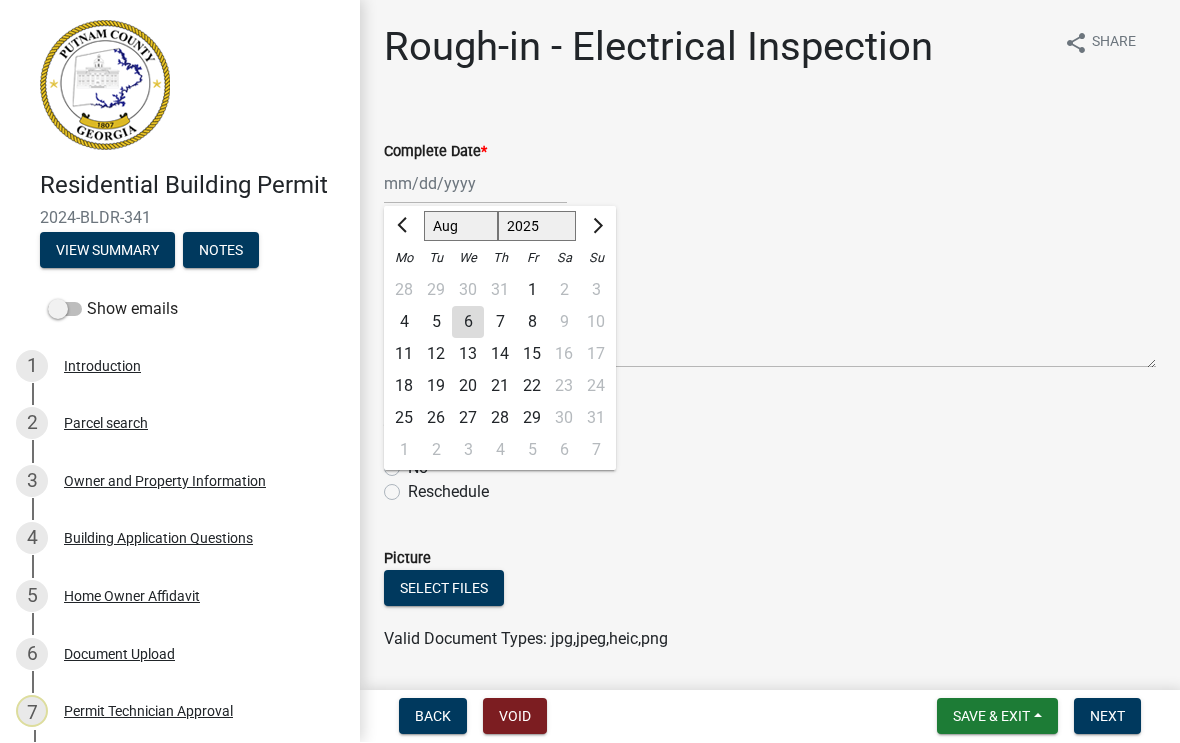 click on "6" 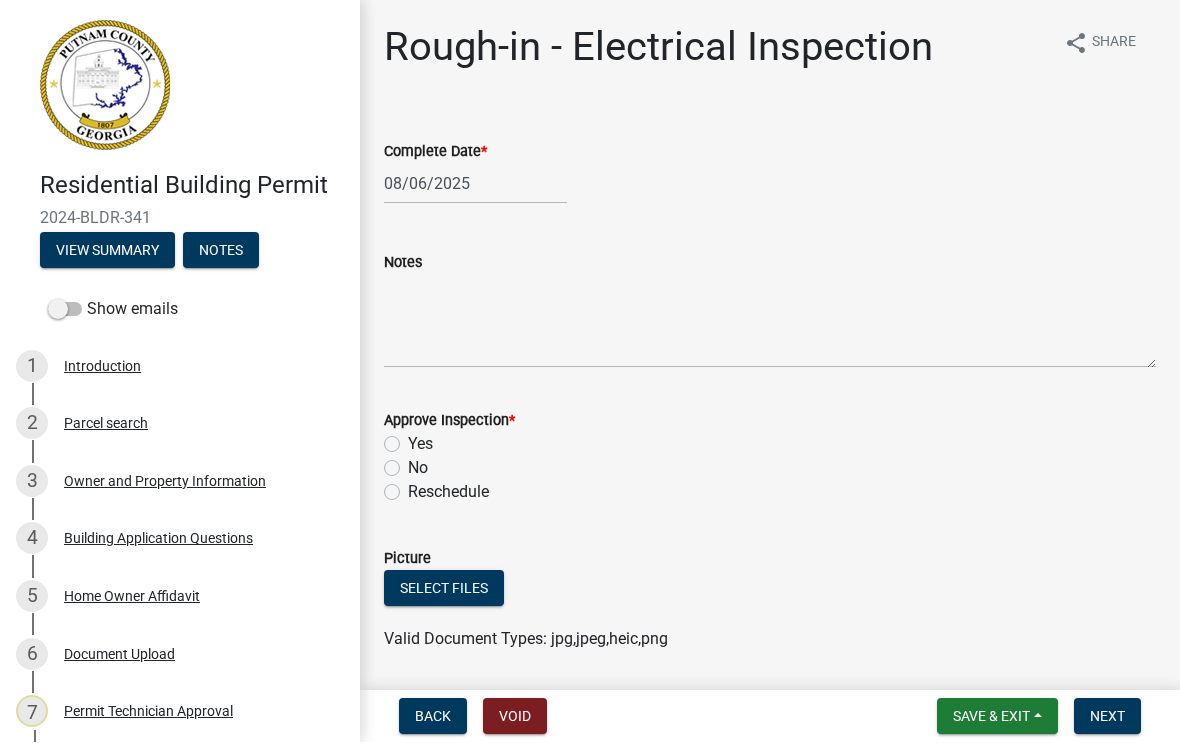 click on "Yes" 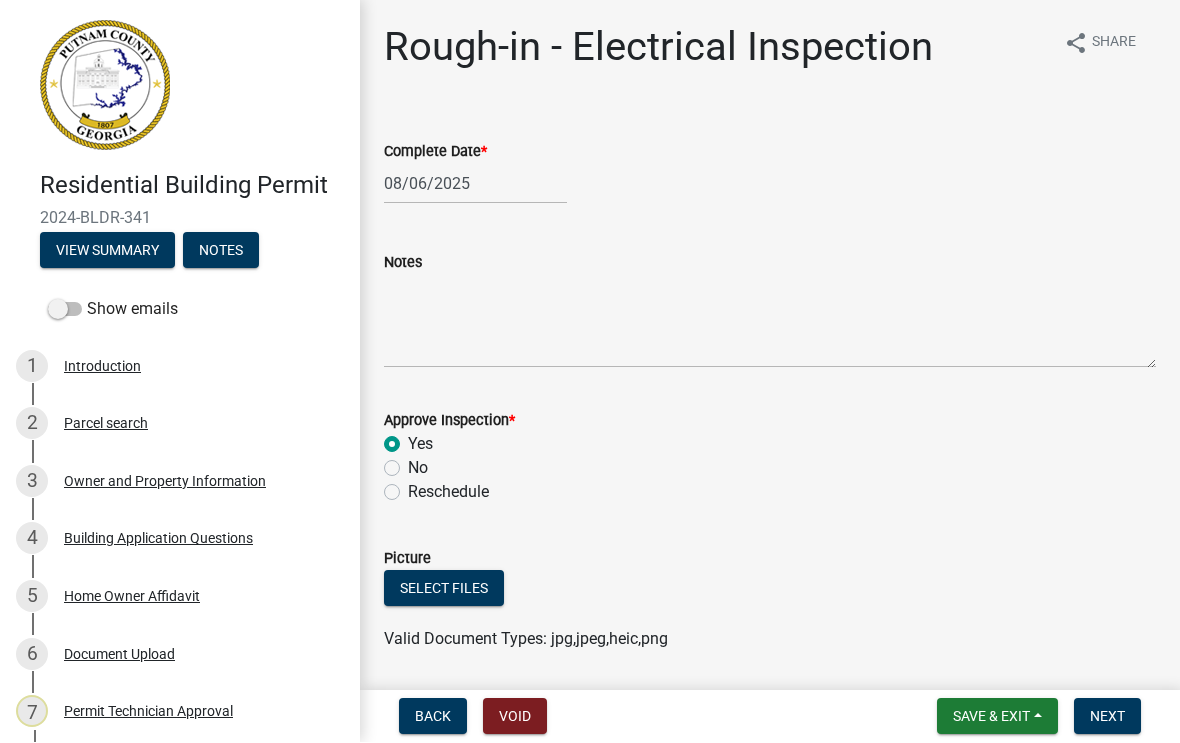 radio on "true" 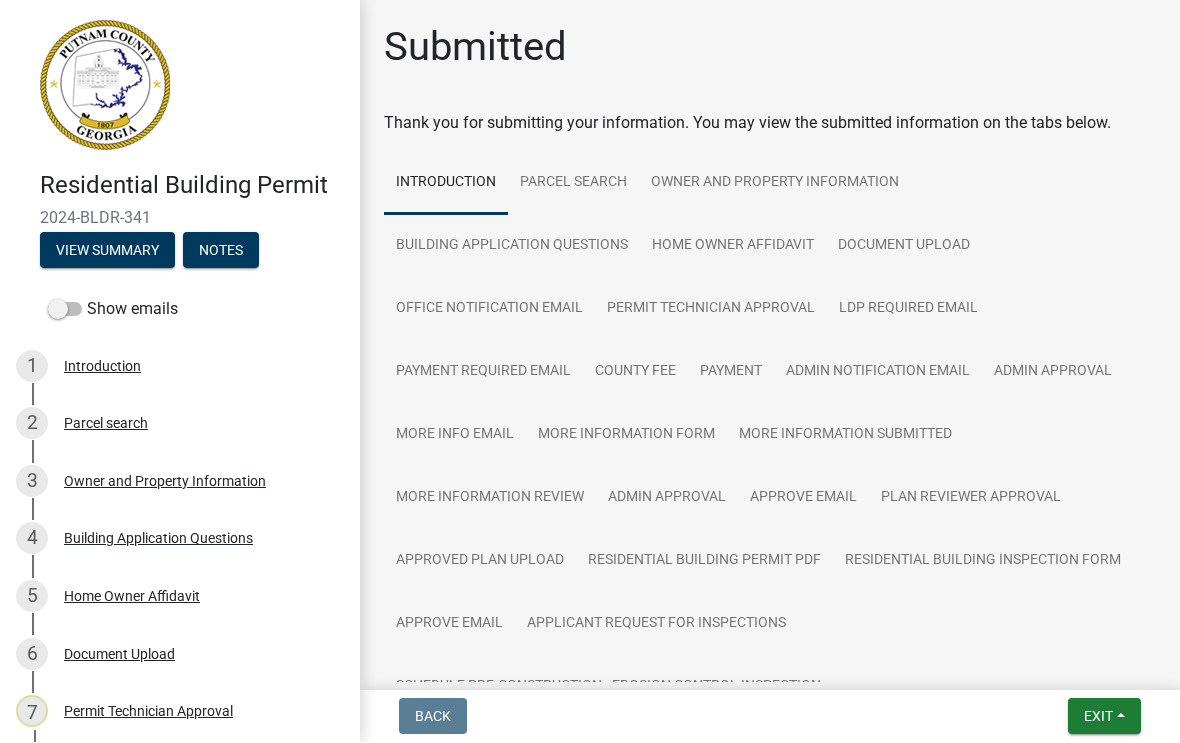 click on "Exit" at bounding box center (1098, 717) 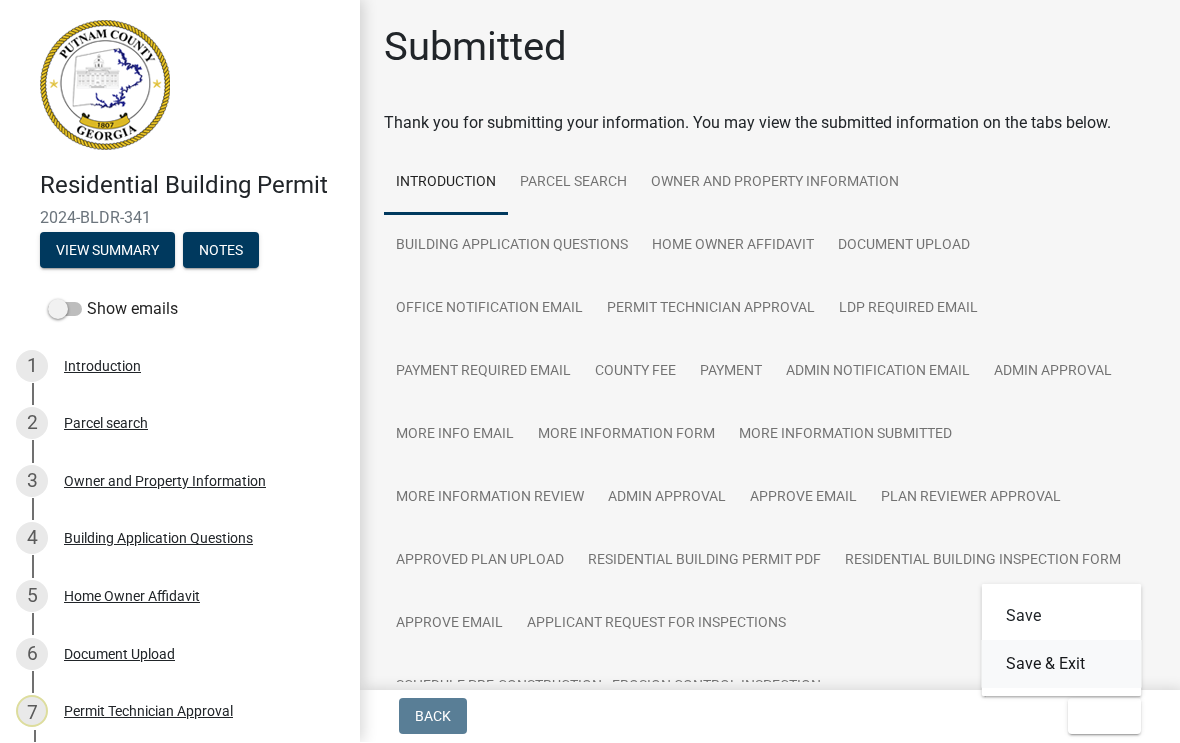 click on "Save & Exit" at bounding box center [1062, 665] 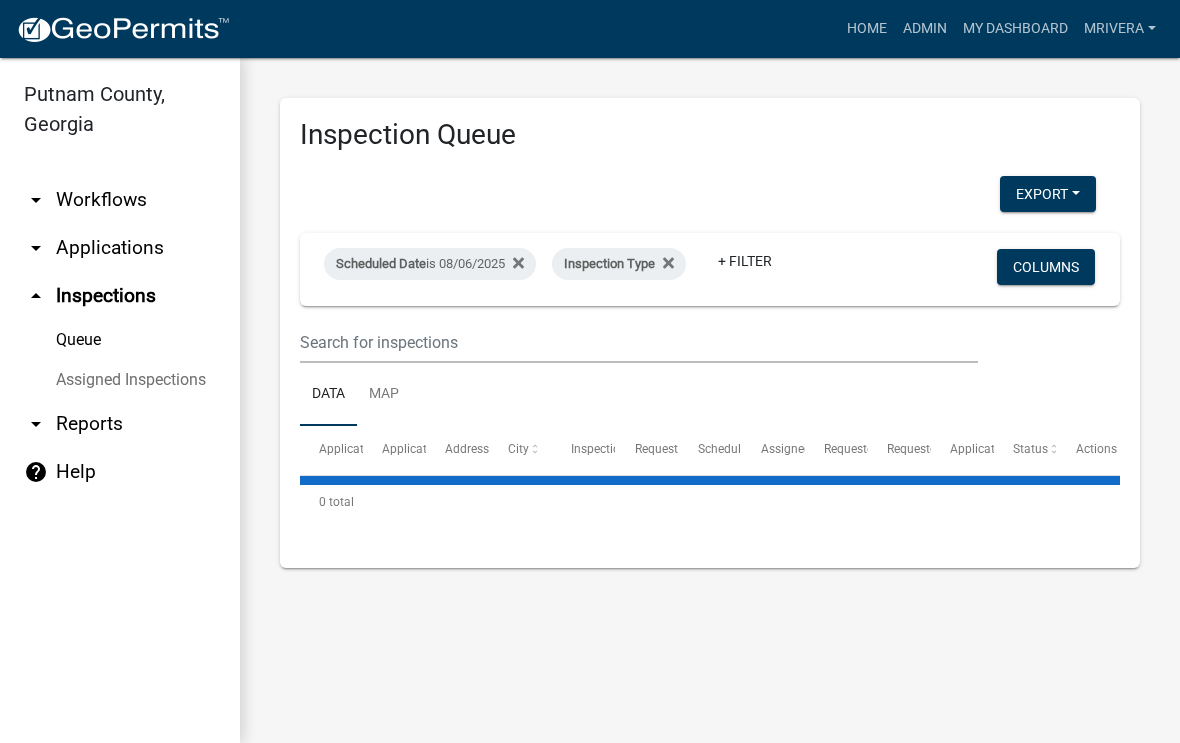 select on "1: 25" 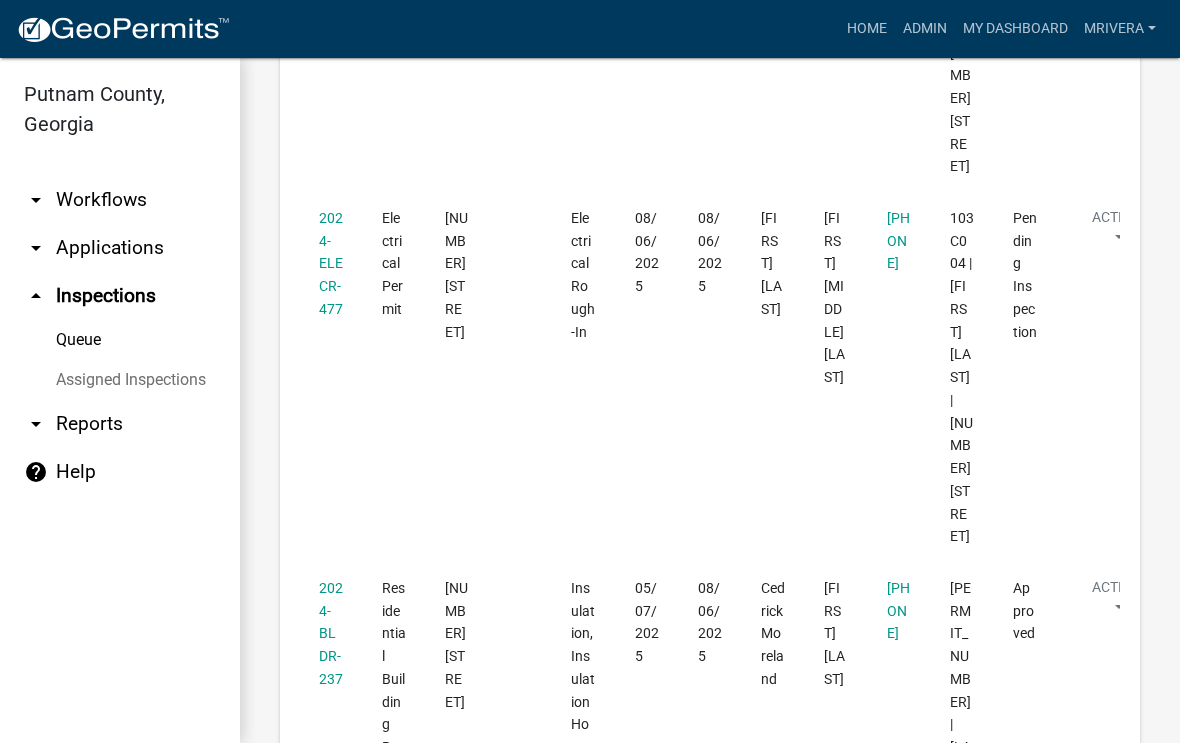 scroll, scrollTop: 4872, scrollLeft: 0, axis: vertical 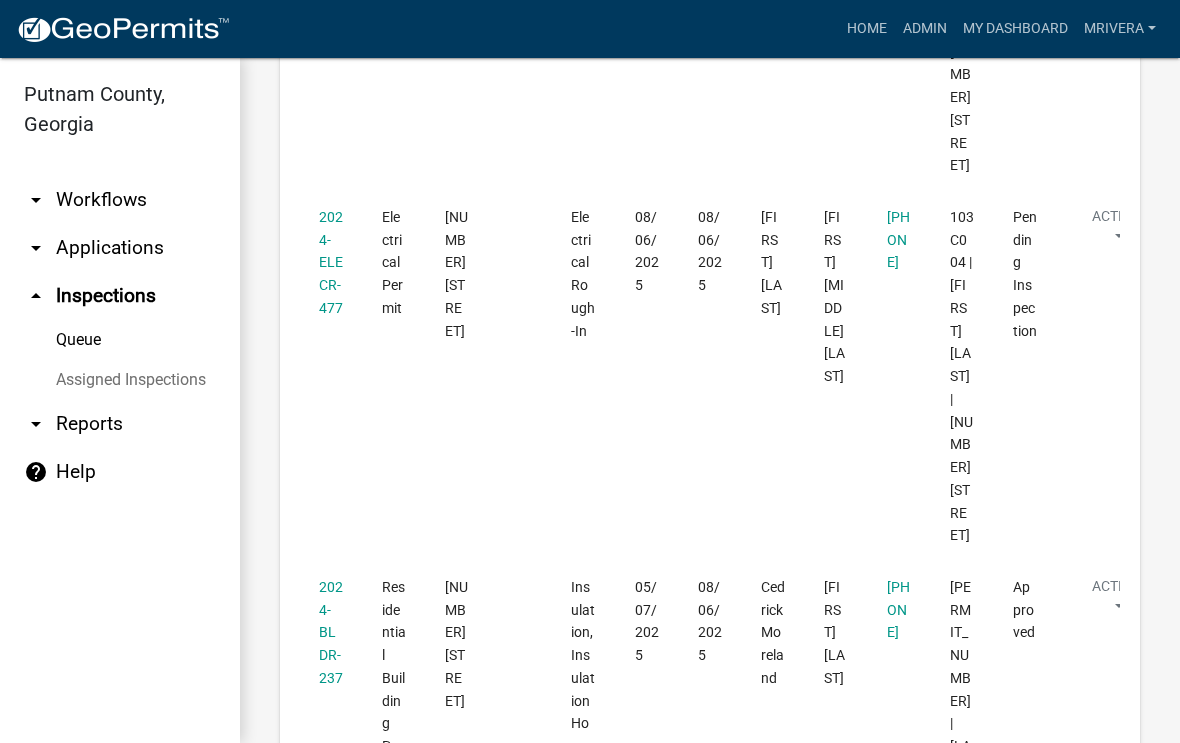click on "2024-ELECR-477" 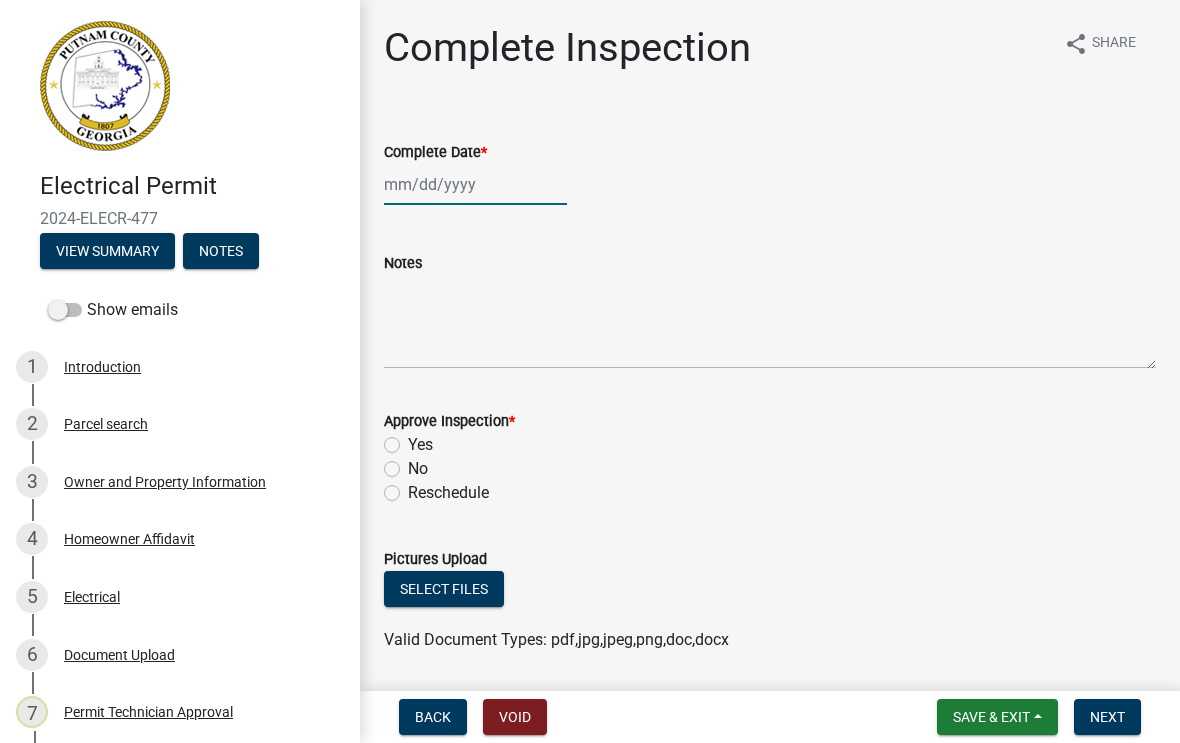 click 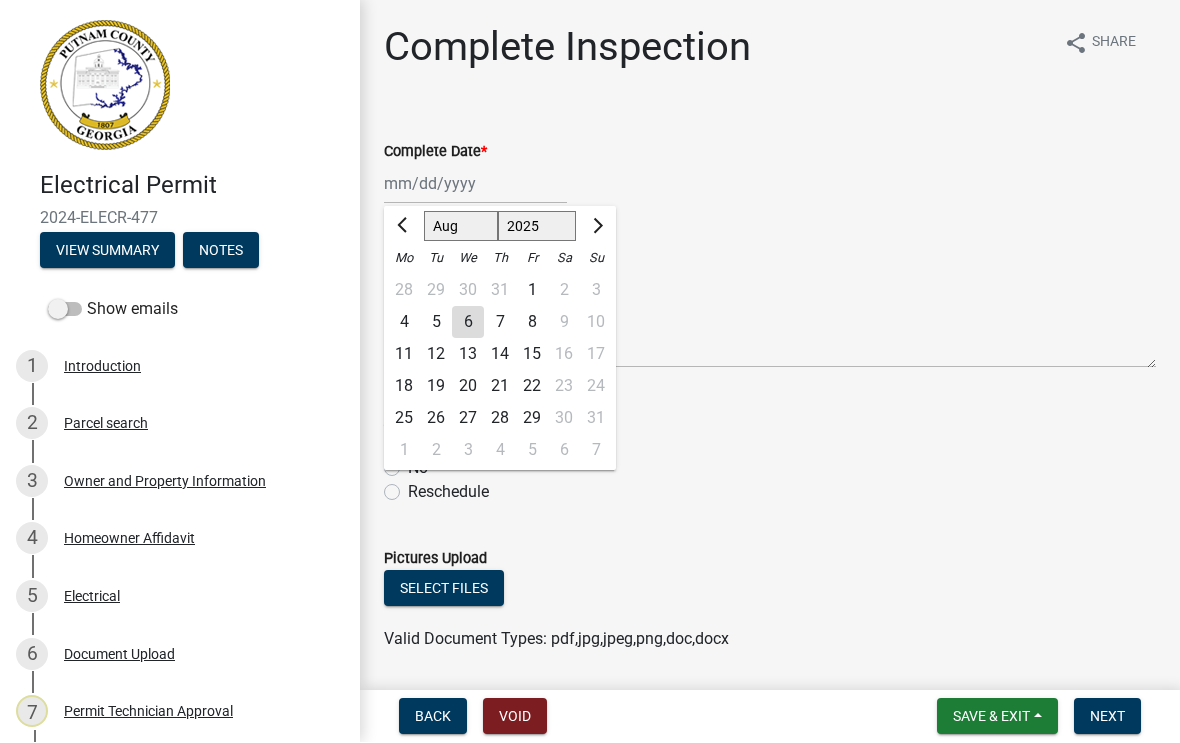 click on "6" 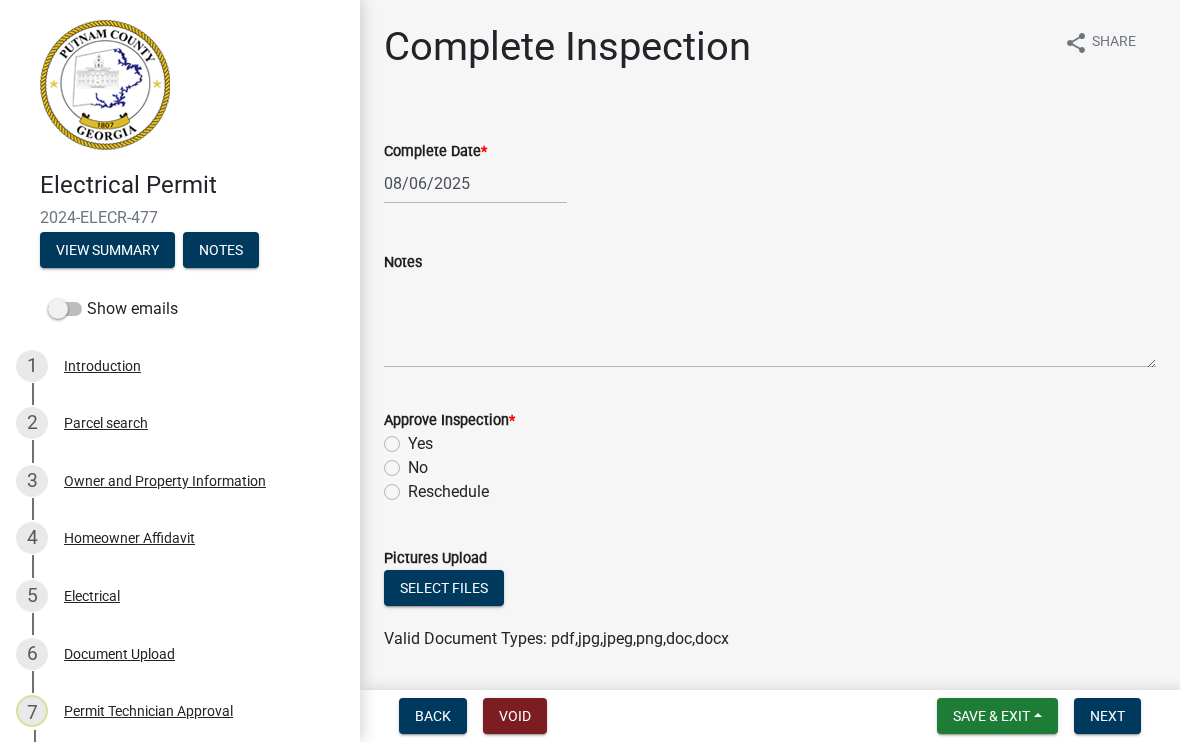 click on "Yes" 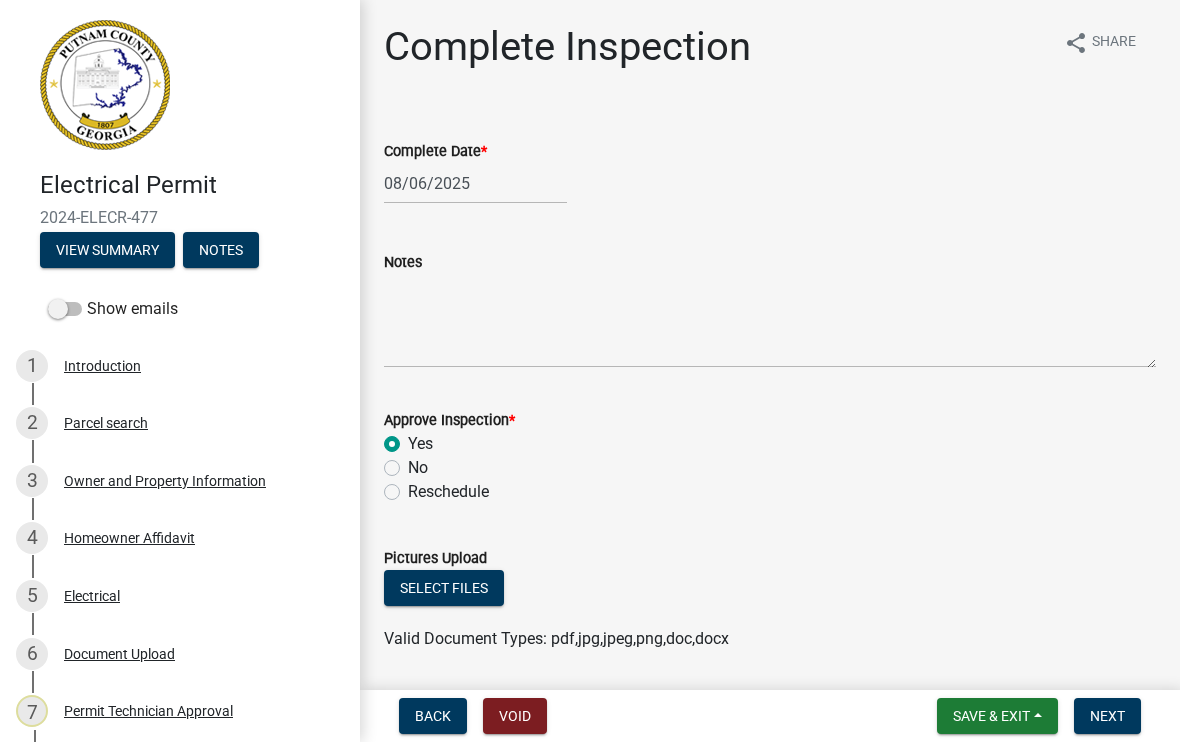 radio on "true" 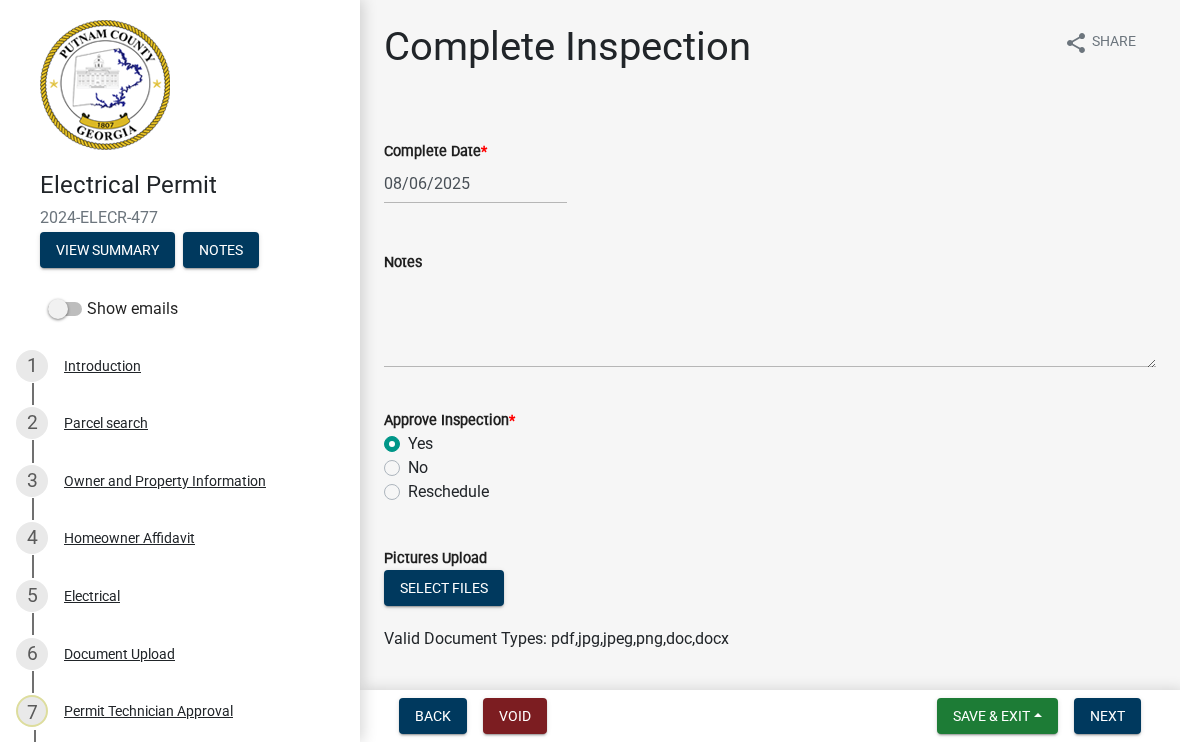 click on "Next" at bounding box center [1107, 717] 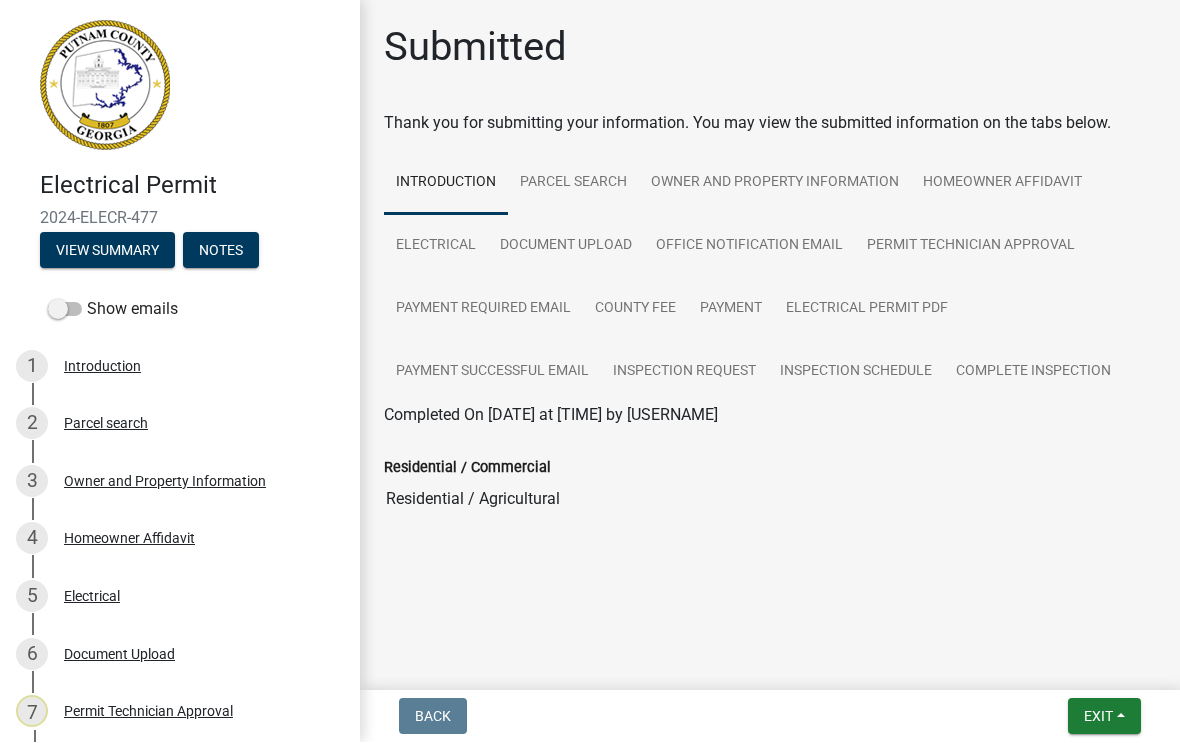 click on "Exit" at bounding box center (1098, 717) 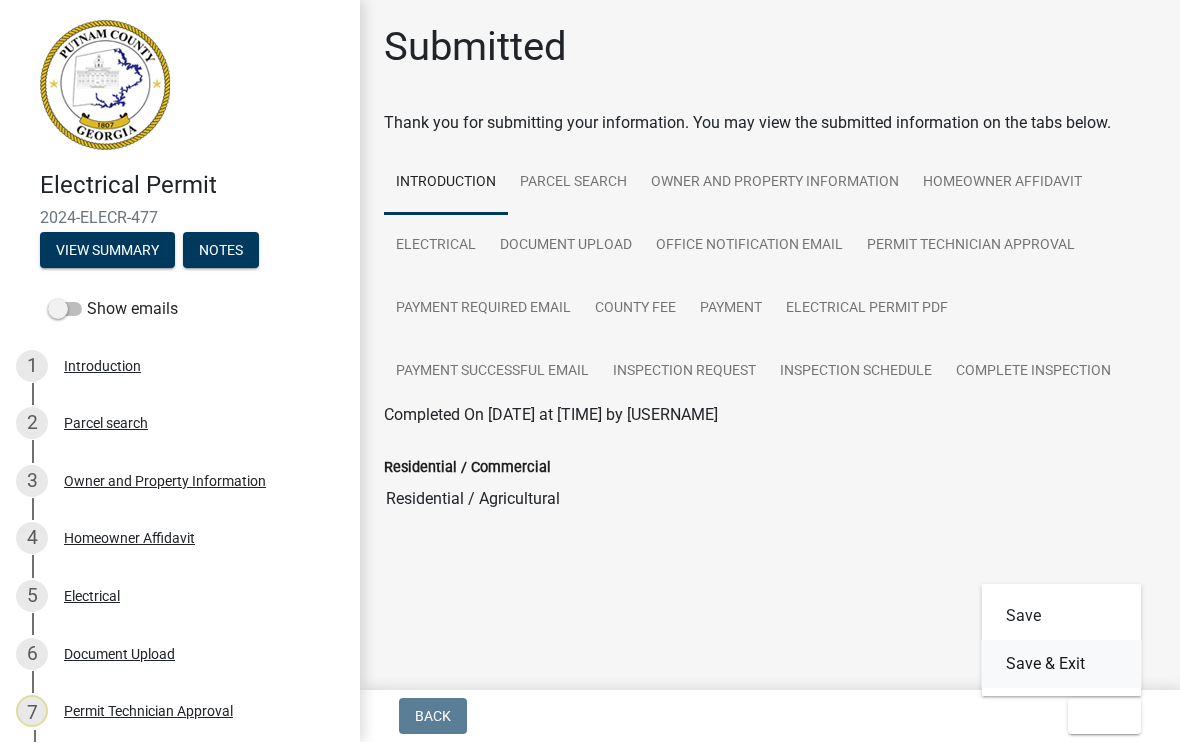 click on "Save & Exit" at bounding box center (1062, 665) 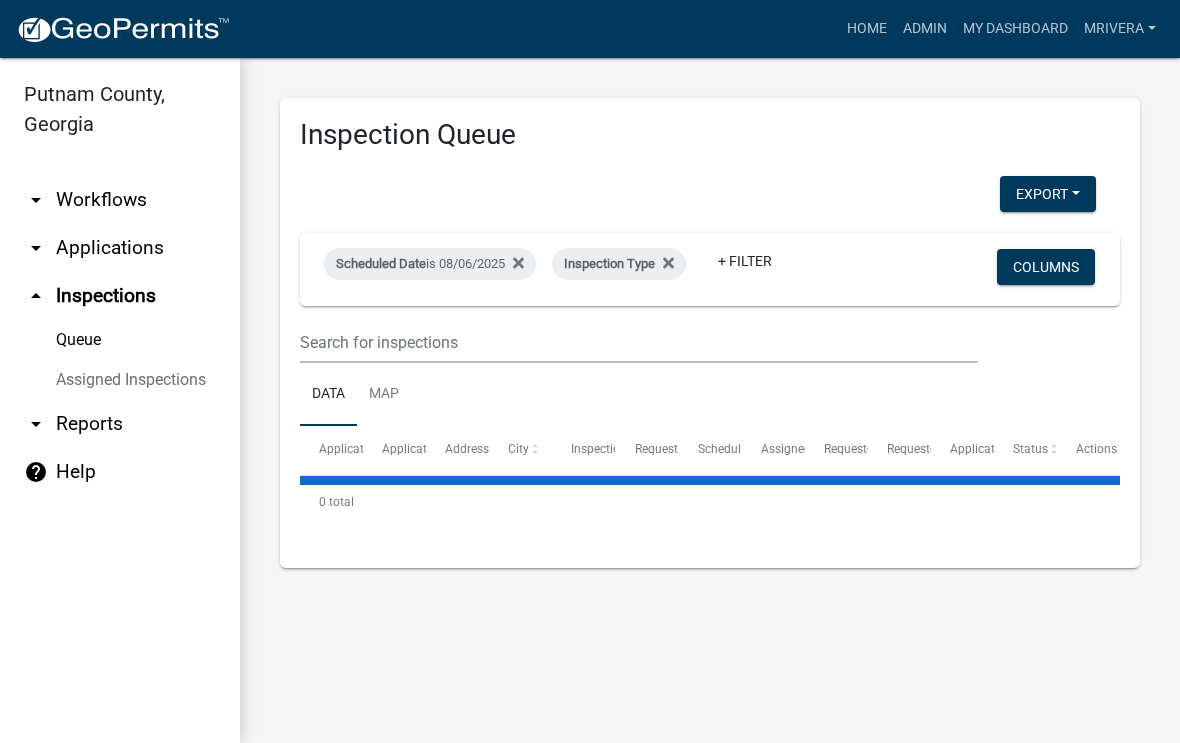 select on "1: 25" 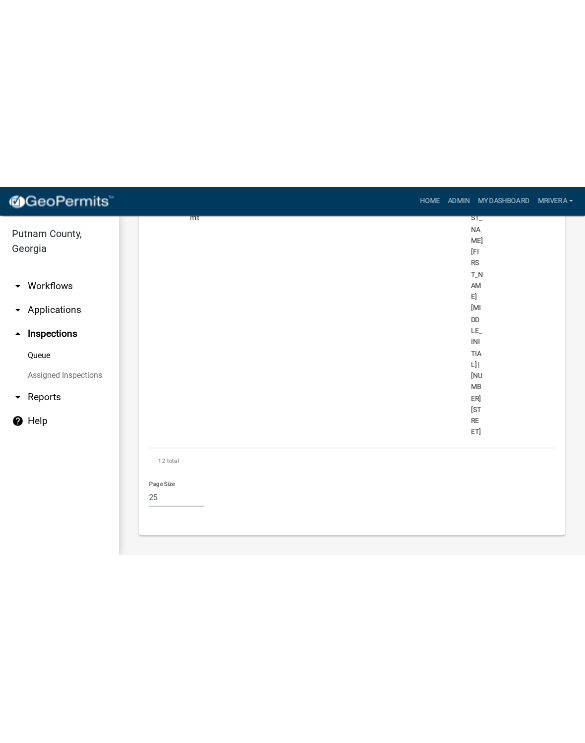 scroll, scrollTop: 5645, scrollLeft: 0, axis: vertical 